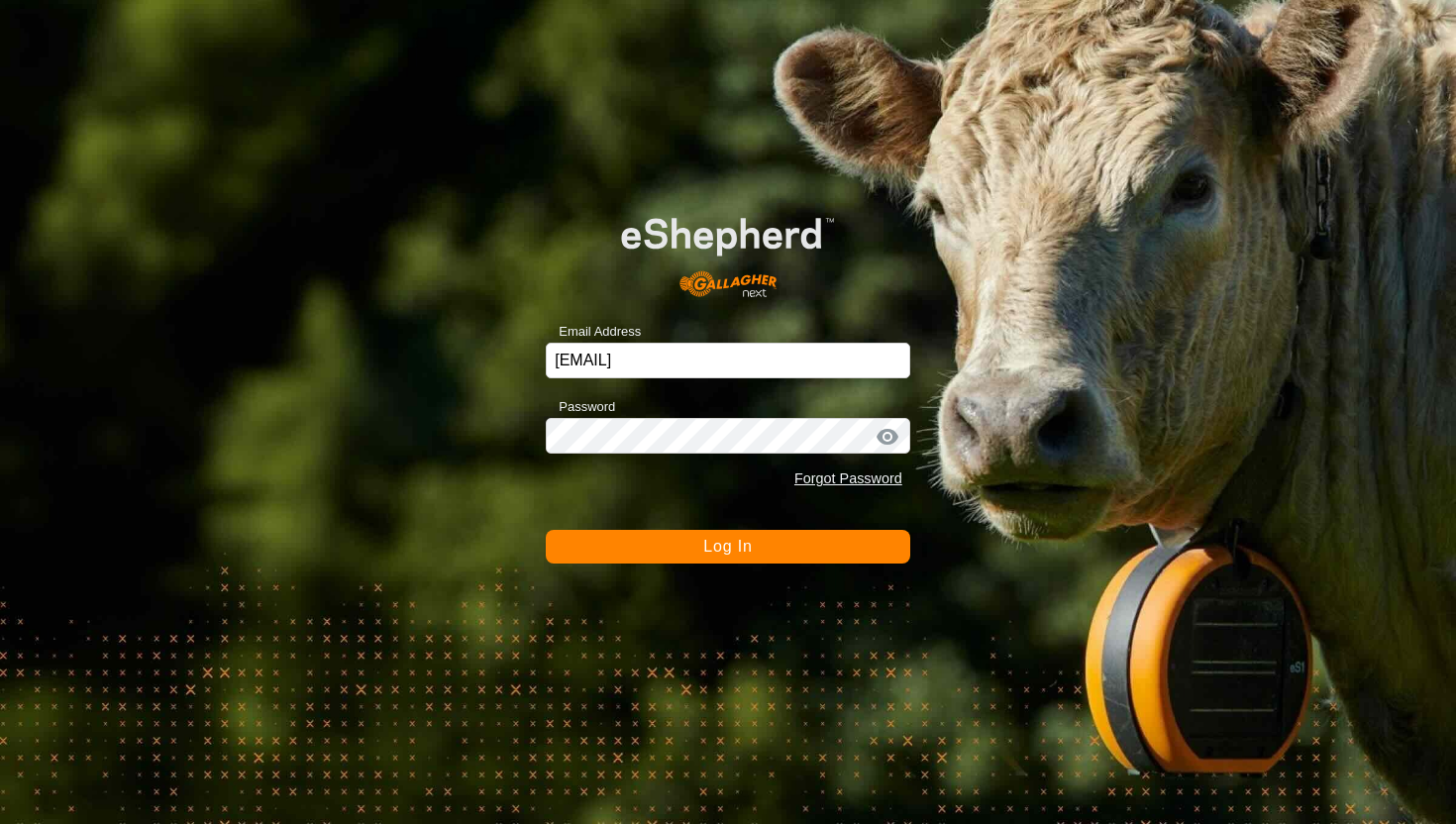 scroll, scrollTop: 0, scrollLeft: 0, axis: both 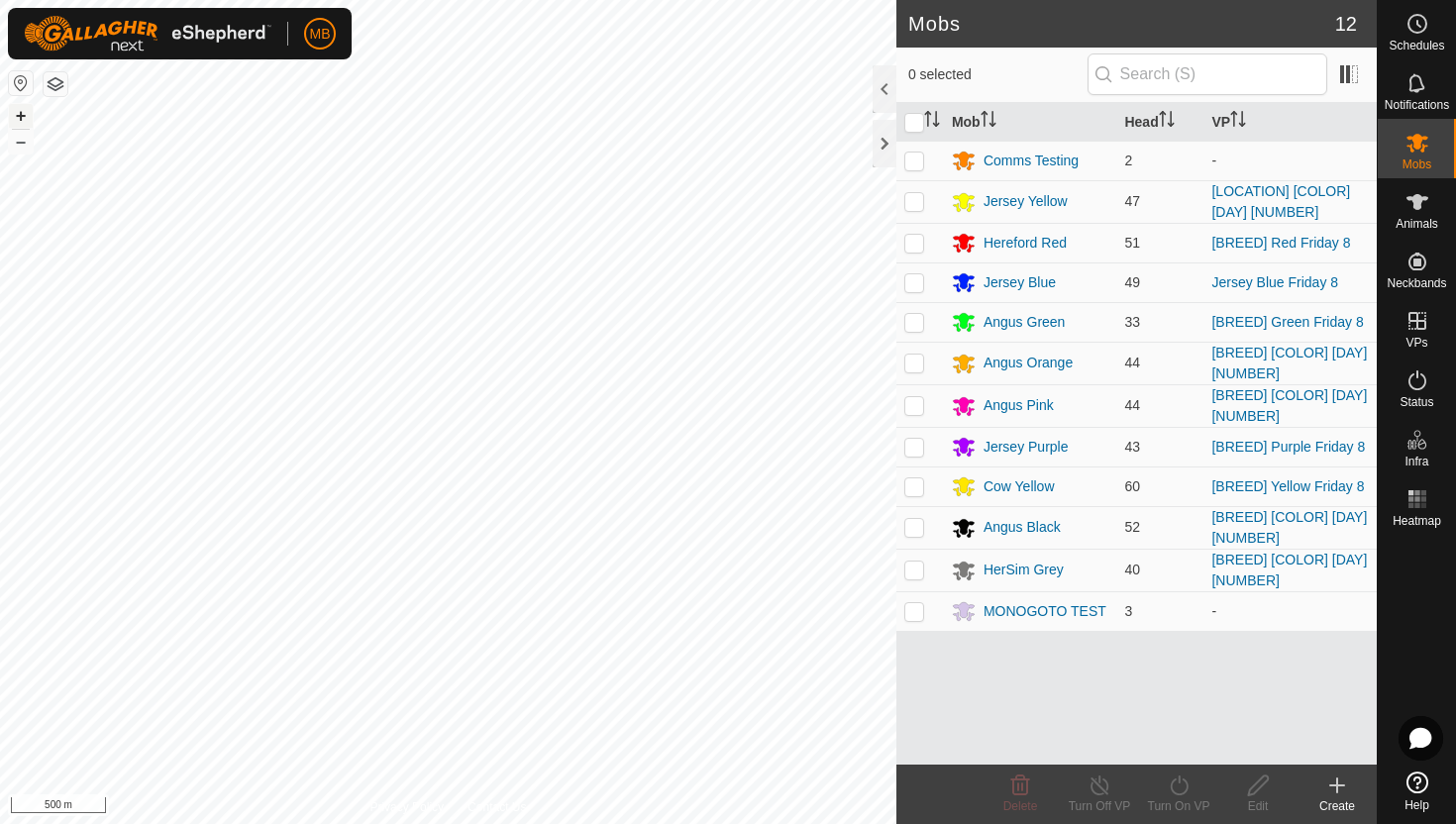 click on "+" at bounding box center [21, 116] 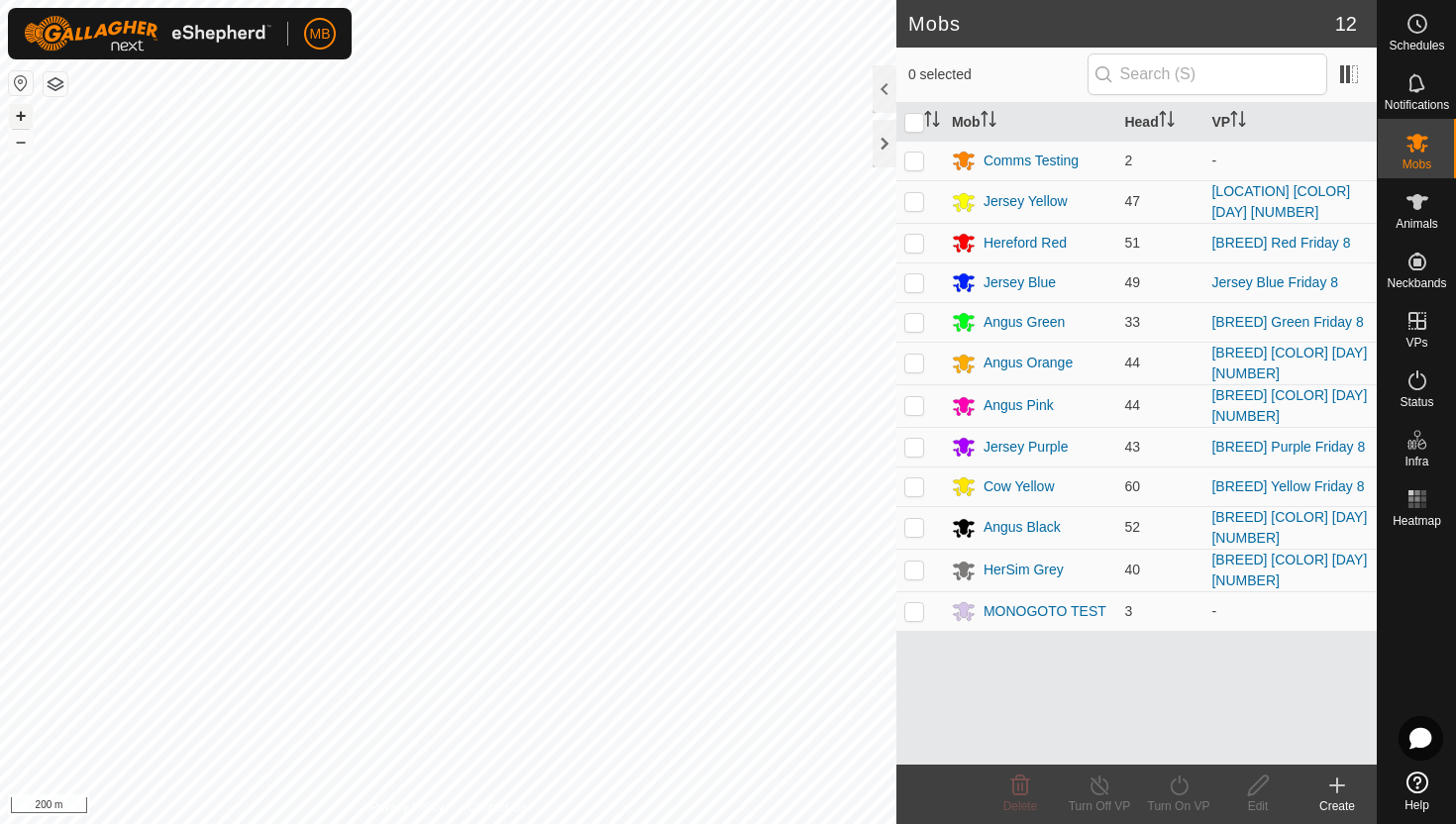 click on "+" at bounding box center [21, 116] 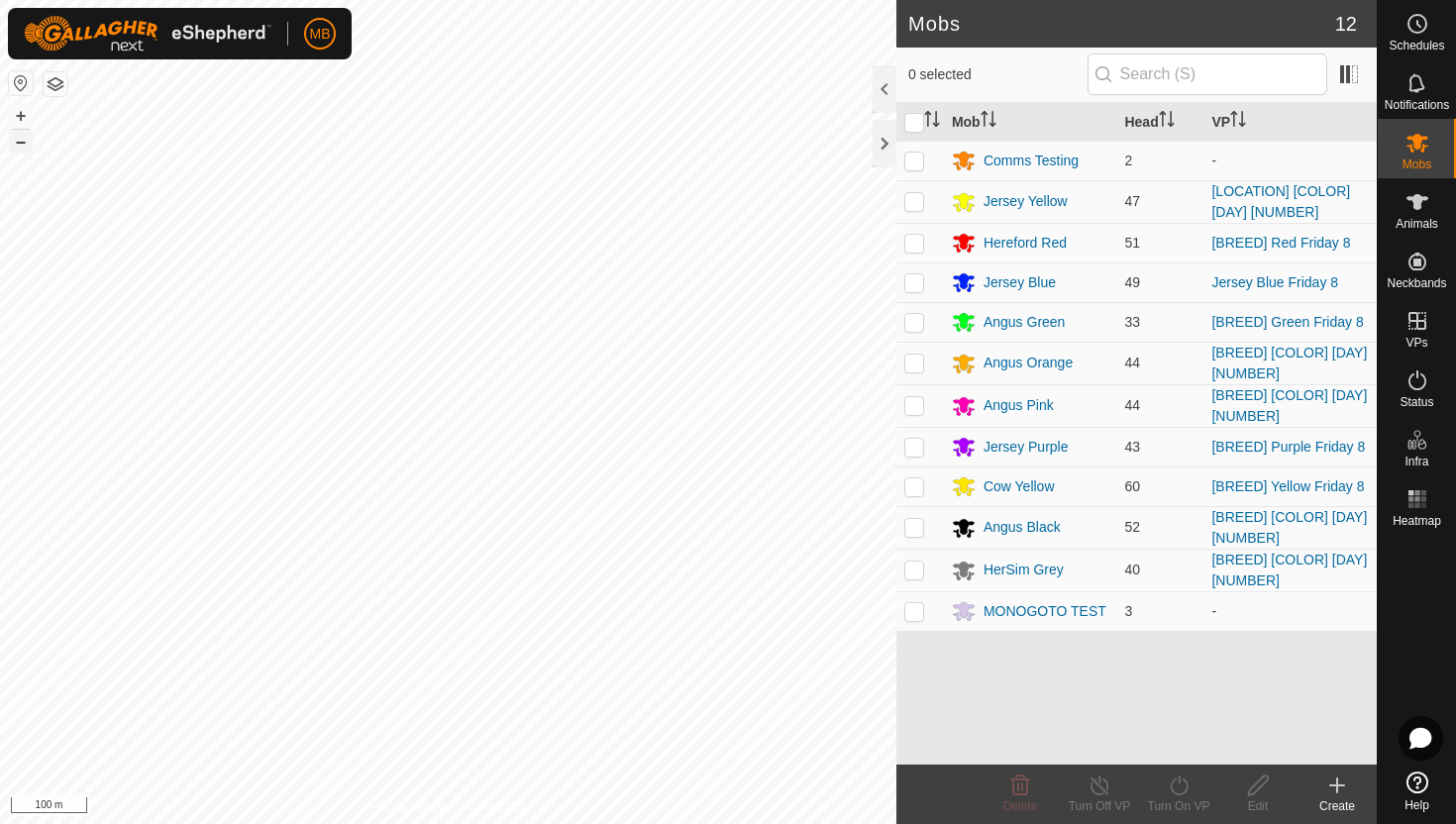 click on "–" at bounding box center [21, 142] 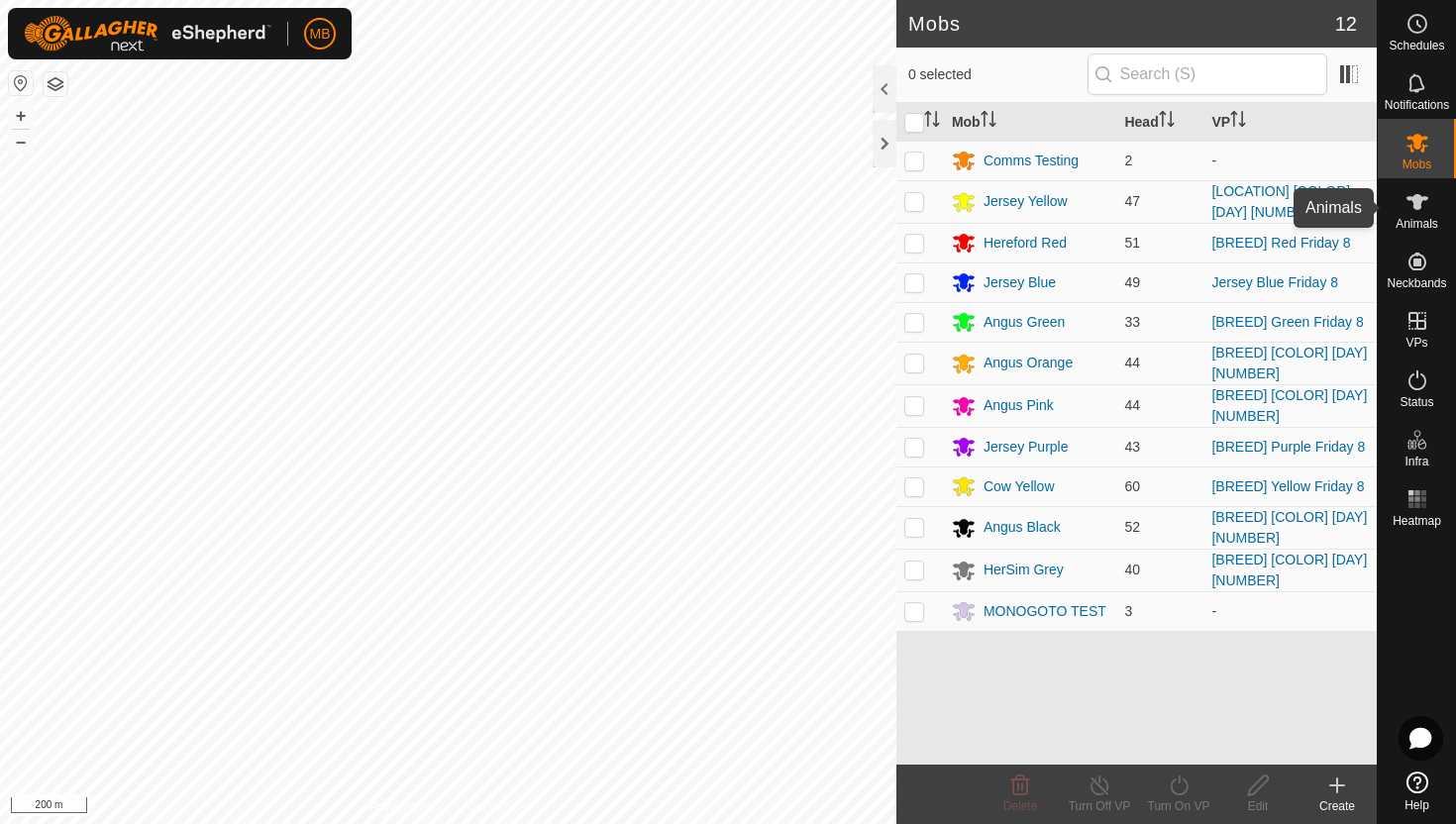 click 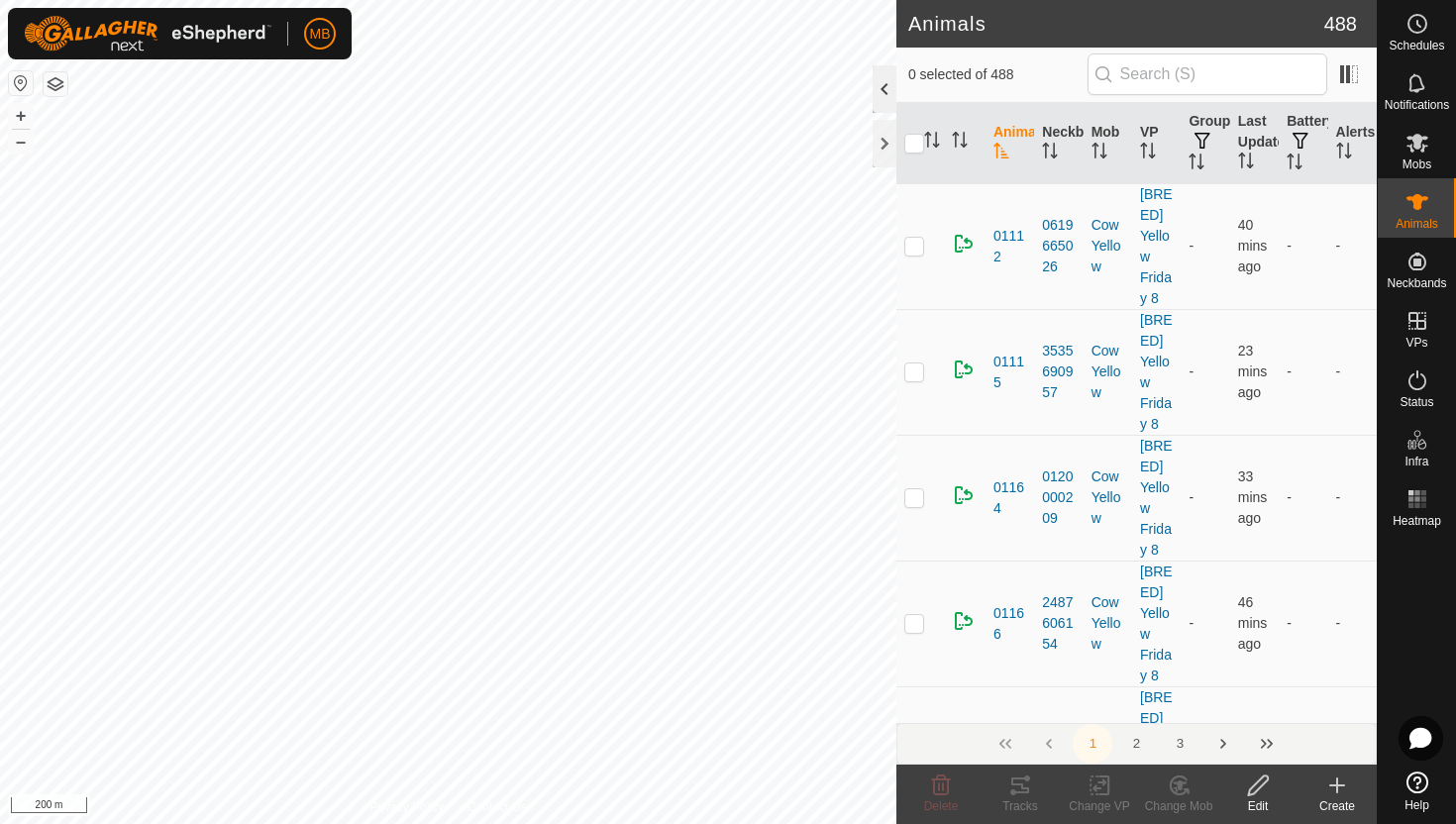 click 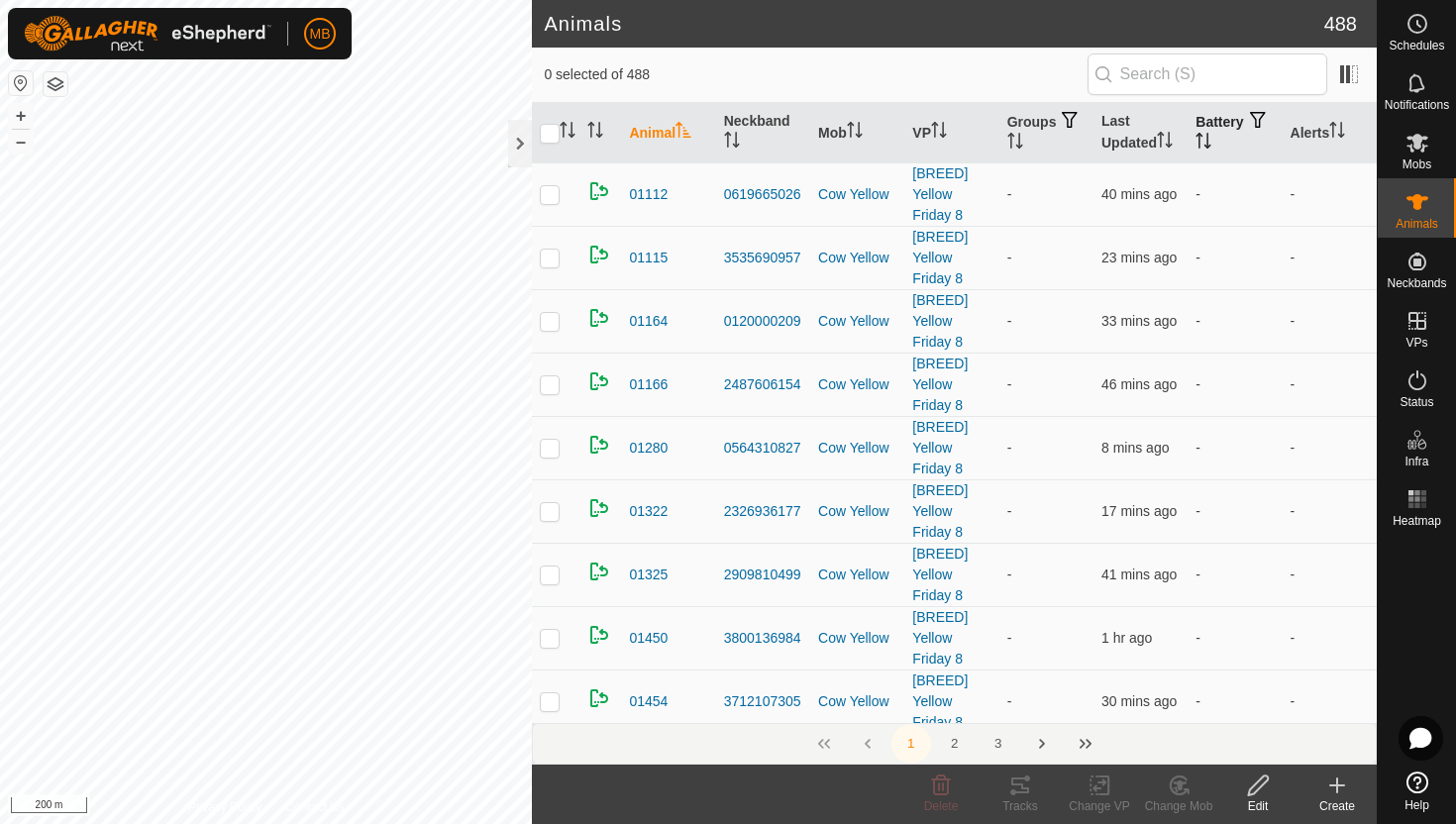 click 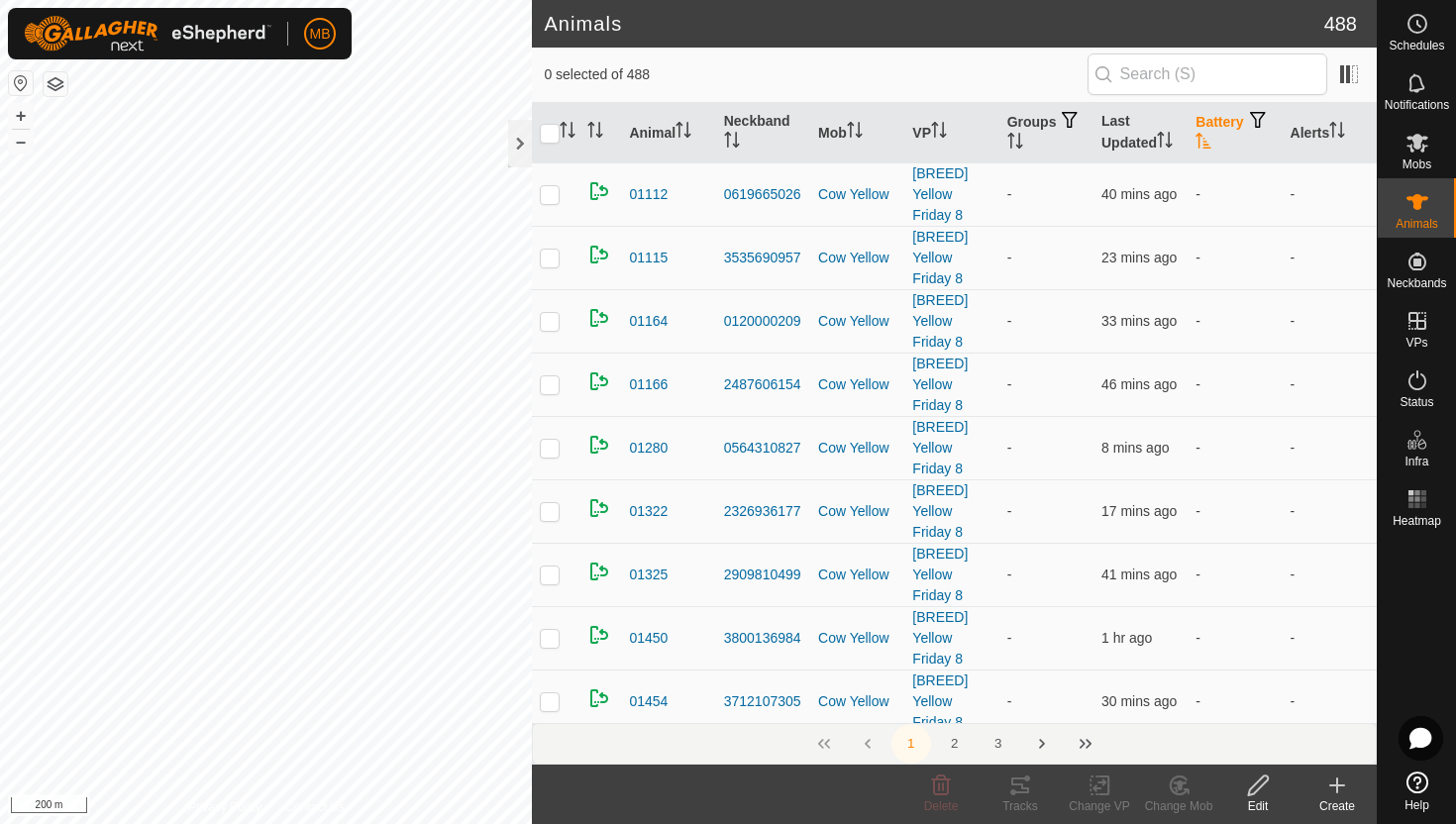click 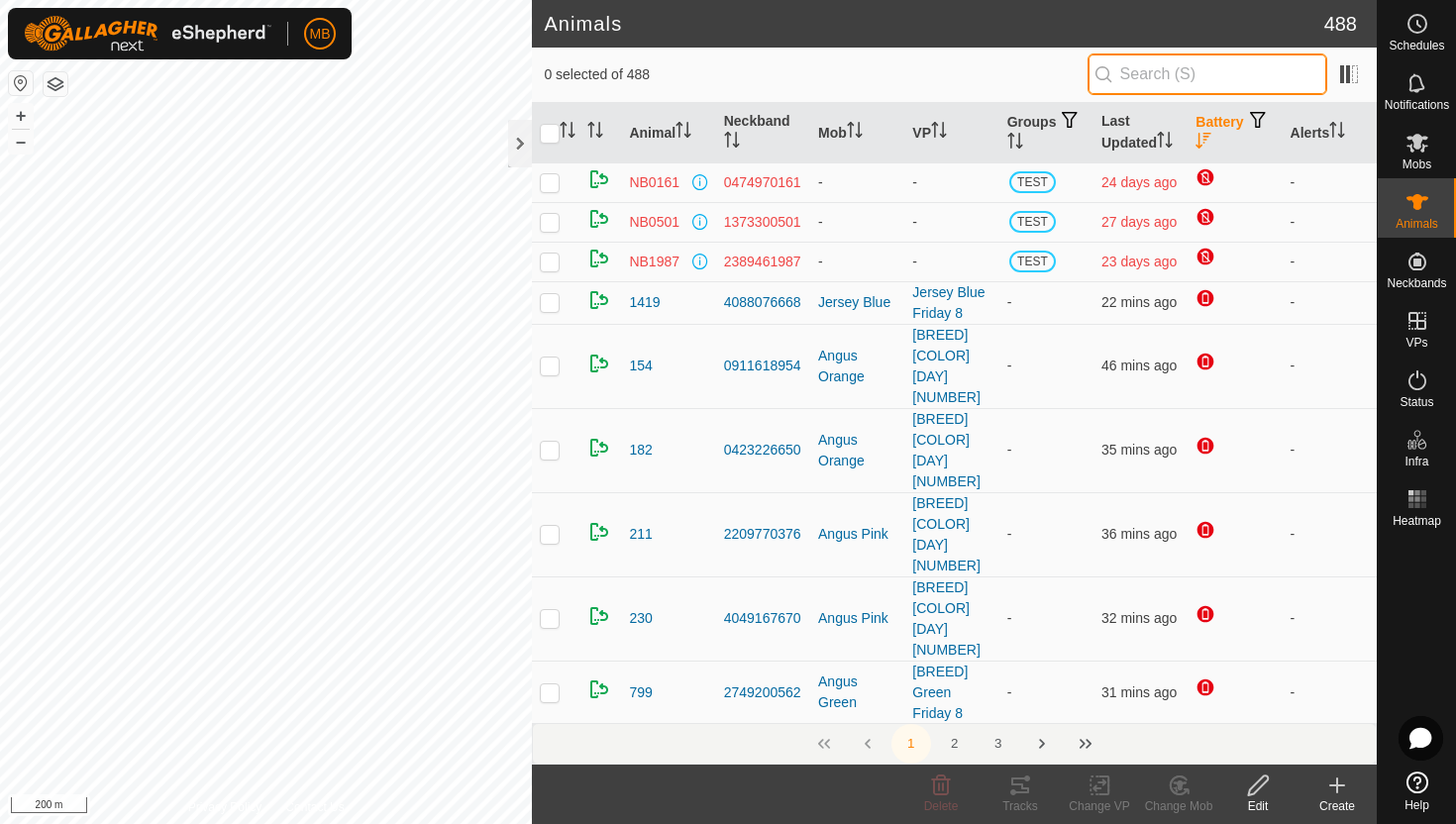 click at bounding box center (1207, 74) 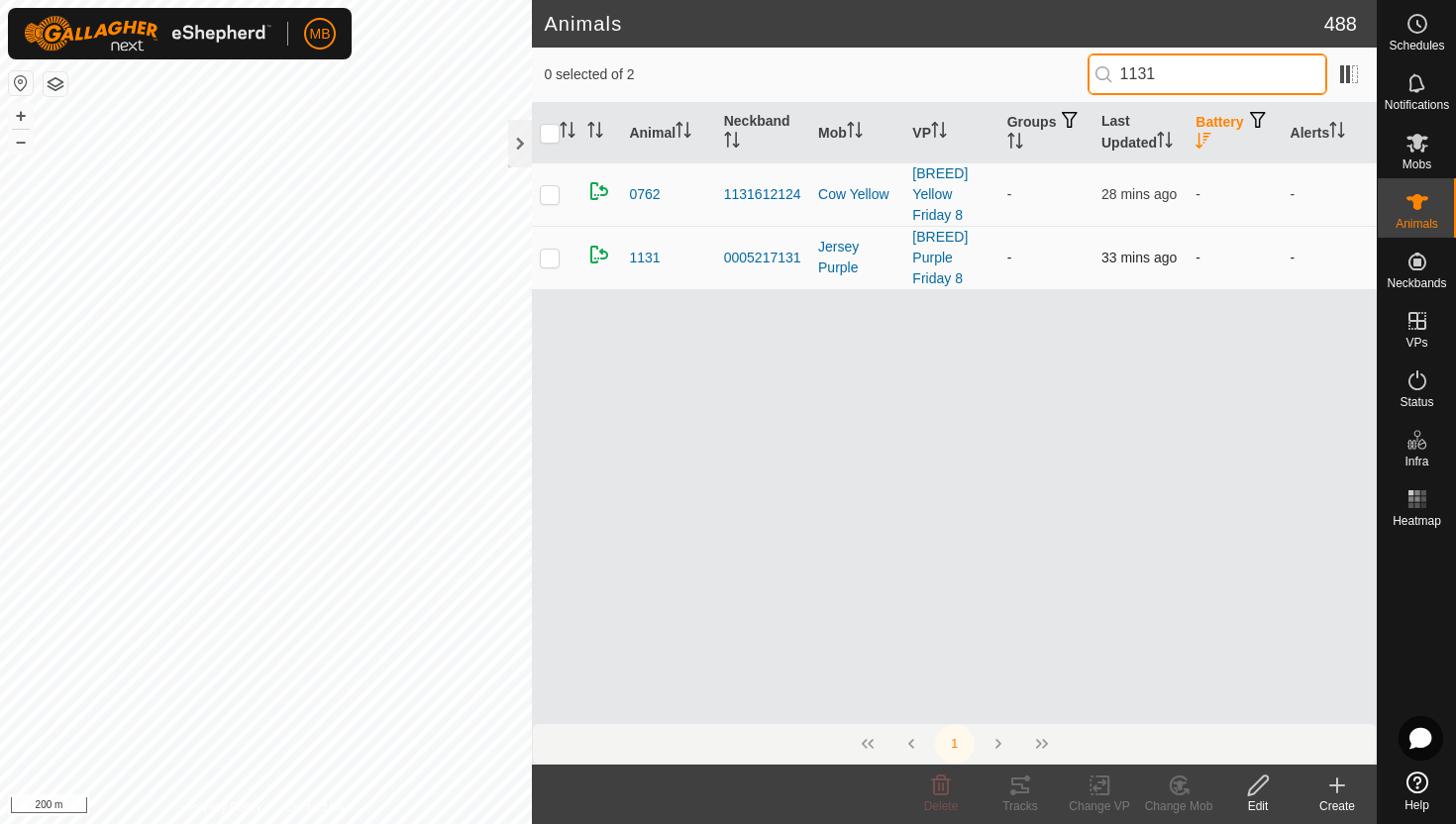 type on "1131" 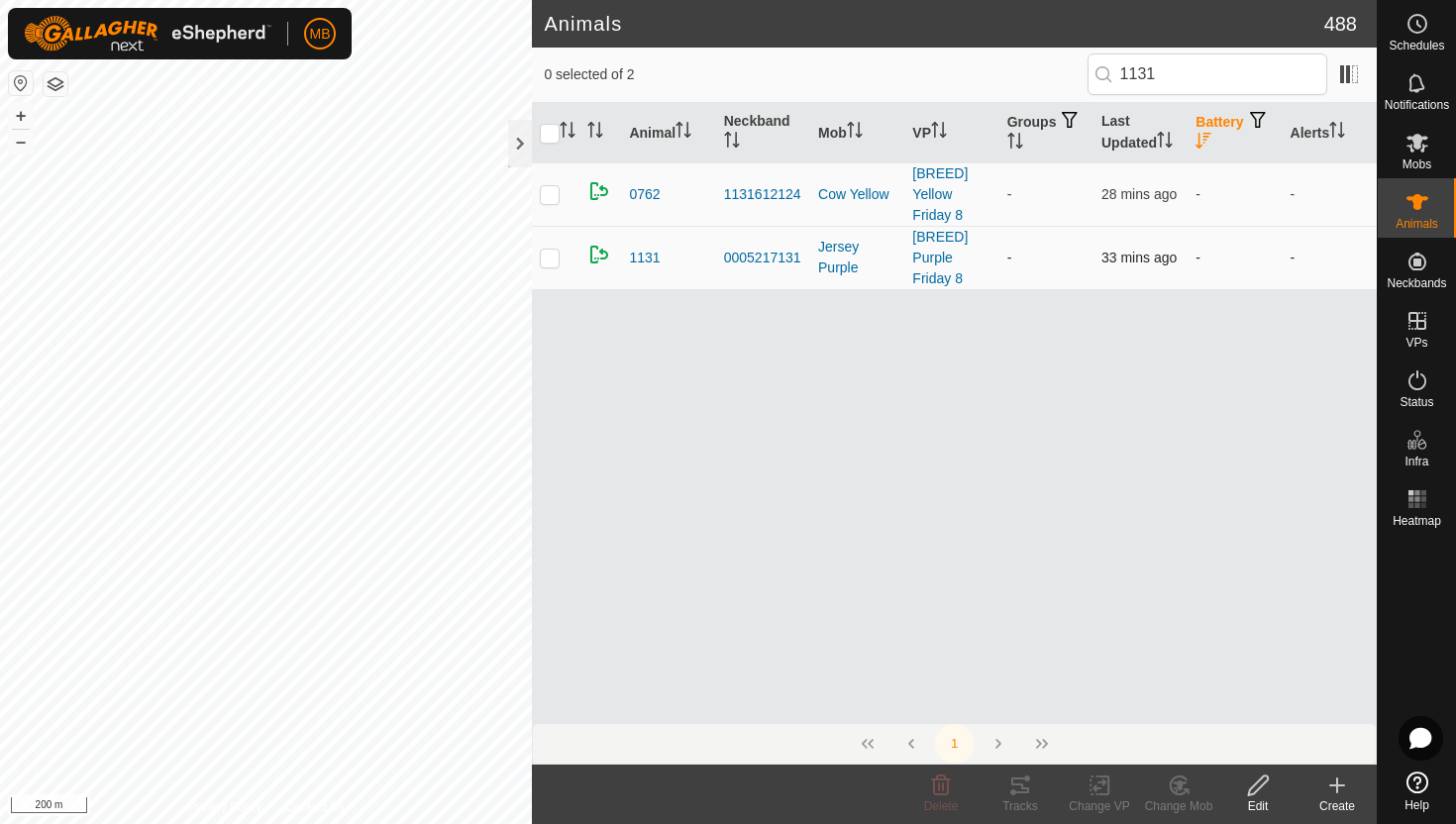click at bounding box center (550, 258) 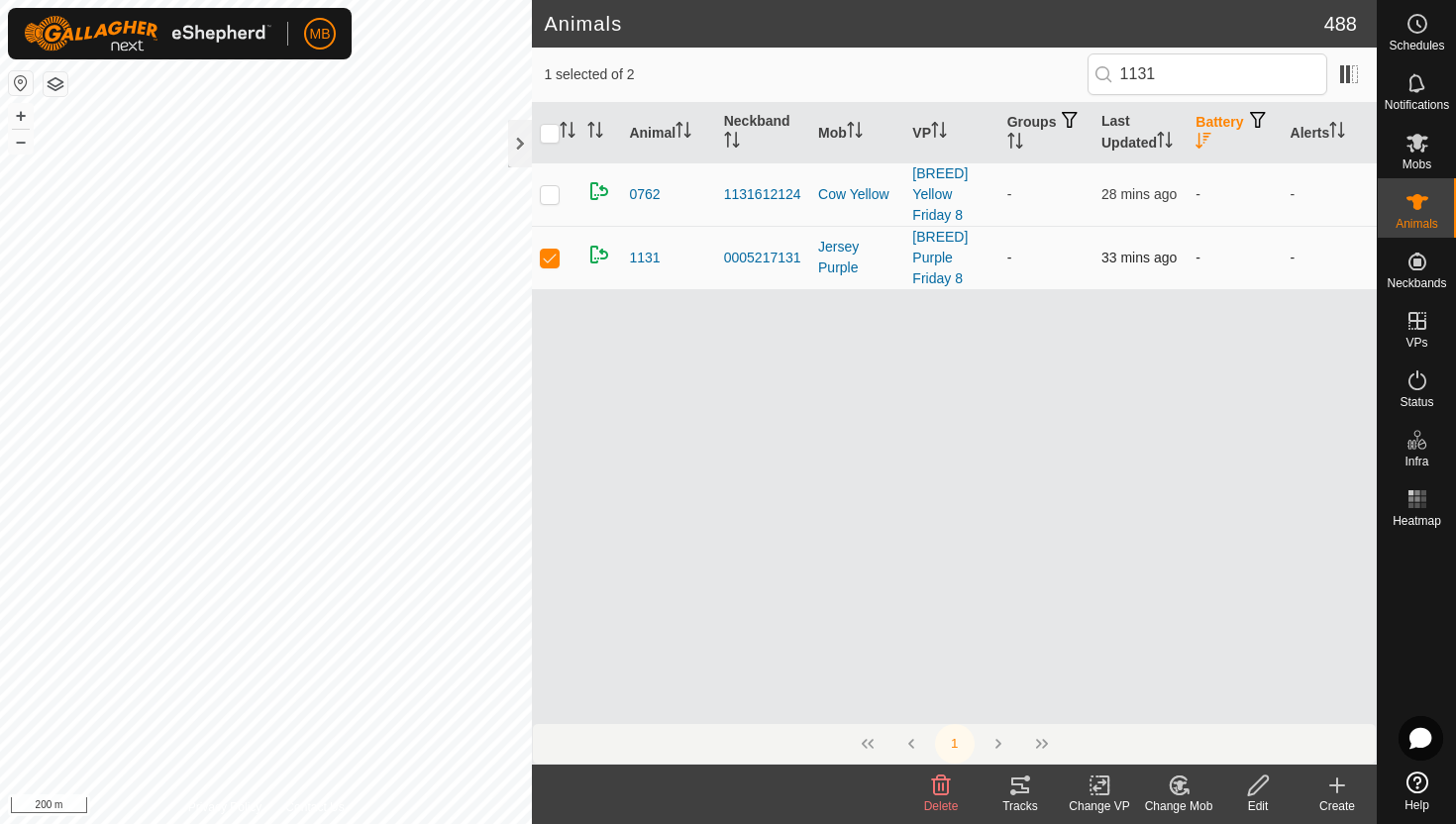 click at bounding box center (550, 258) 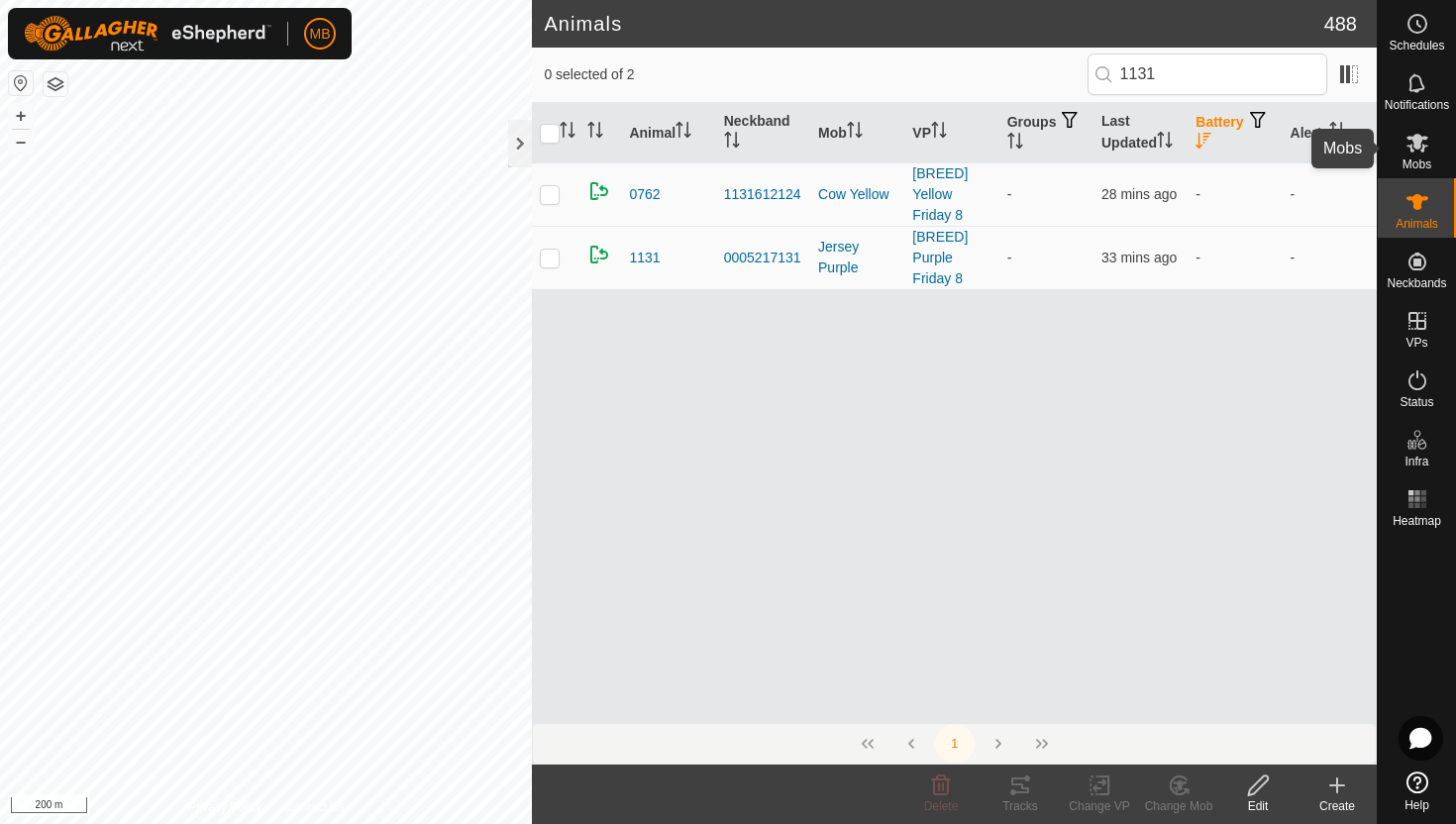 click 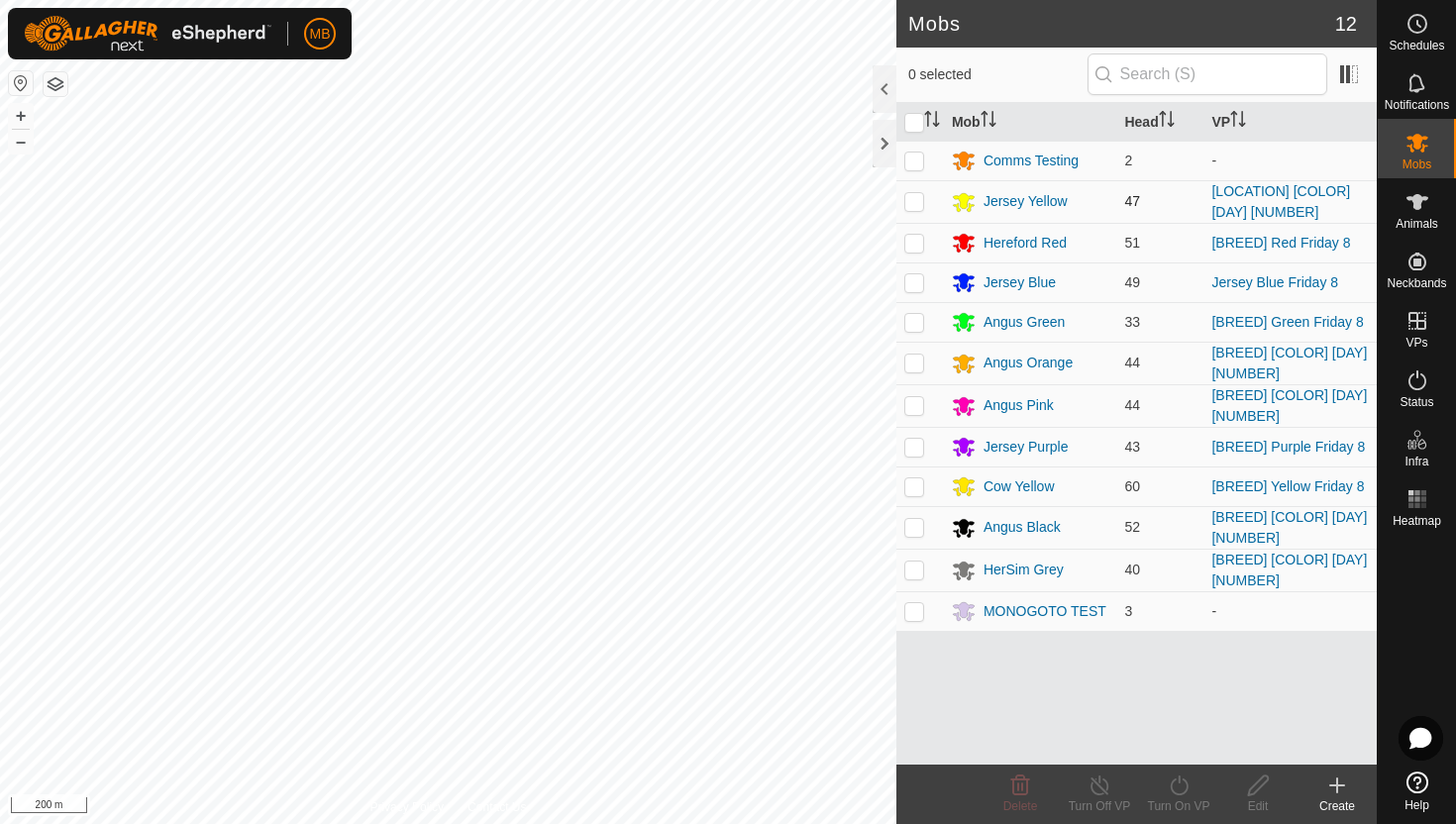click at bounding box center [914, 201] 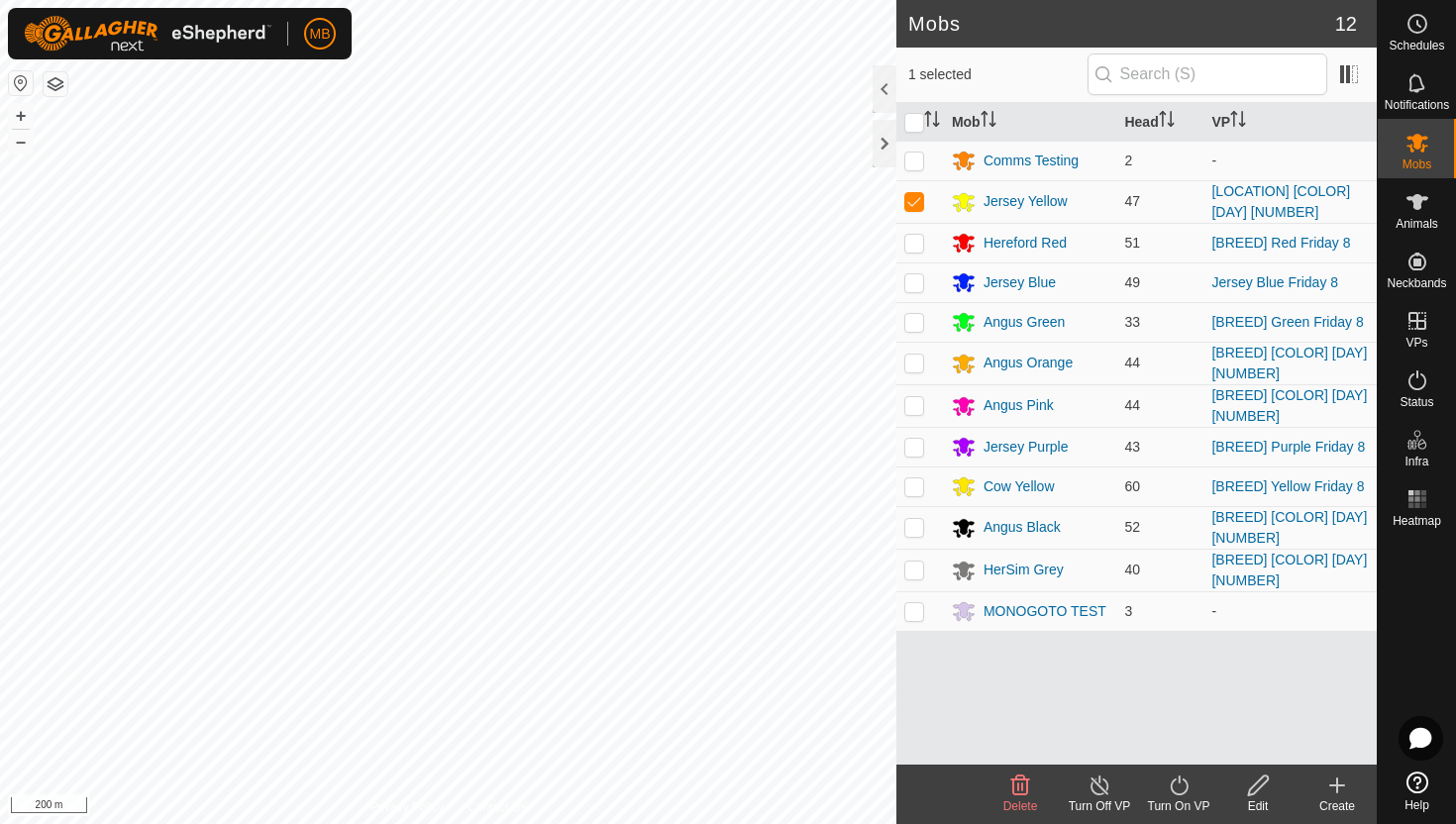 click 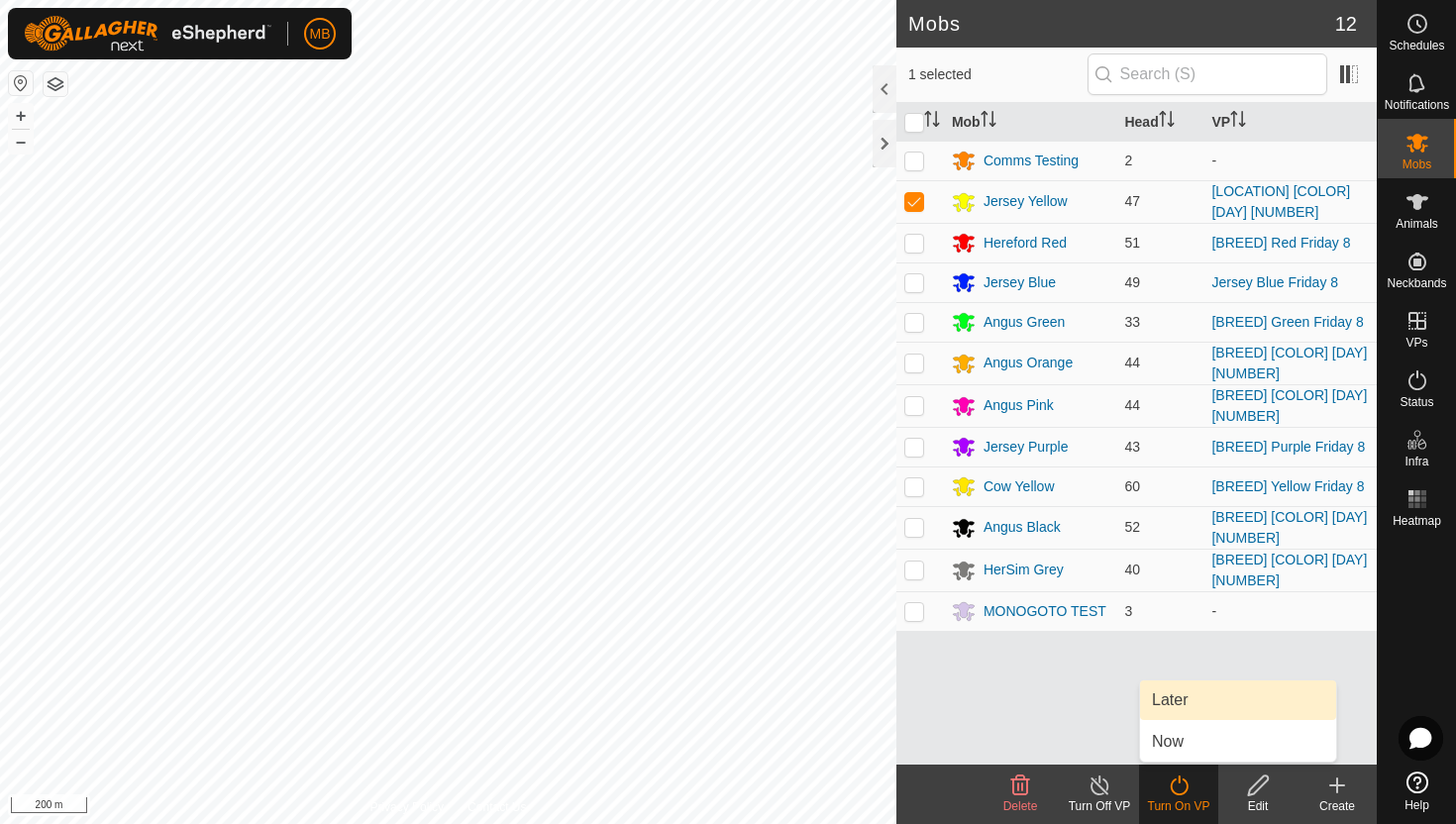 click on "Later" at bounding box center (1238, 700) 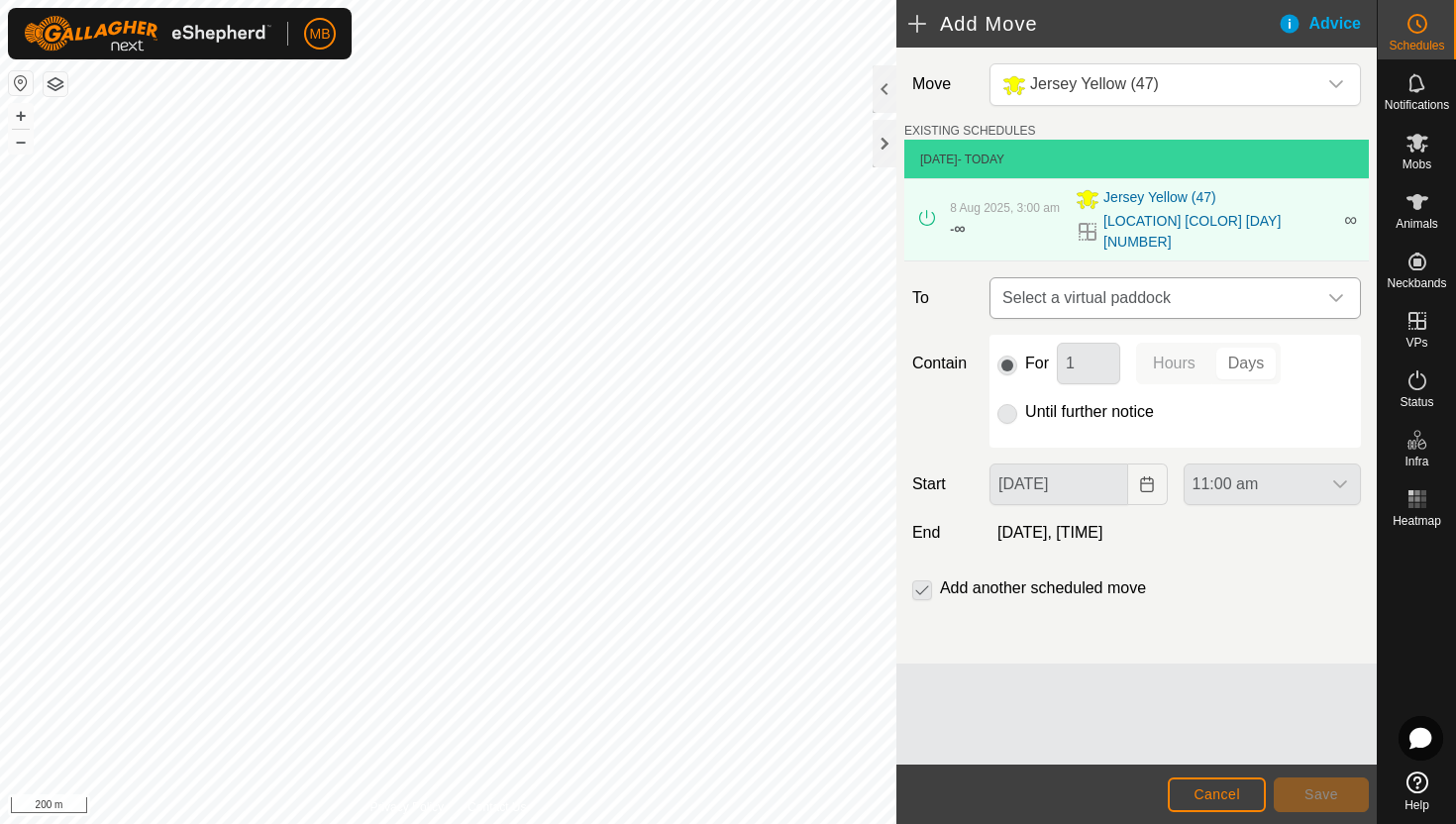 click 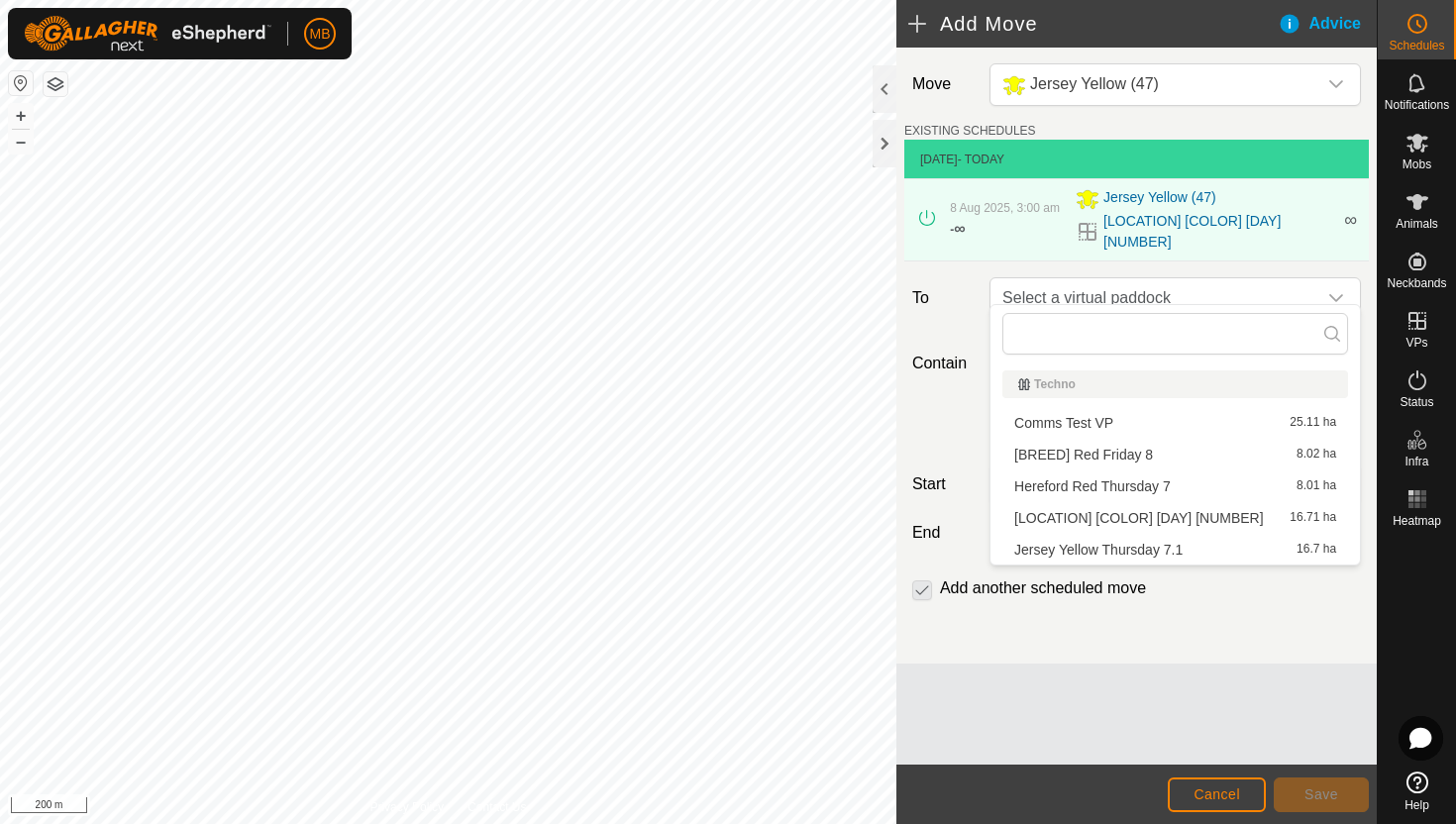 click on "[LOCATION] [DAY] [NUMBER]  [AREA]" at bounding box center (1175, 518) 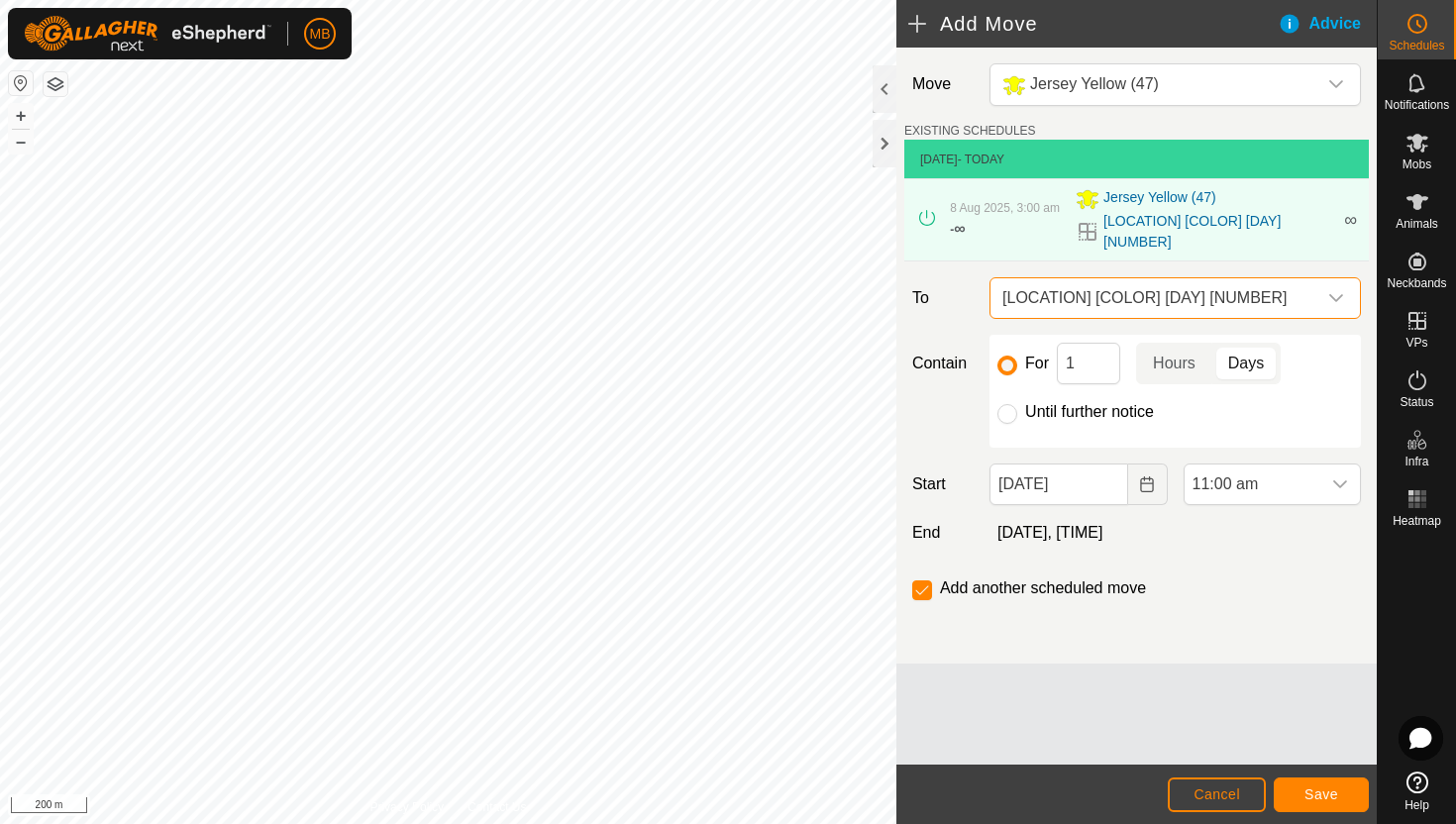 click on "Until further notice" 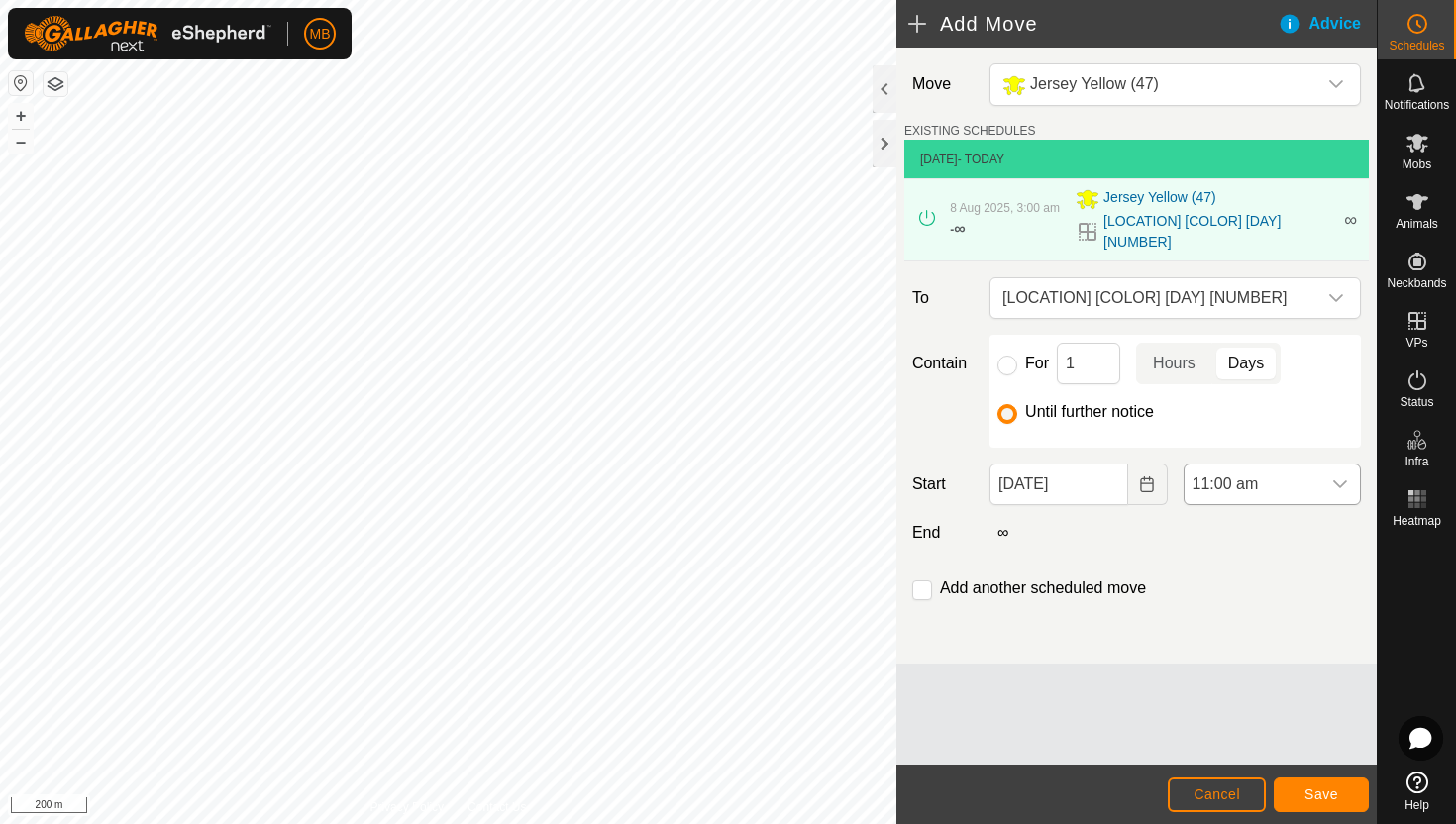 click on "11:00 am" at bounding box center [1252, 484] 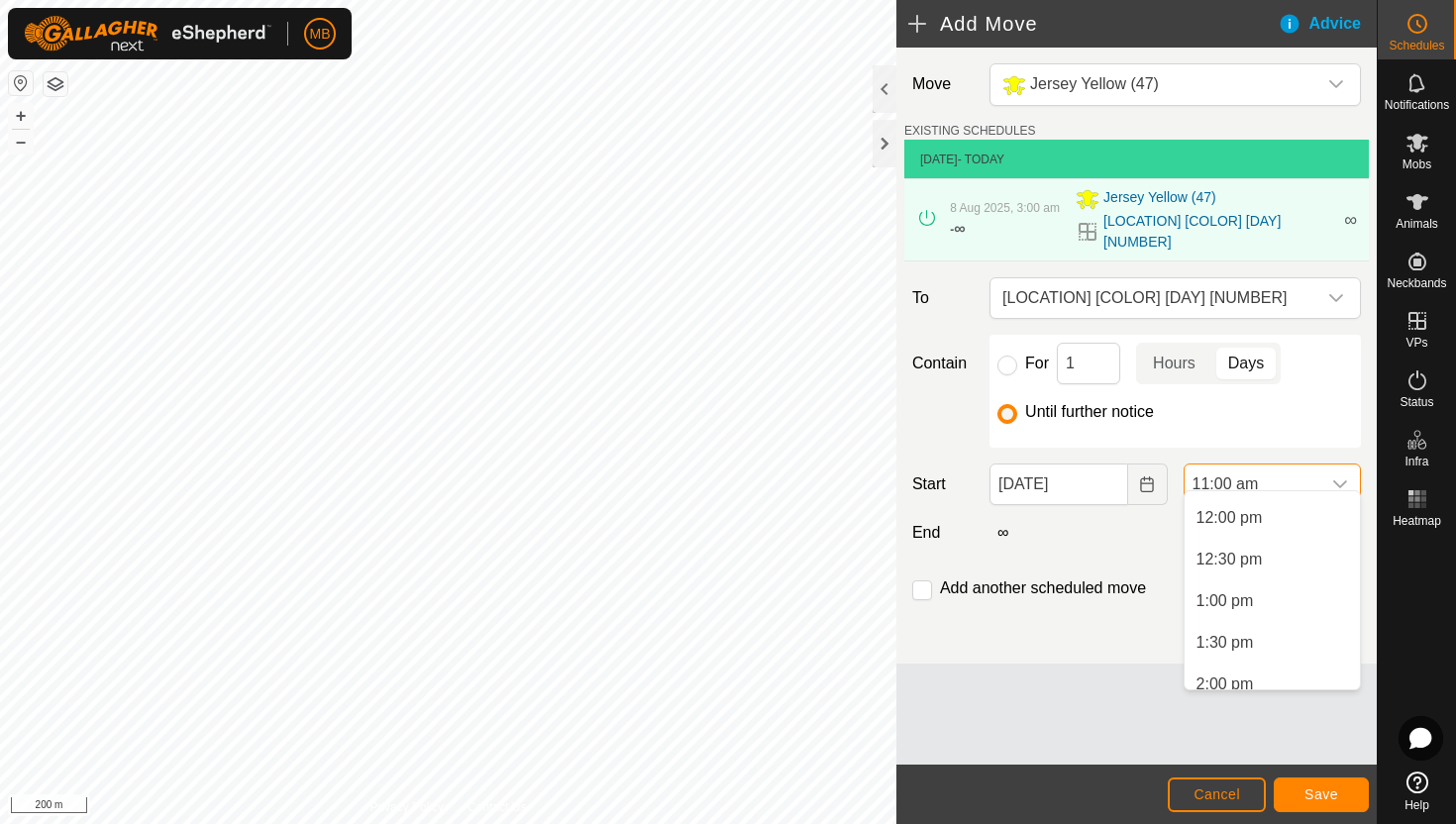 scroll, scrollTop: 992, scrollLeft: 0, axis: vertical 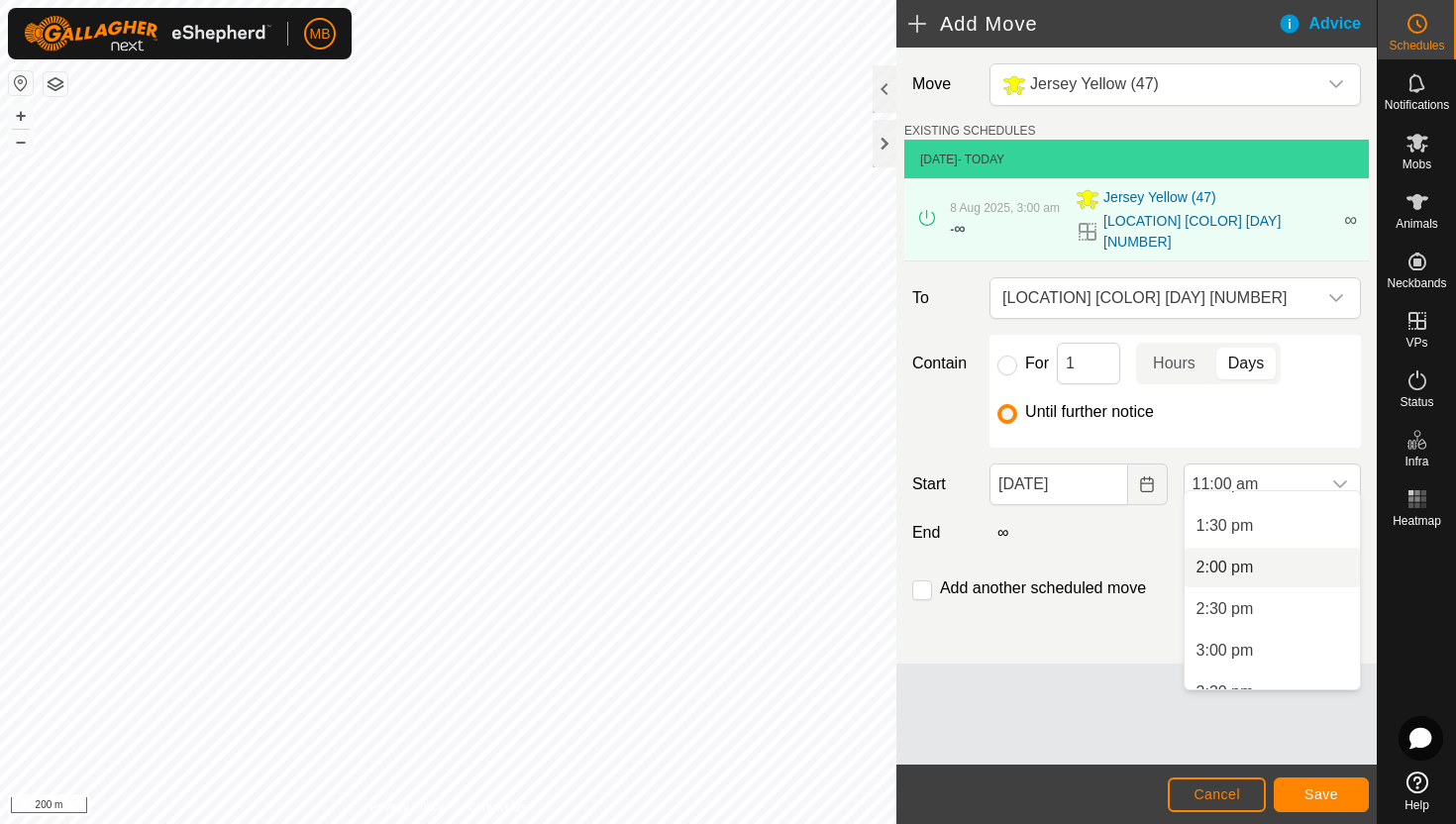 click on "2:00 pm" at bounding box center (1272, 567) 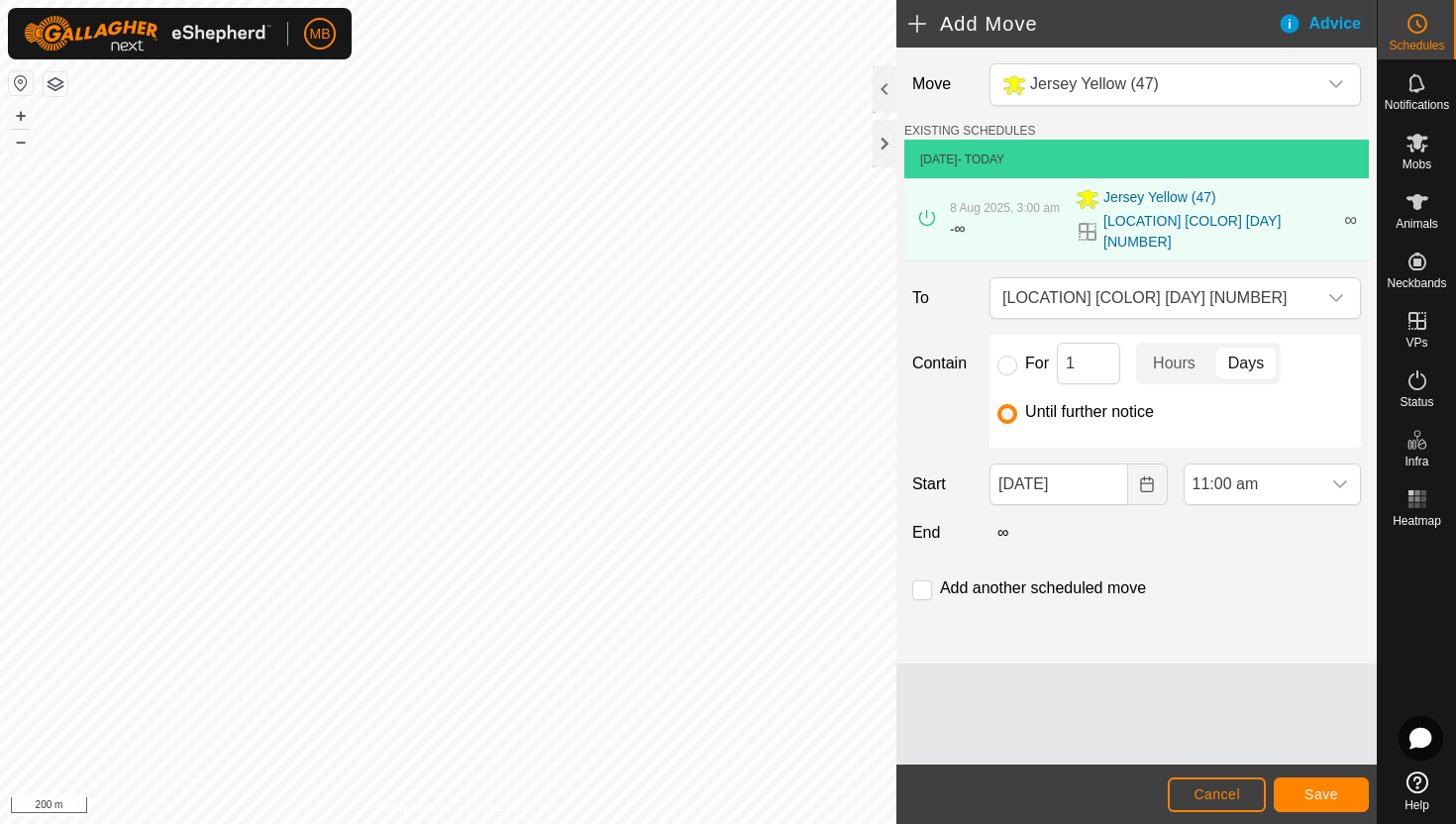 scroll, scrollTop: 915, scrollLeft: 0, axis: vertical 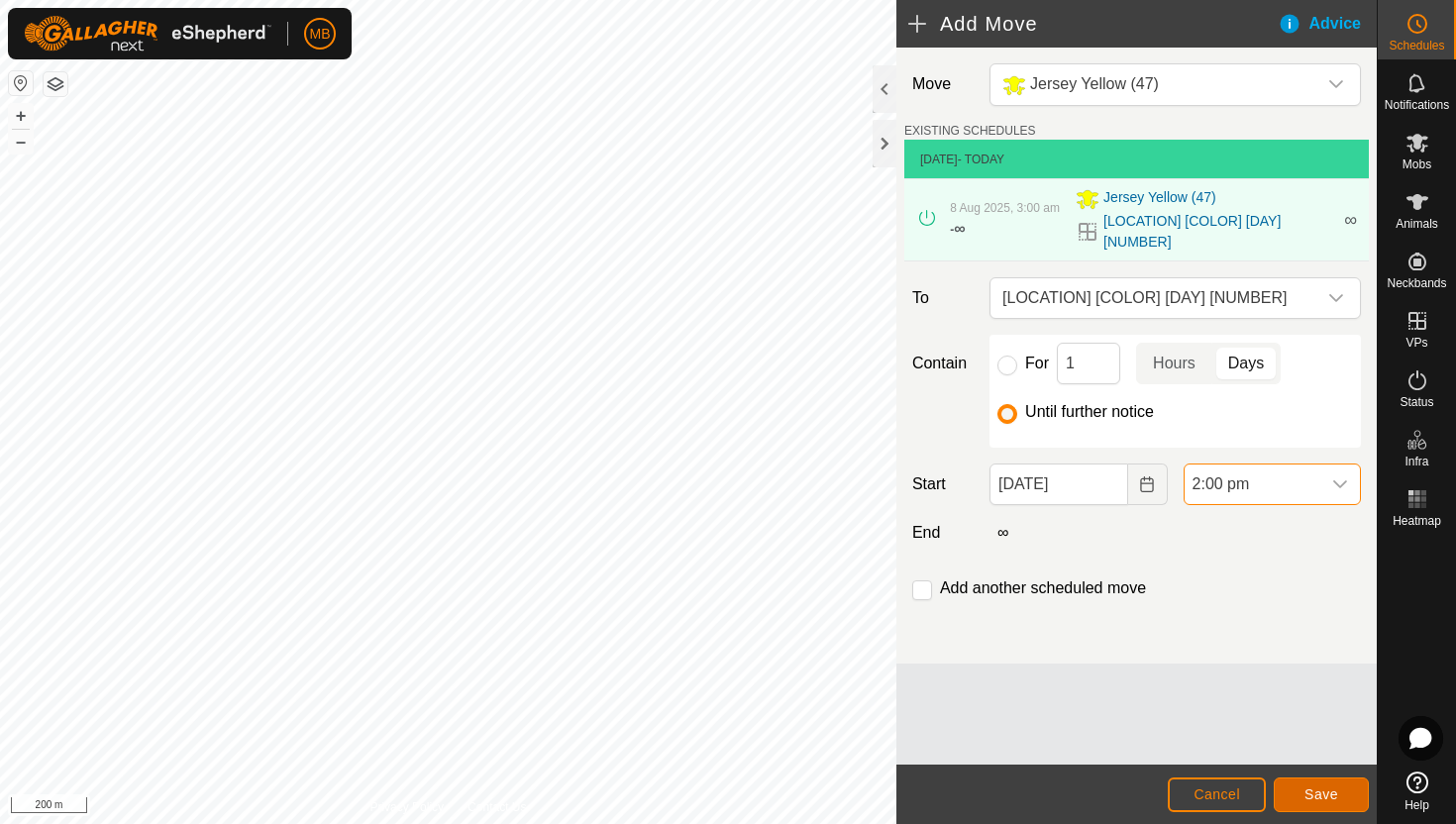 click on "Save" 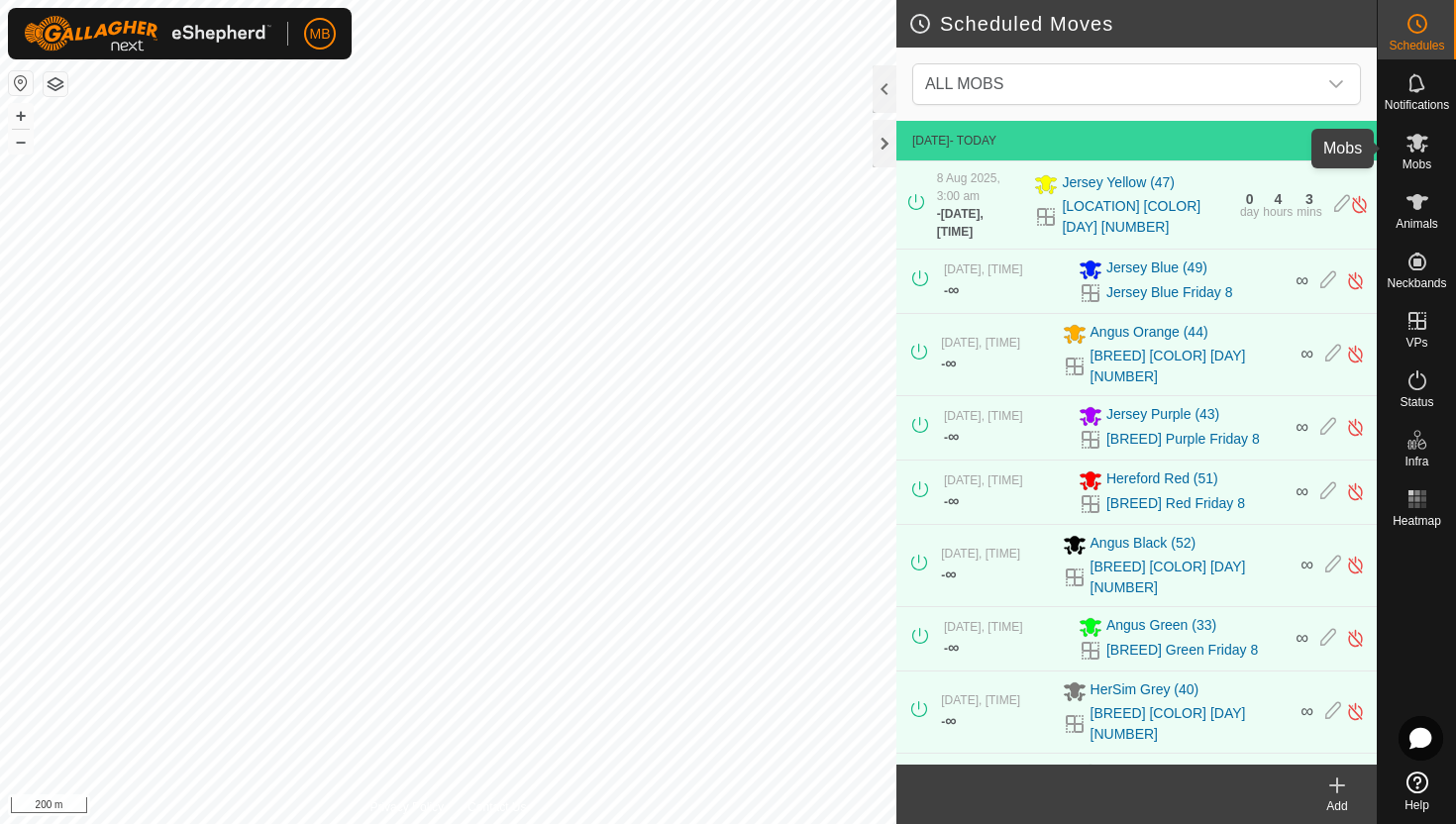 click 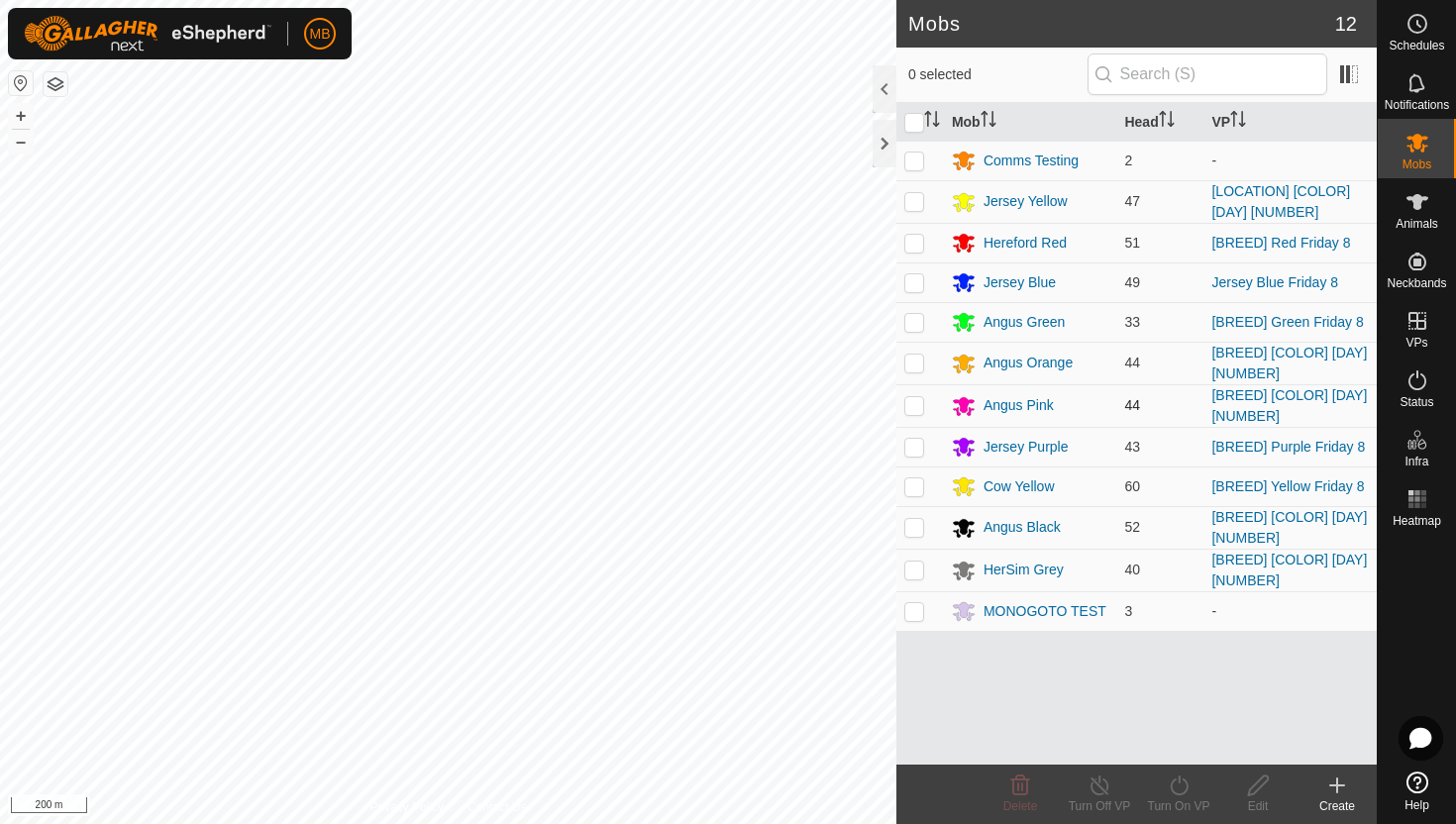 click at bounding box center [914, 405] 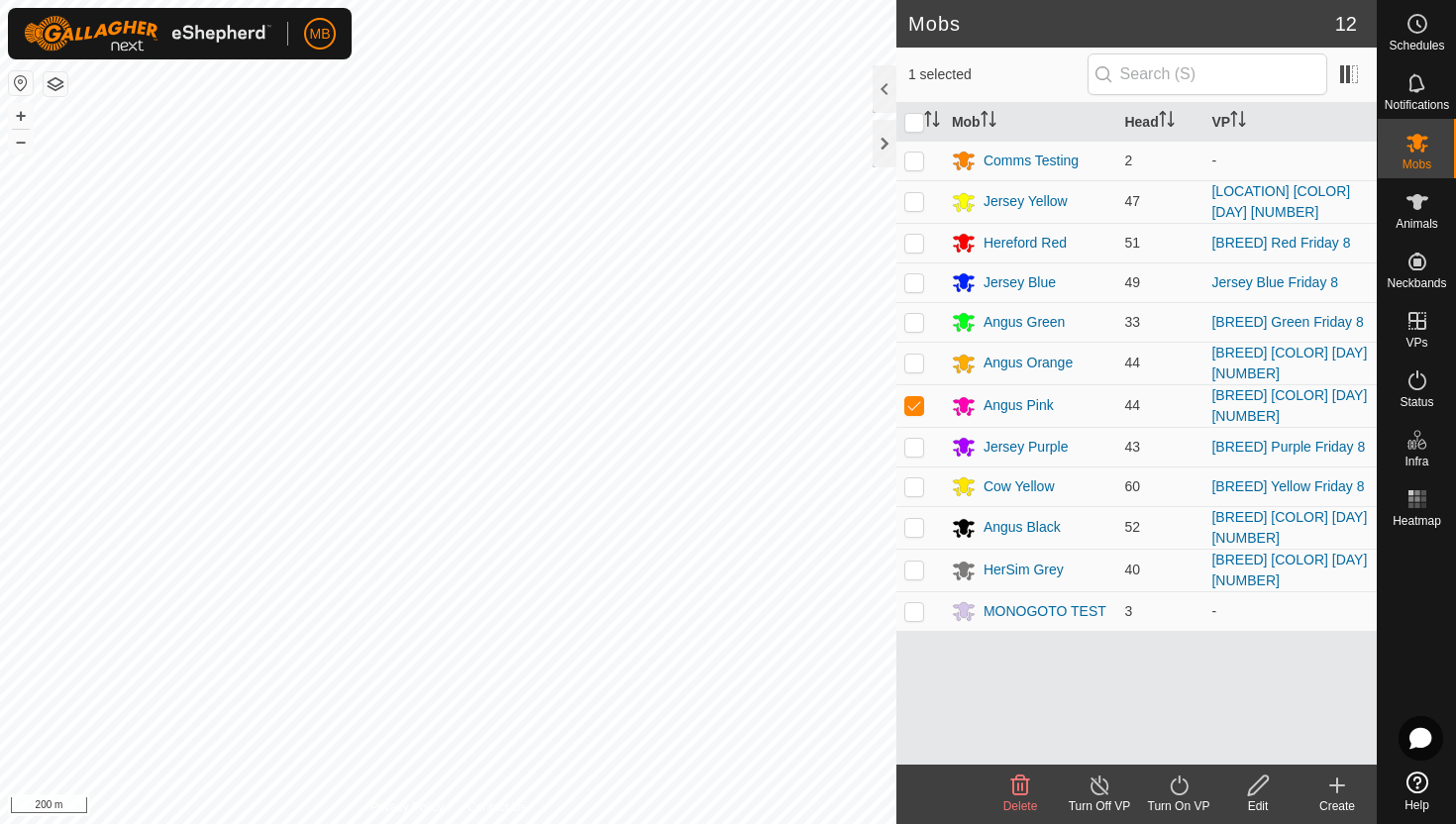 click 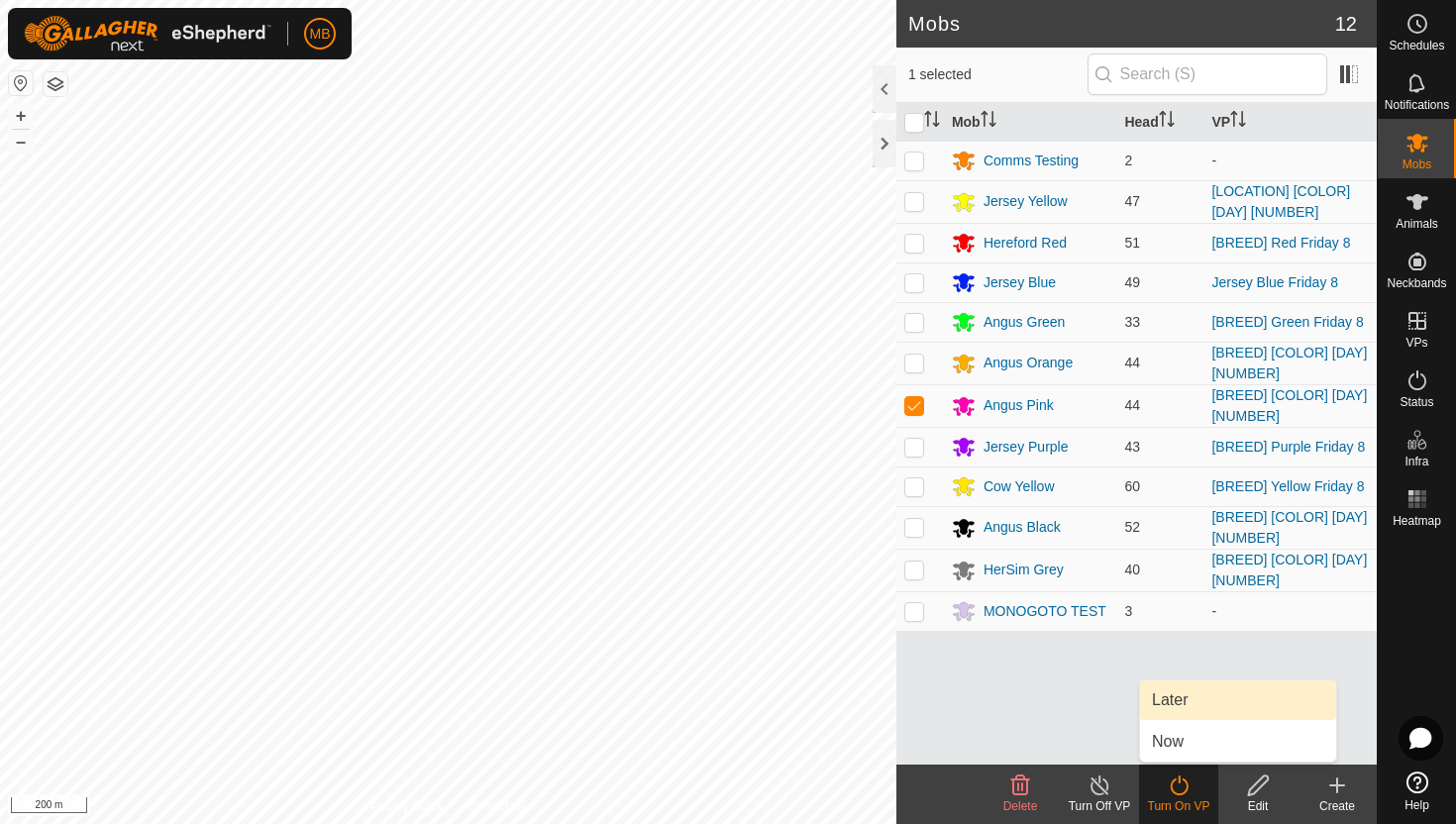 click on "Later" at bounding box center (1238, 700) 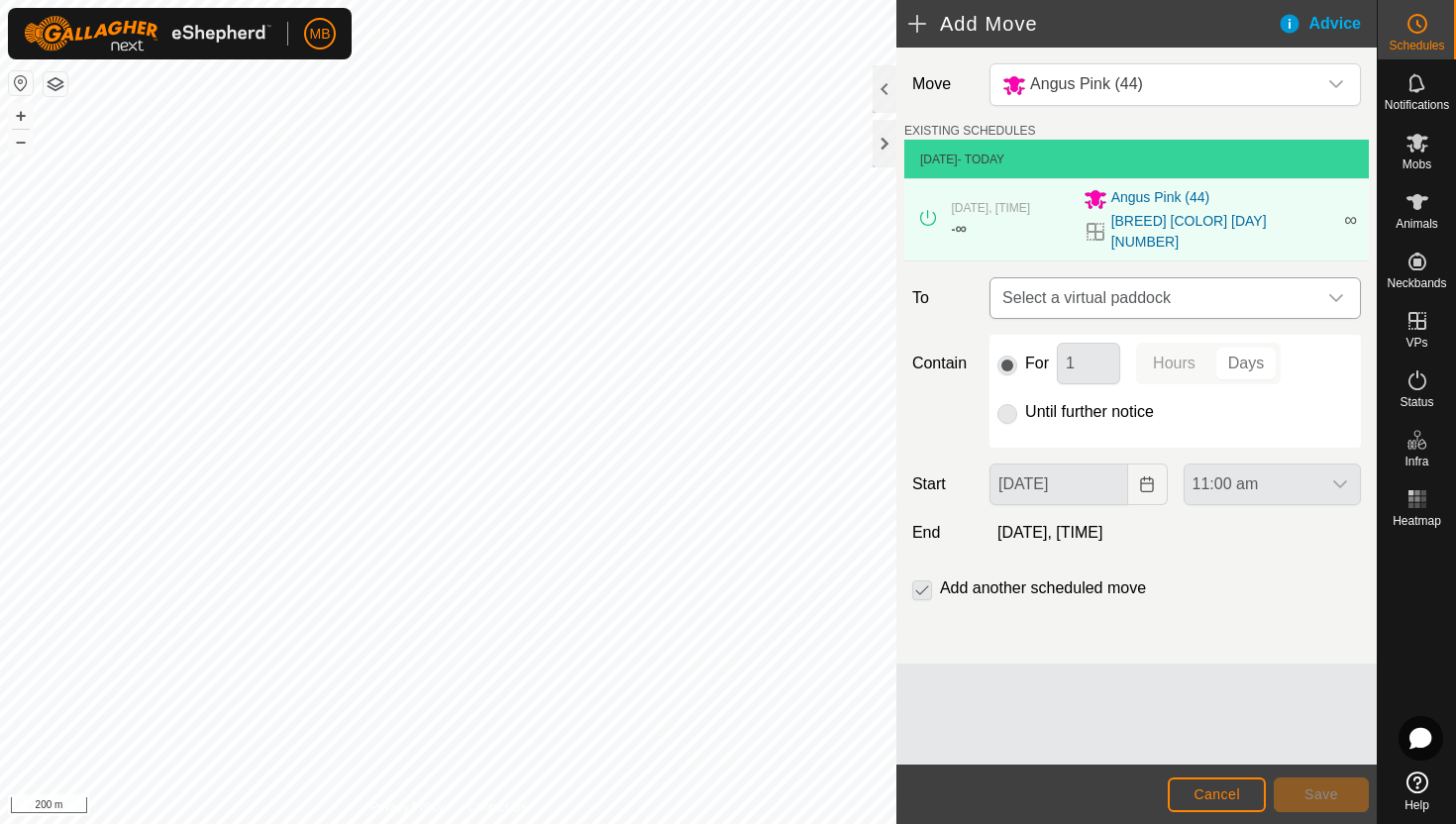 click at bounding box center (1336, 298) 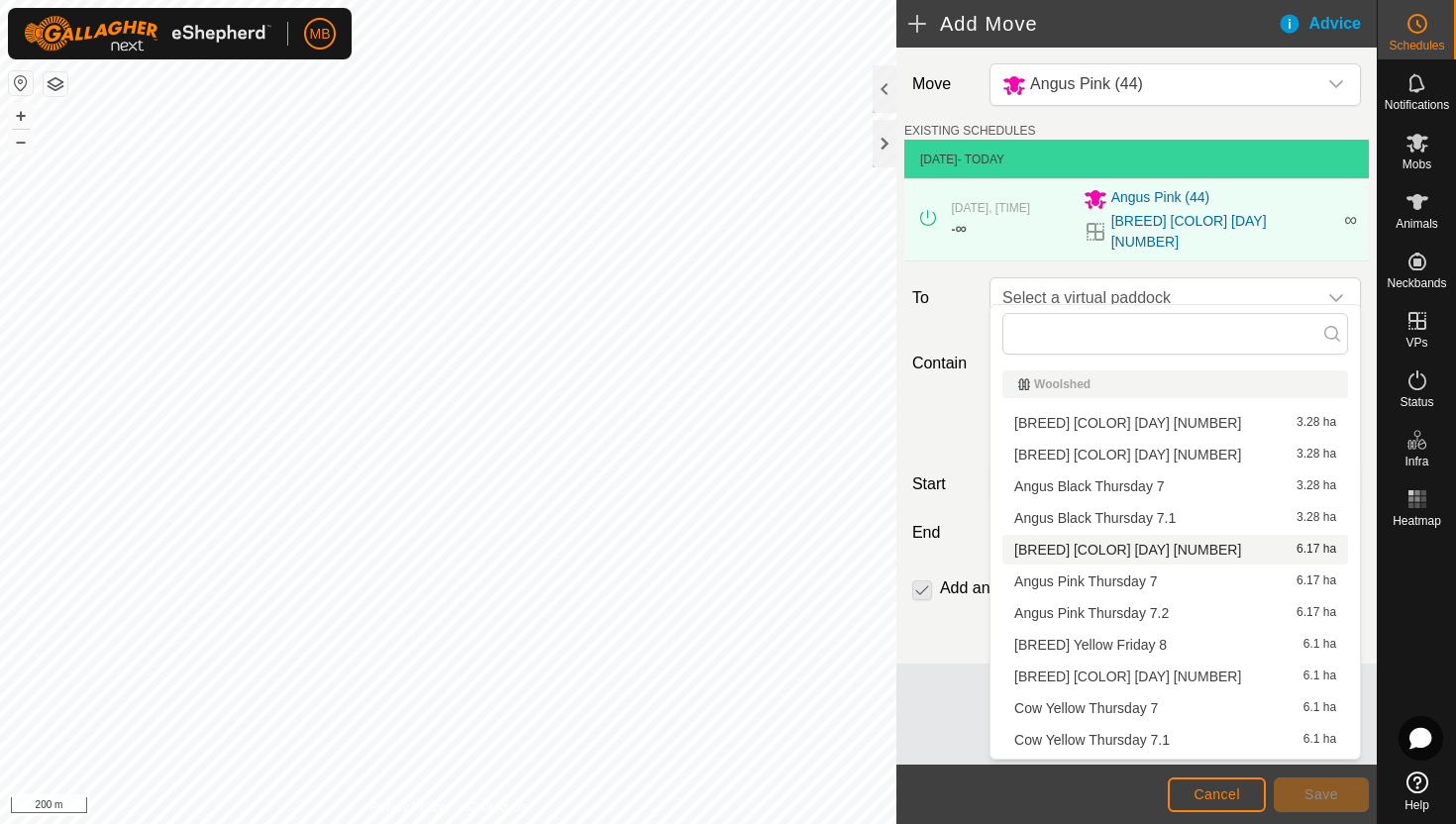 click on "[BREED] [COLOR] [DAY] [NUMBER]  [AREA]" at bounding box center (1175, 550) 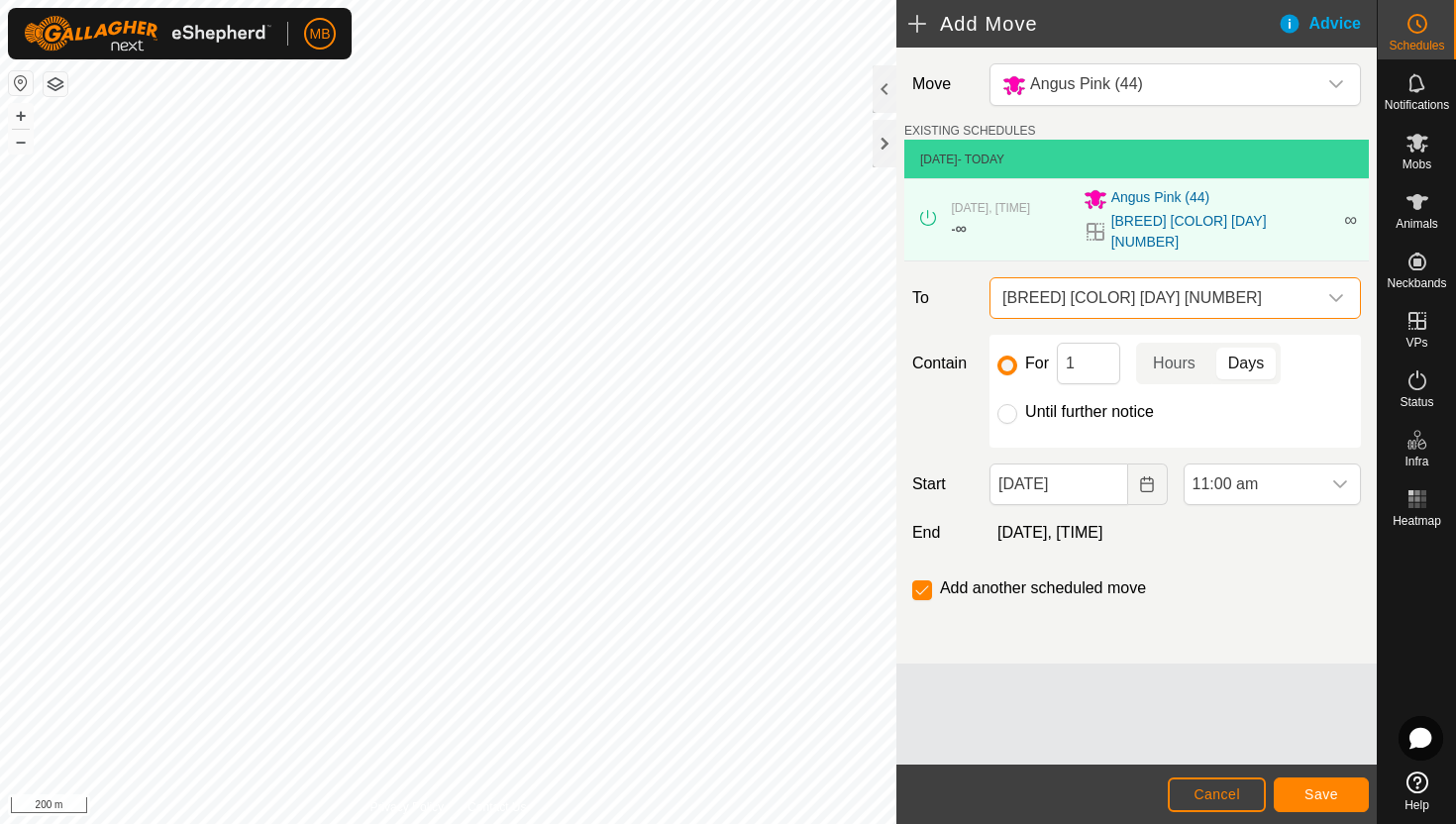 click on "Until further notice" 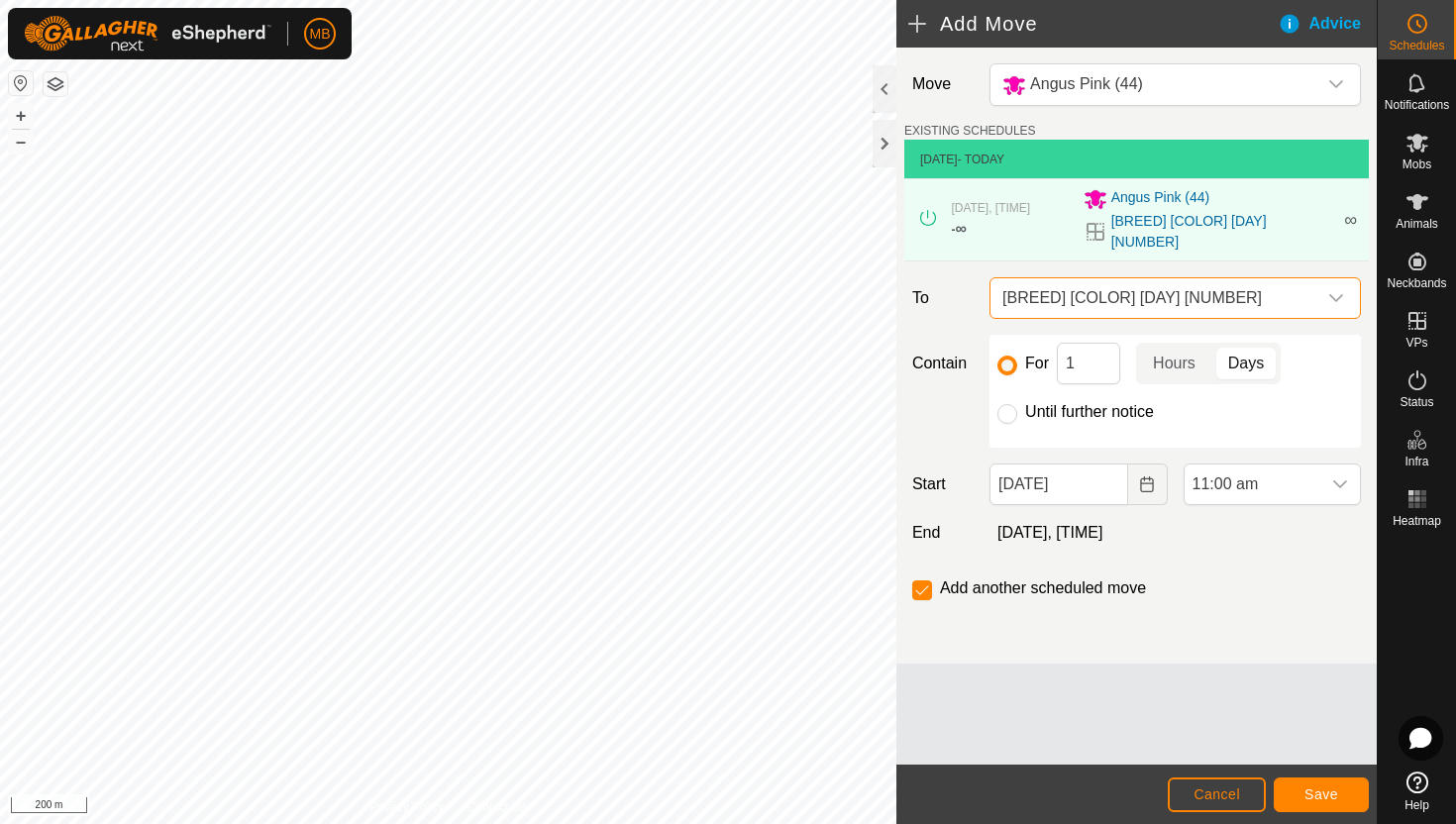click on "Until further notice" at bounding box center [1007, 414] 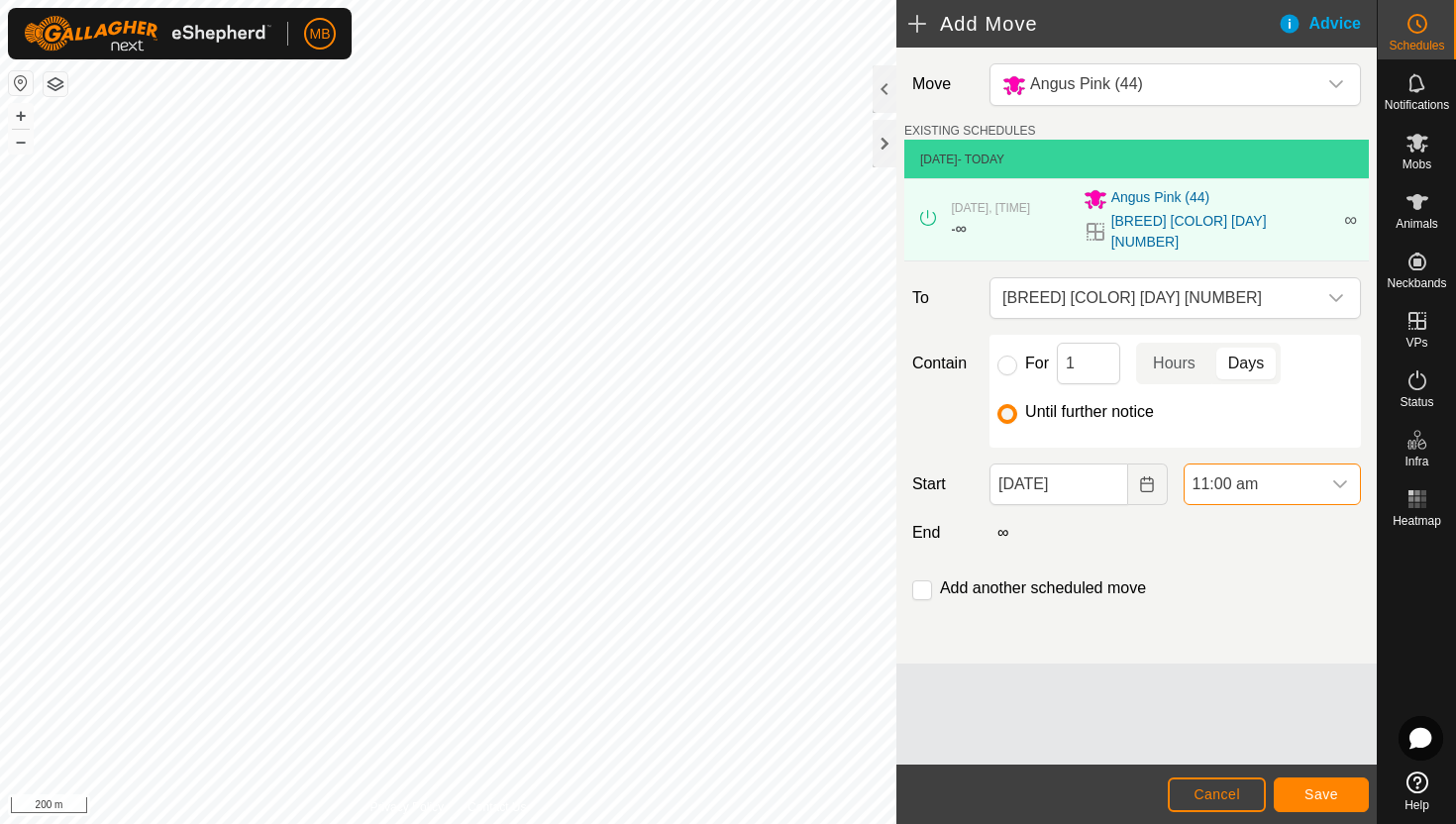 click on "11:00 am" at bounding box center [1252, 484] 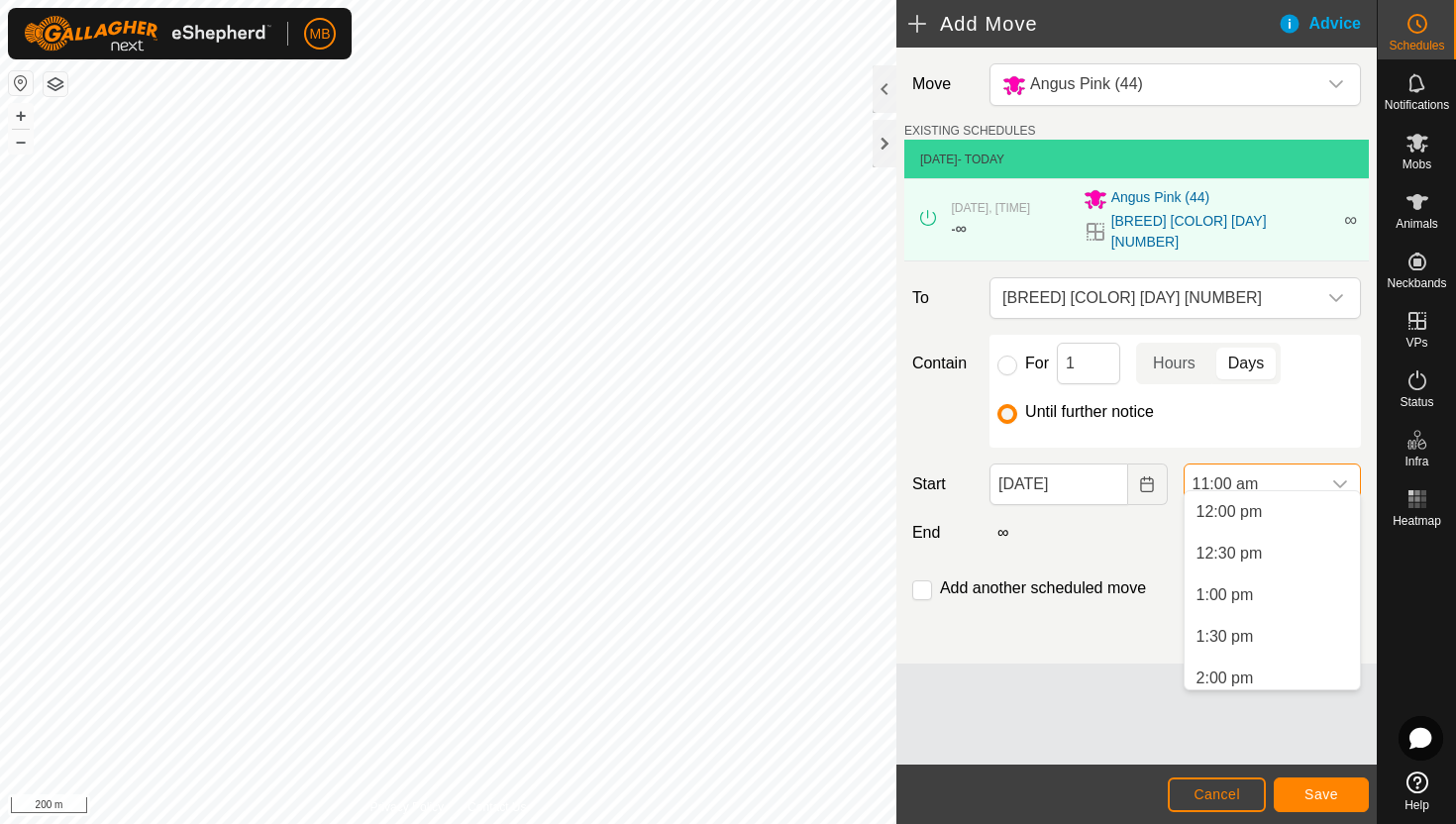 scroll, scrollTop: 1006, scrollLeft: 0, axis: vertical 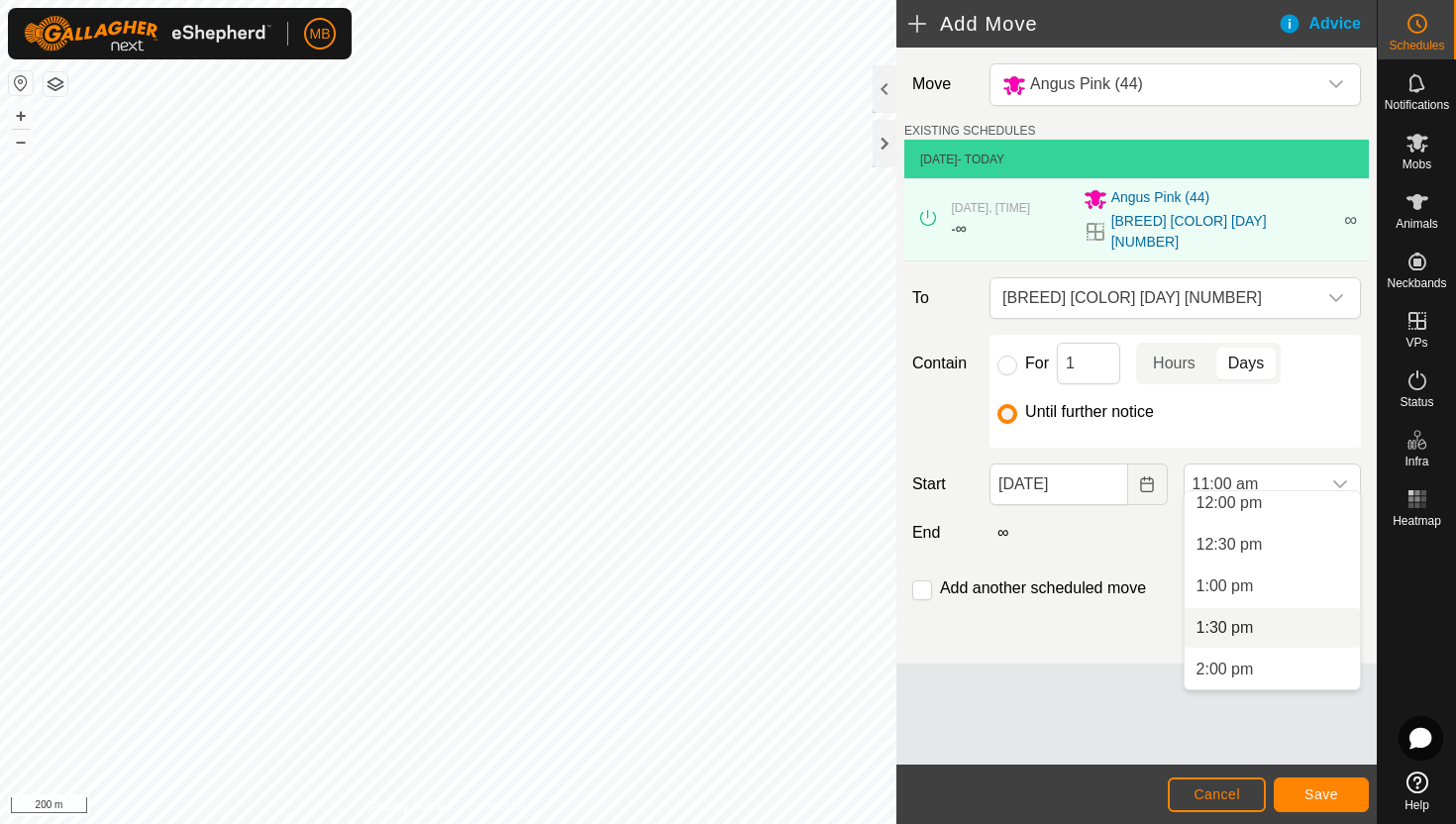 click on "1:30 pm" at bounding box center (1272, 628) 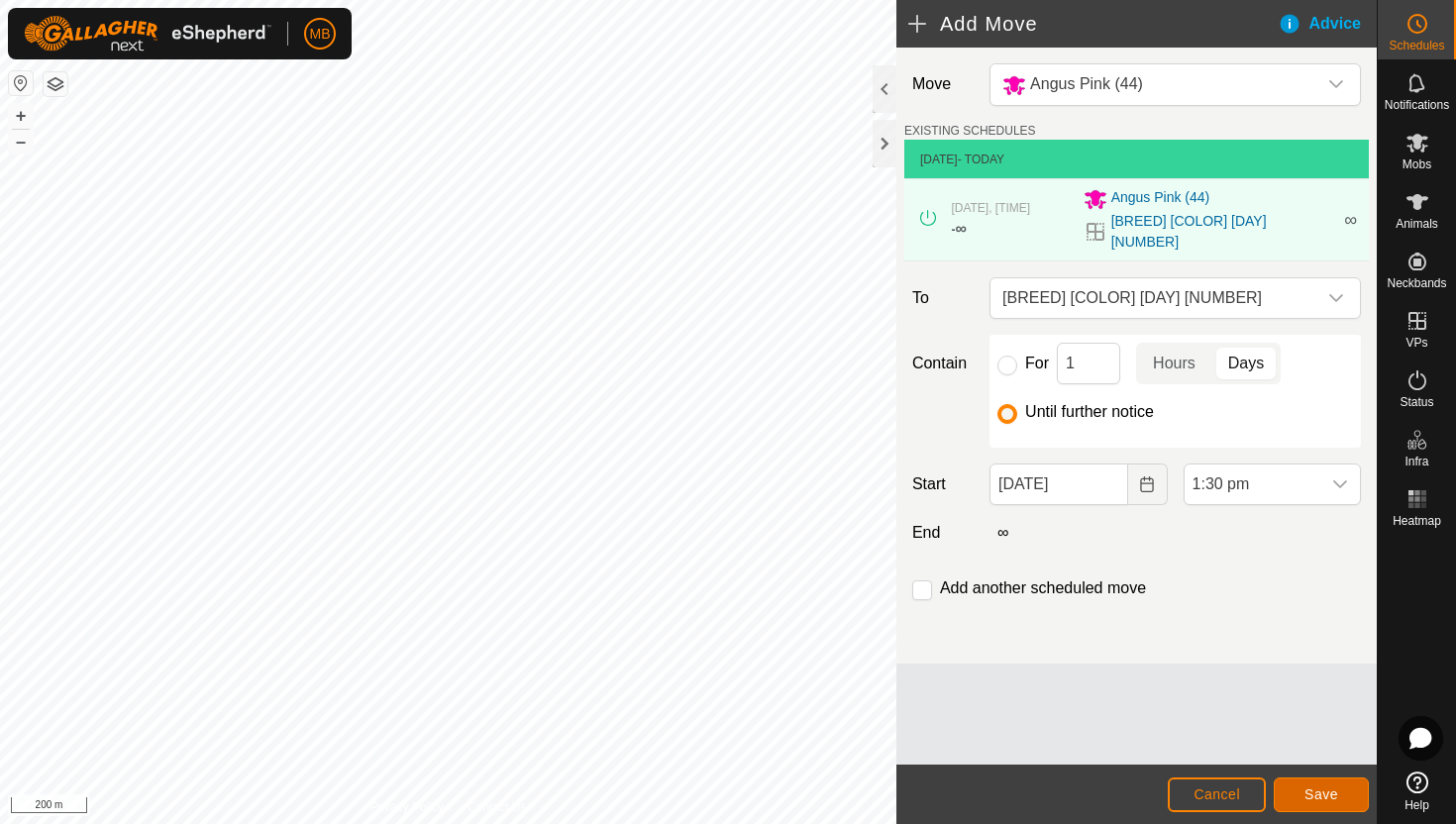 click on "Save" 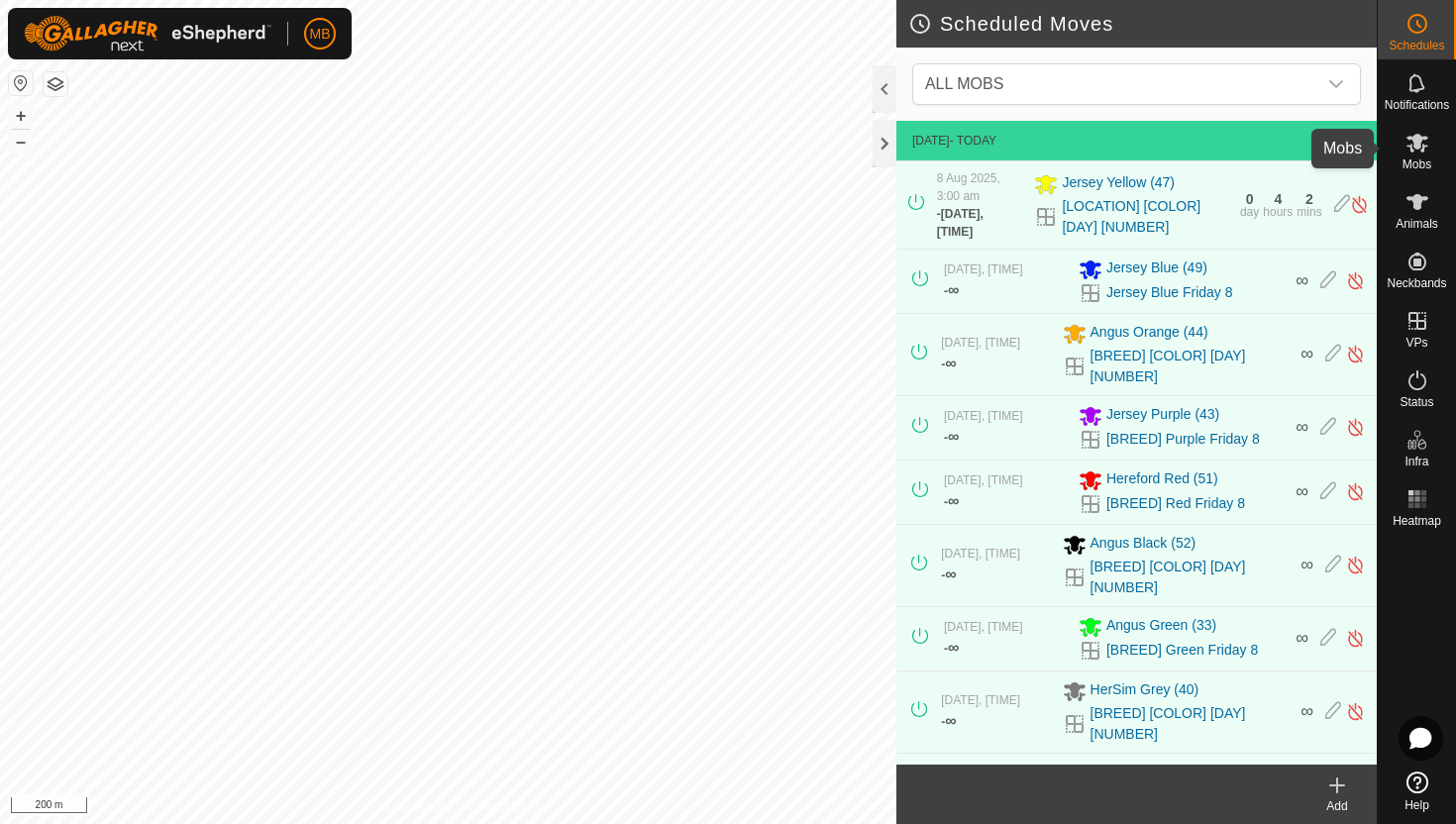 click 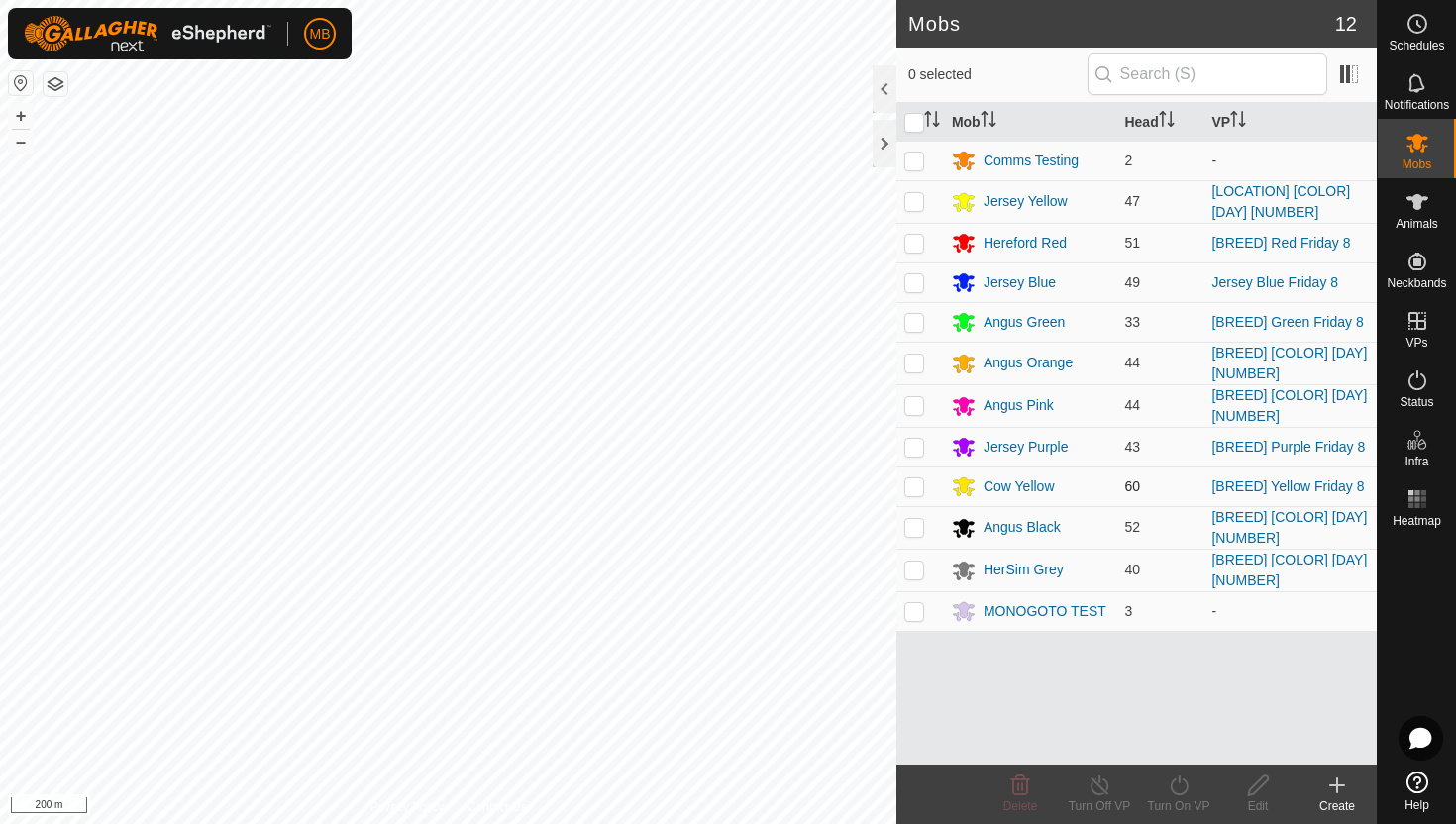 click at bounding box center (914, 486) 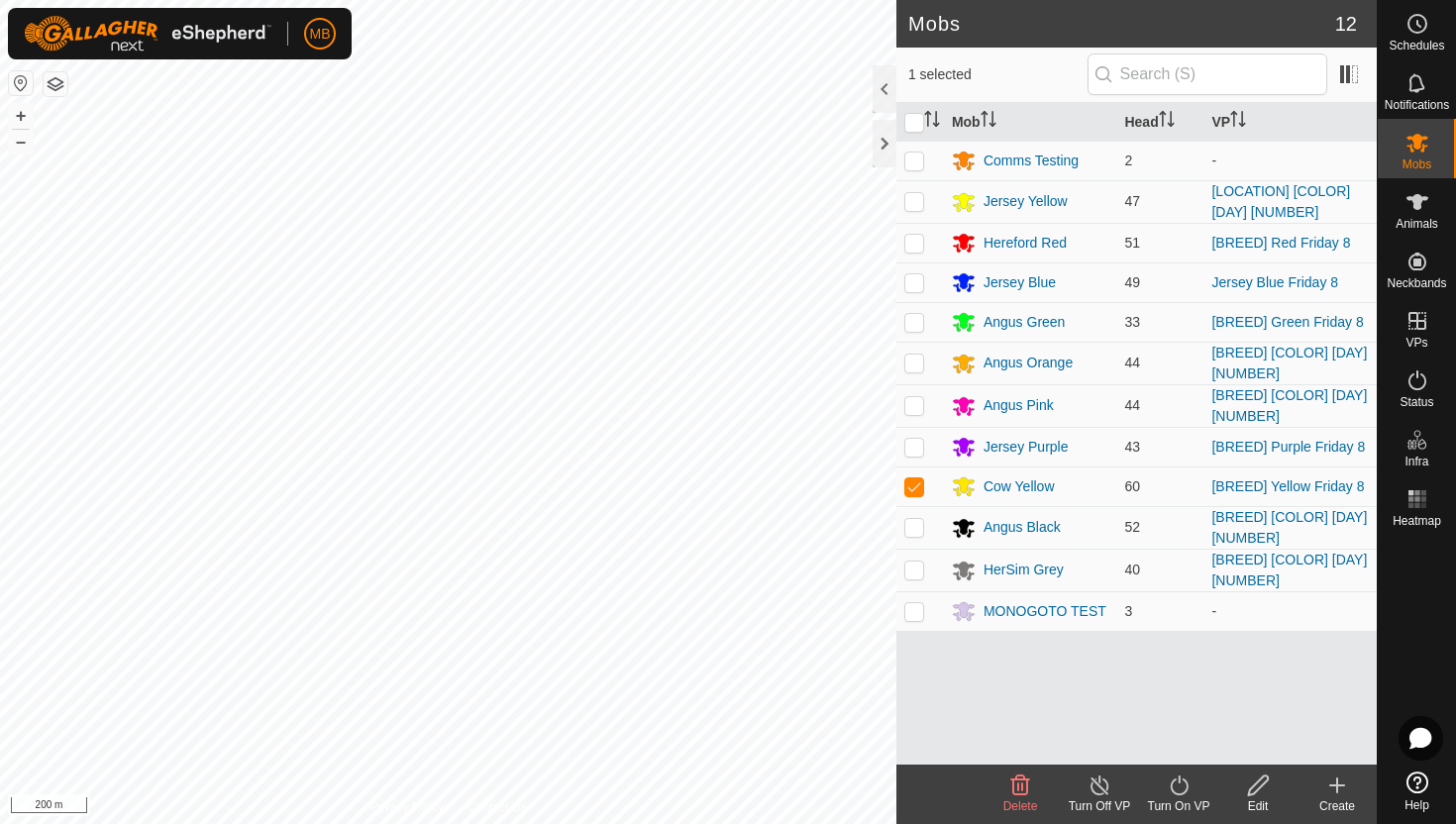 click 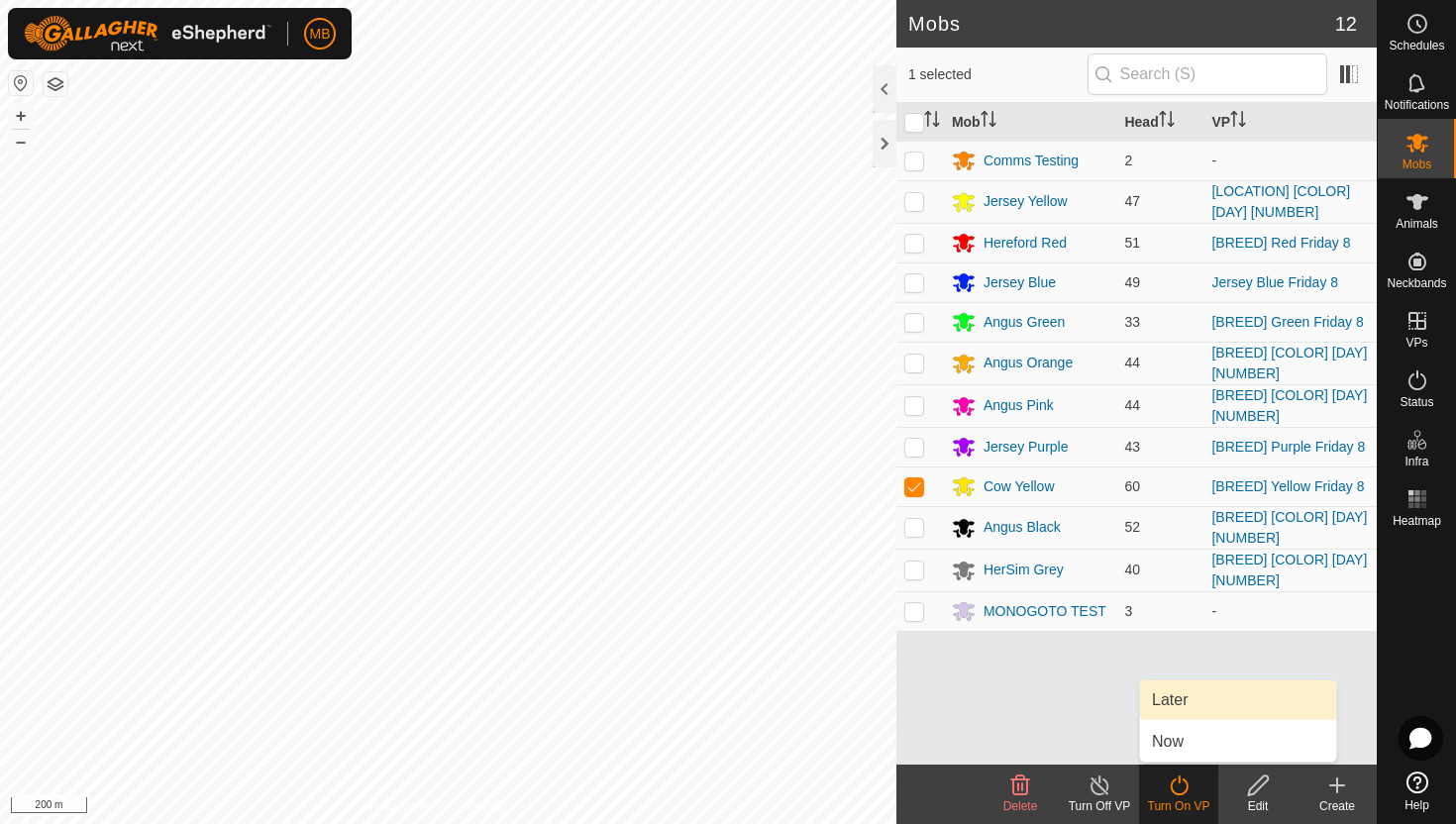 click on "Later" at bounding box center [1238, 700] 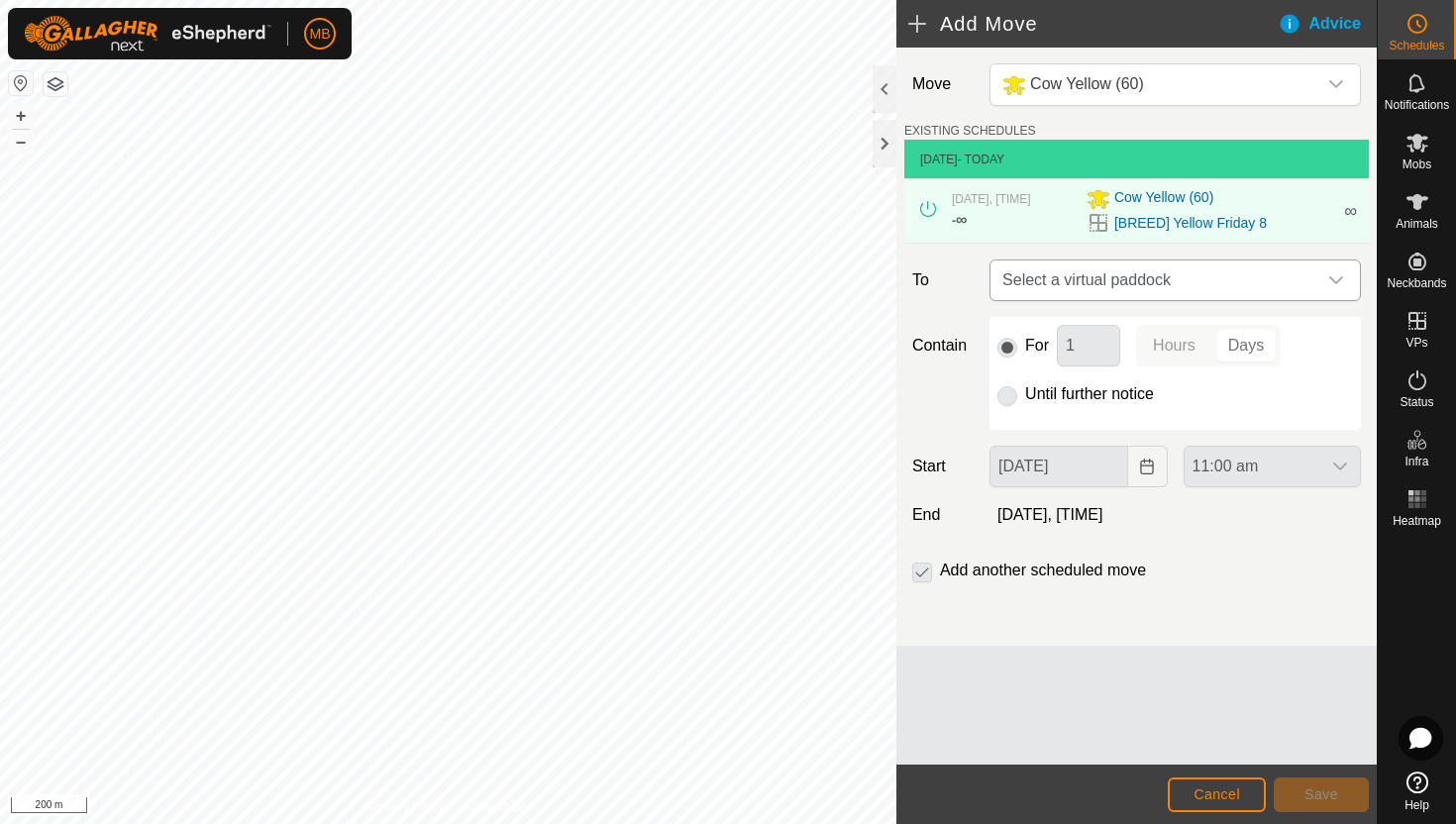 click at bounding box center (1336, 280) 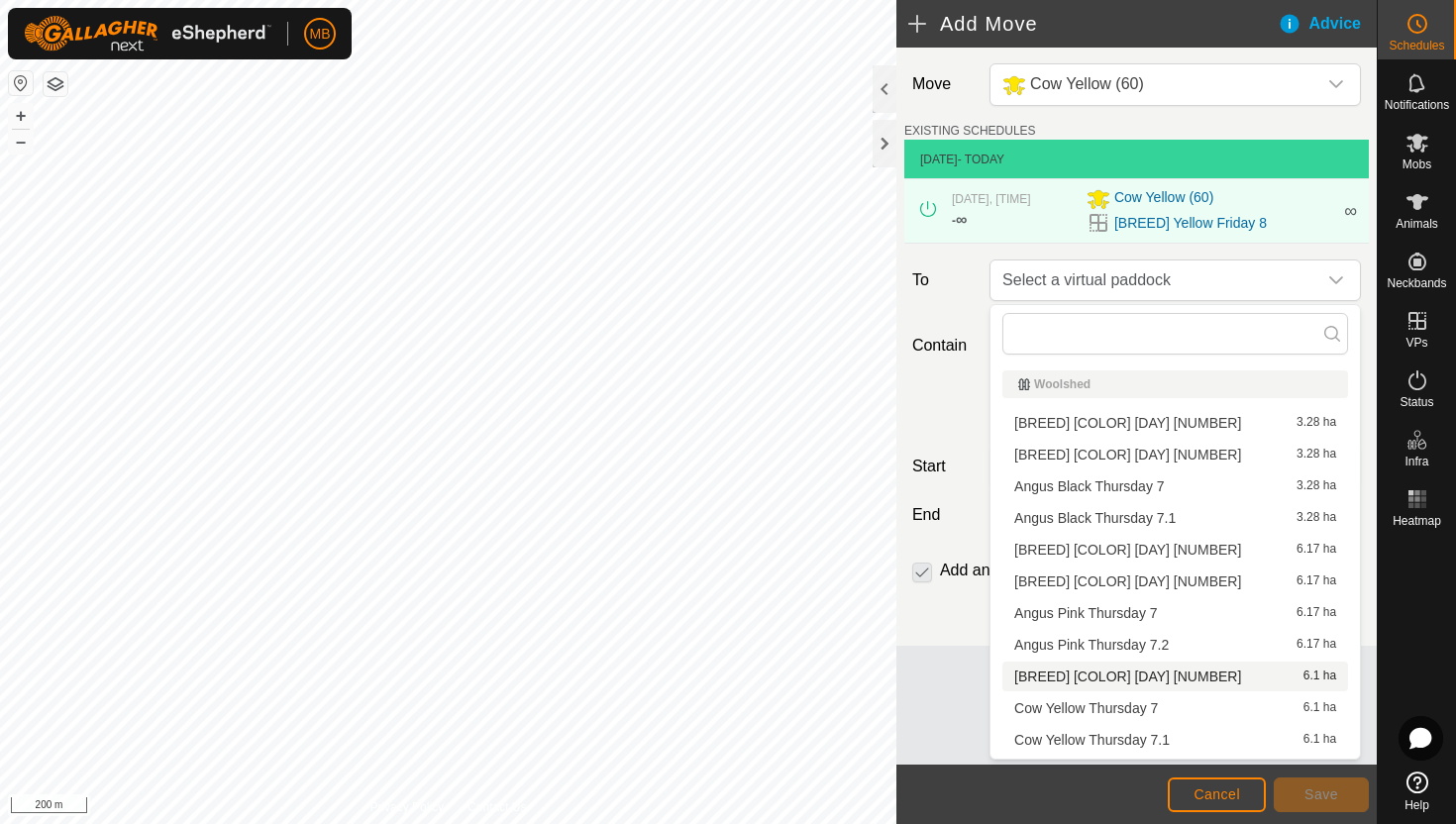 click on "[BREED] [COLOR] [DAY] [NUMBER]  [AREA]" at bounding box center [1175, 676] 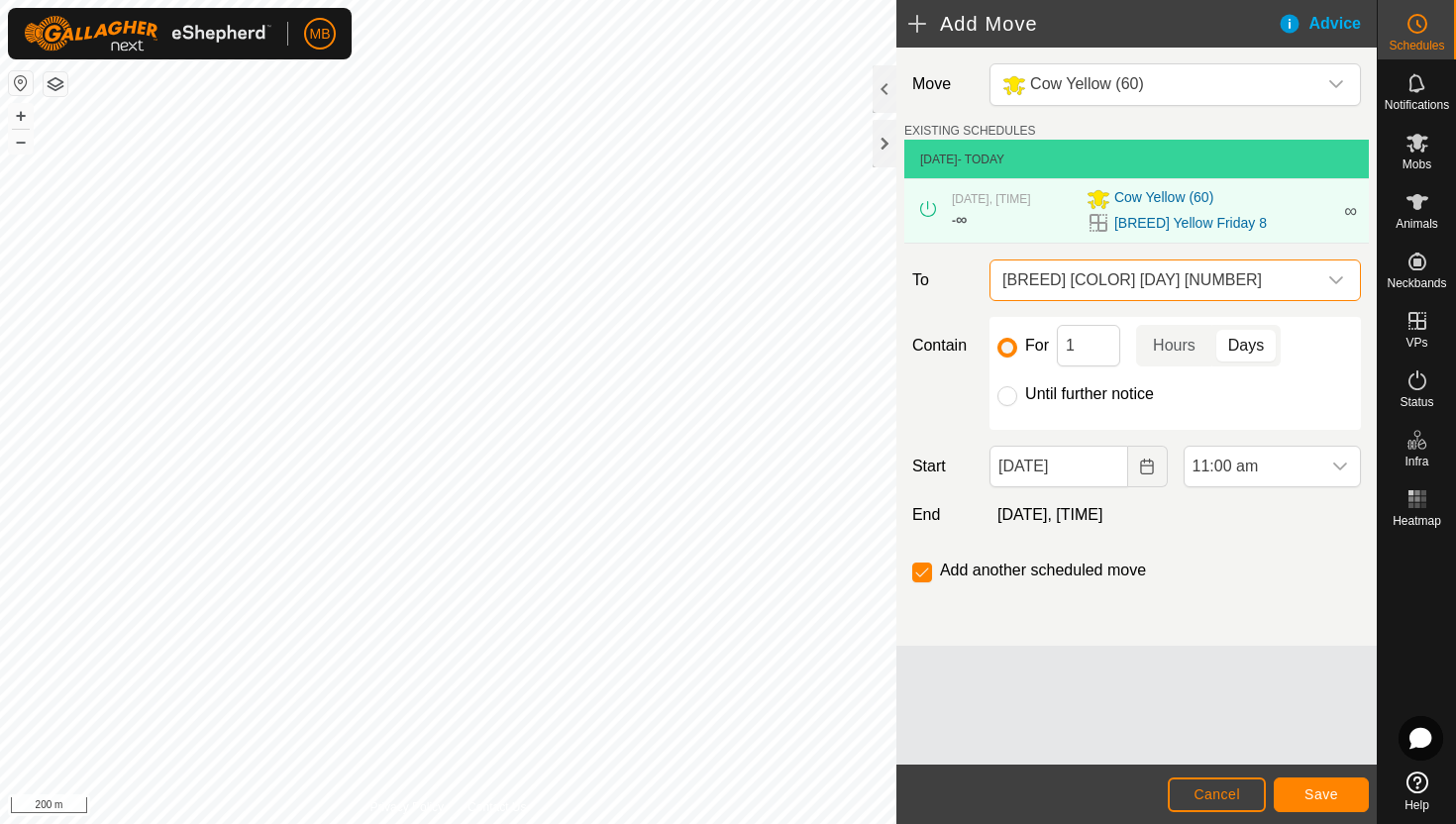 click on "Until further notice" 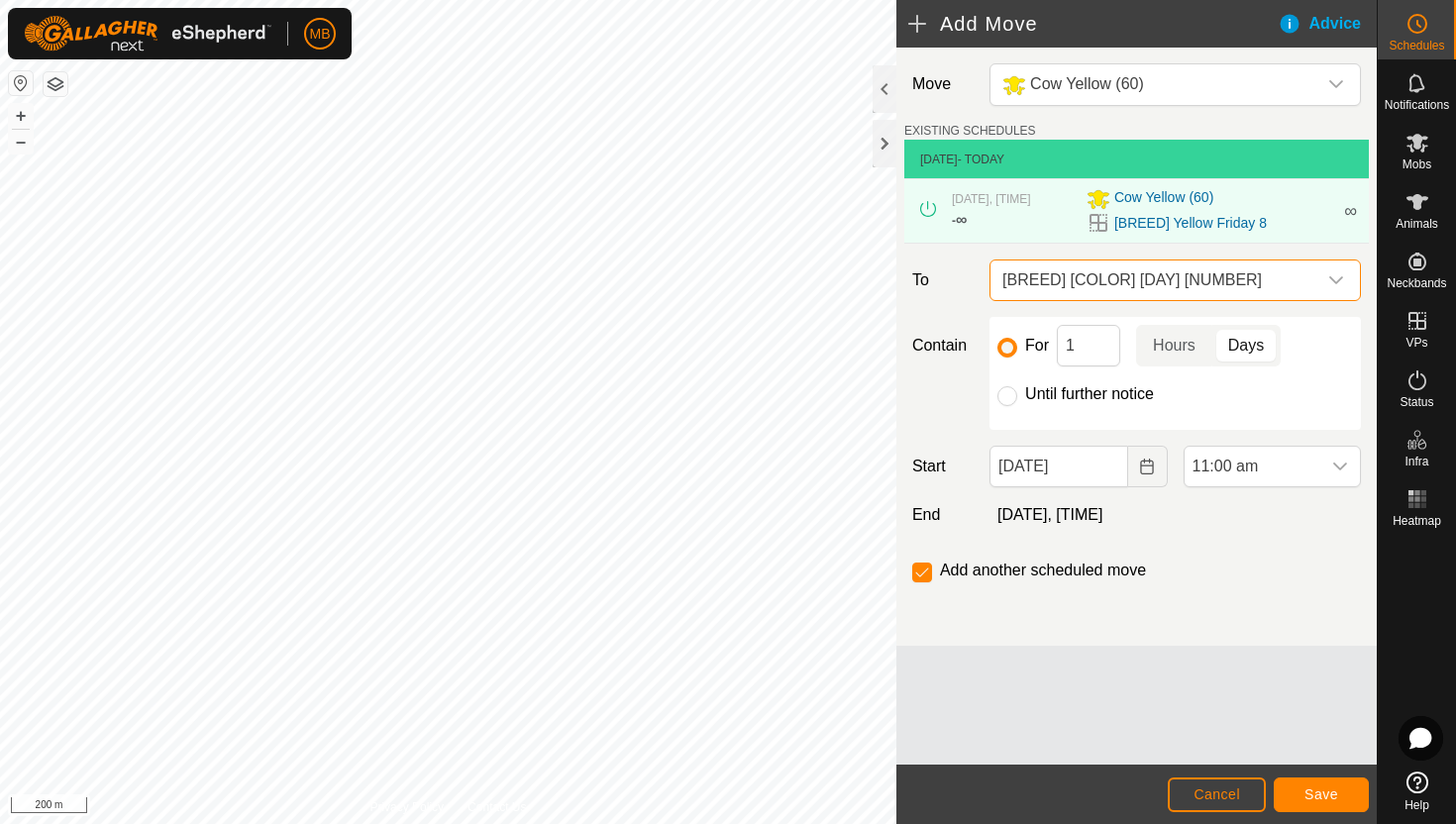 click on "Until further notice" at bounding box center (1007, 396) 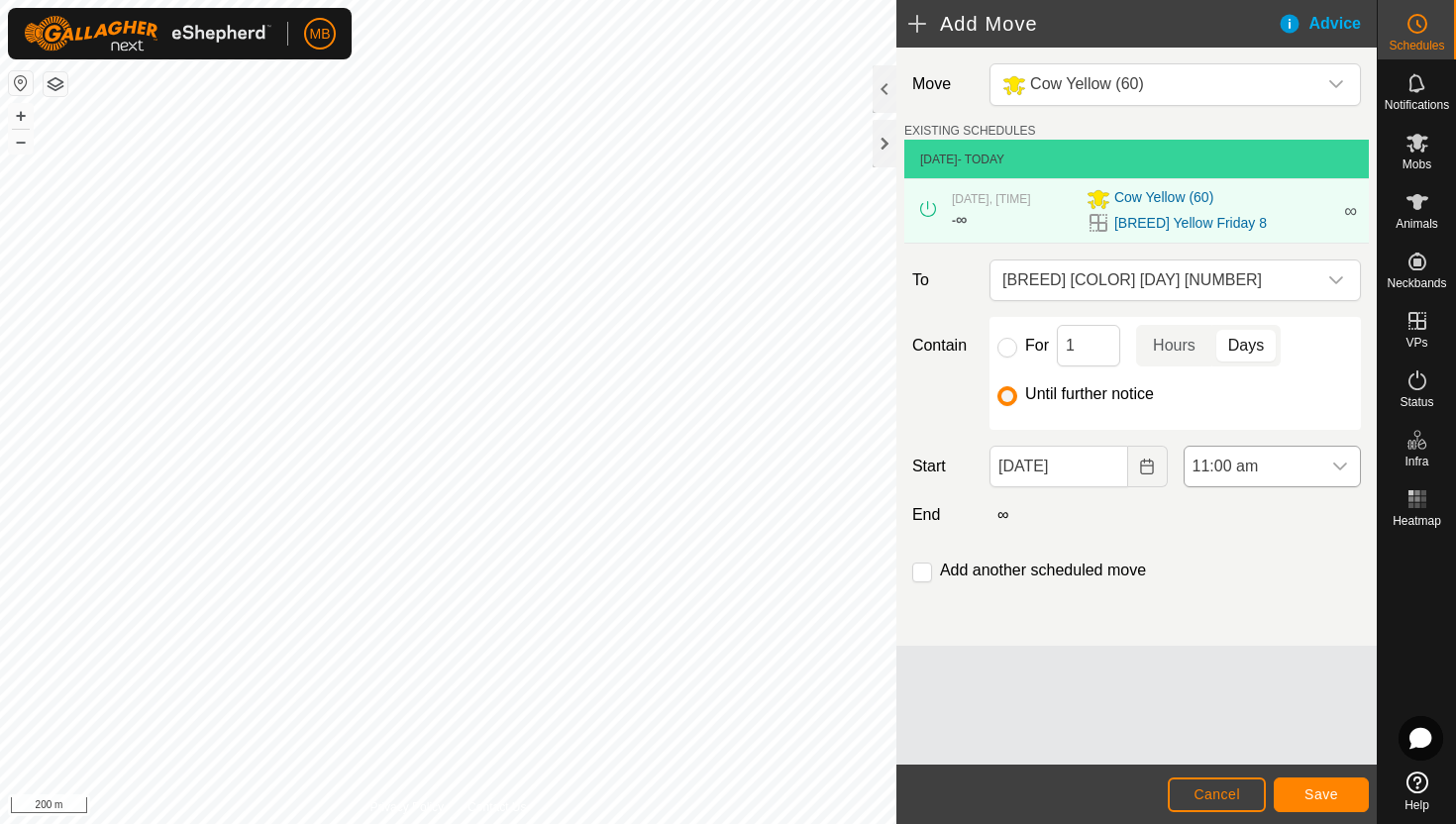 click 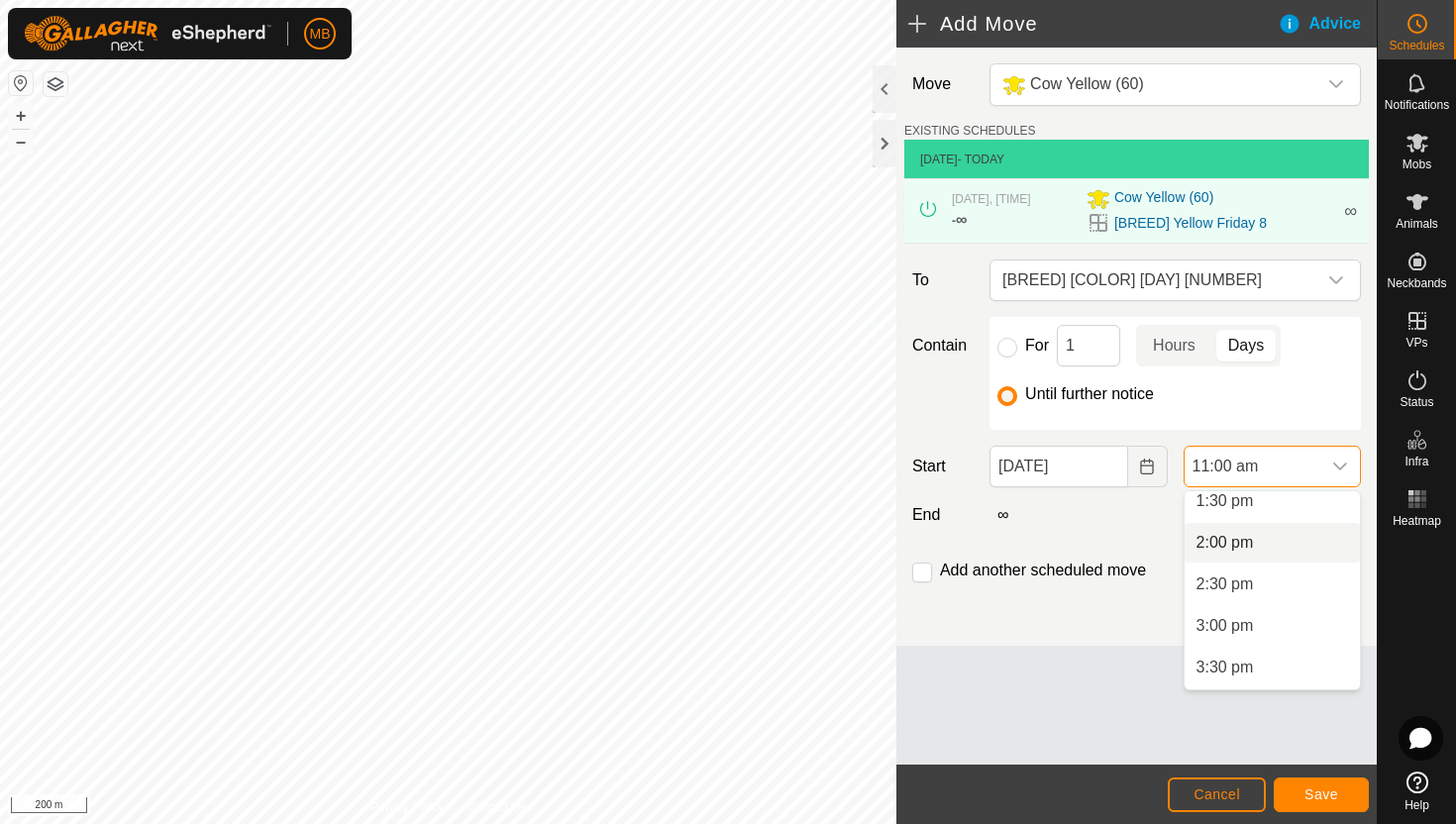 scroll, scrollTop: 1143, scrollLeft: 0, axis: vertical 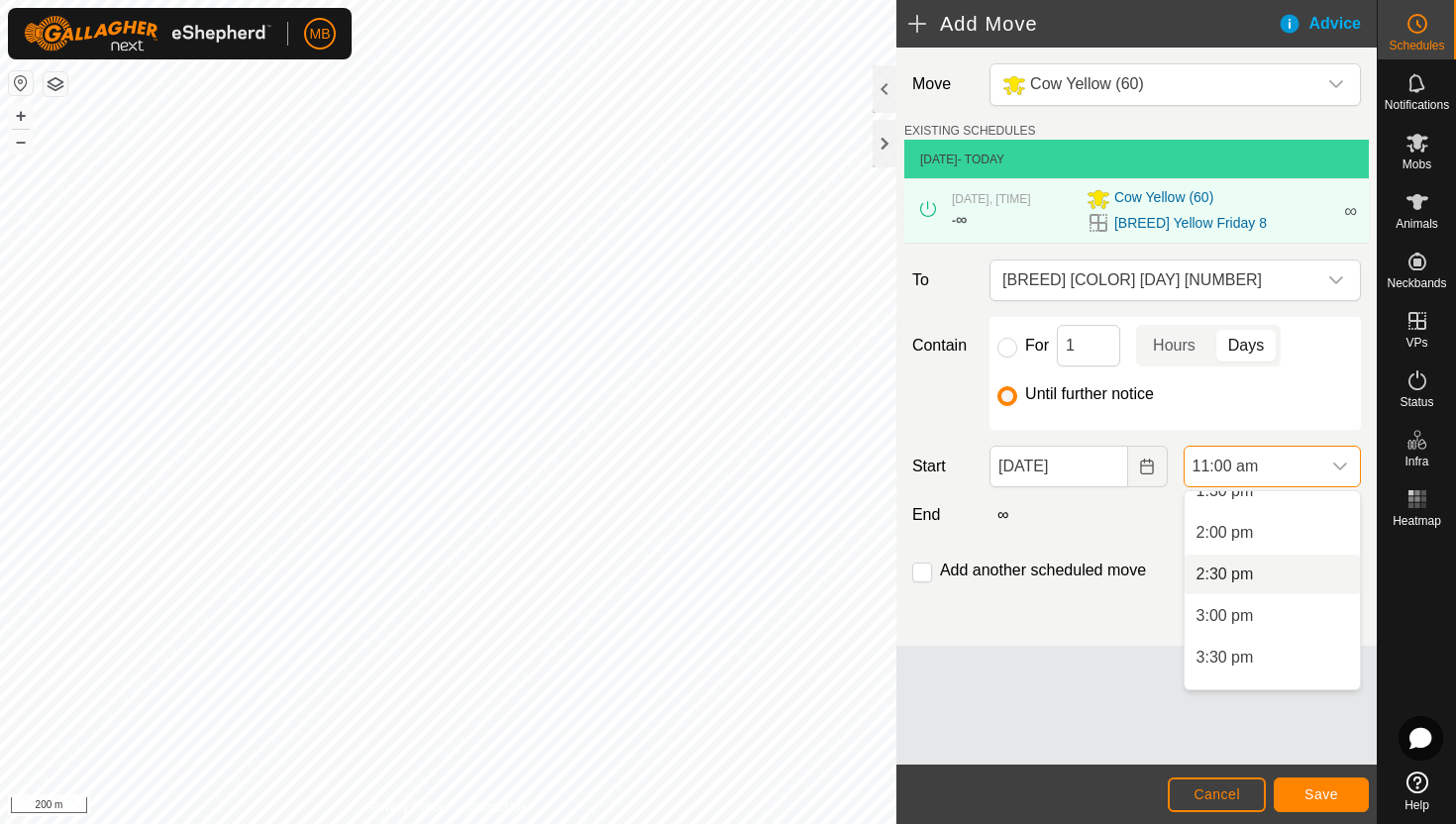 click on "2:30 pm" at bounding box center (1272, 574) 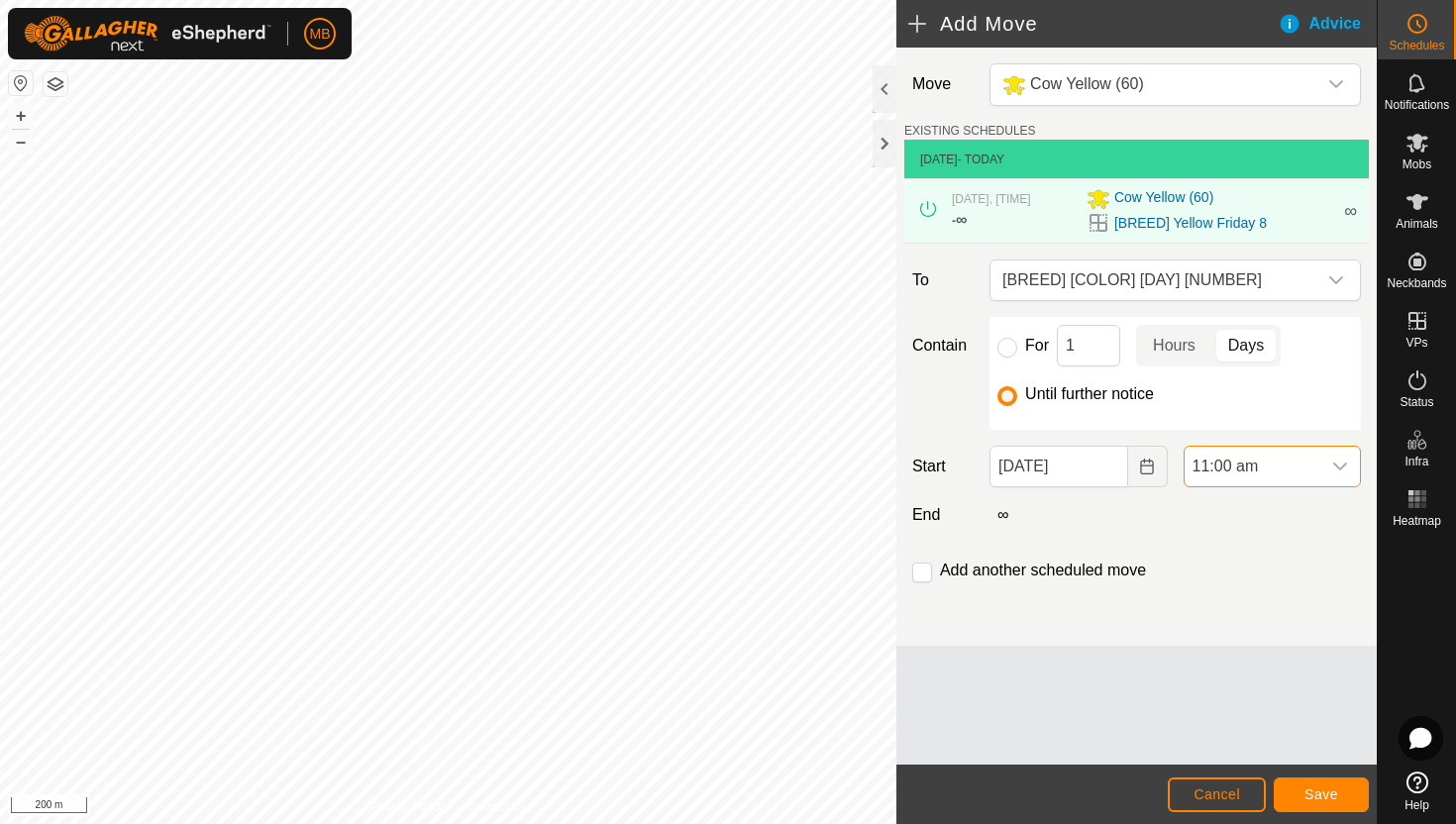 scroll, scrollTop: 915, scrollLeft: 0, axis: vertical 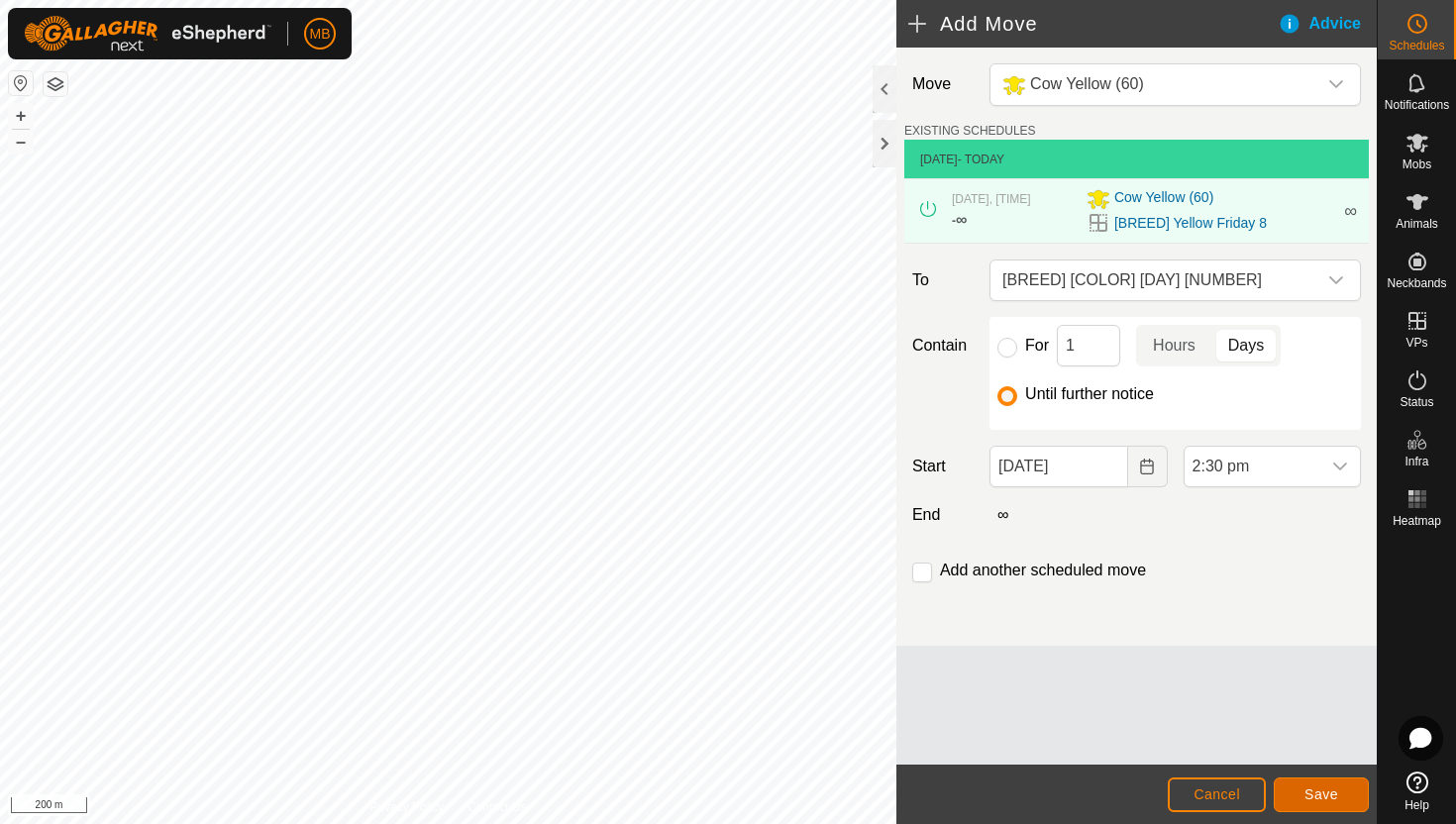 click on "Save" 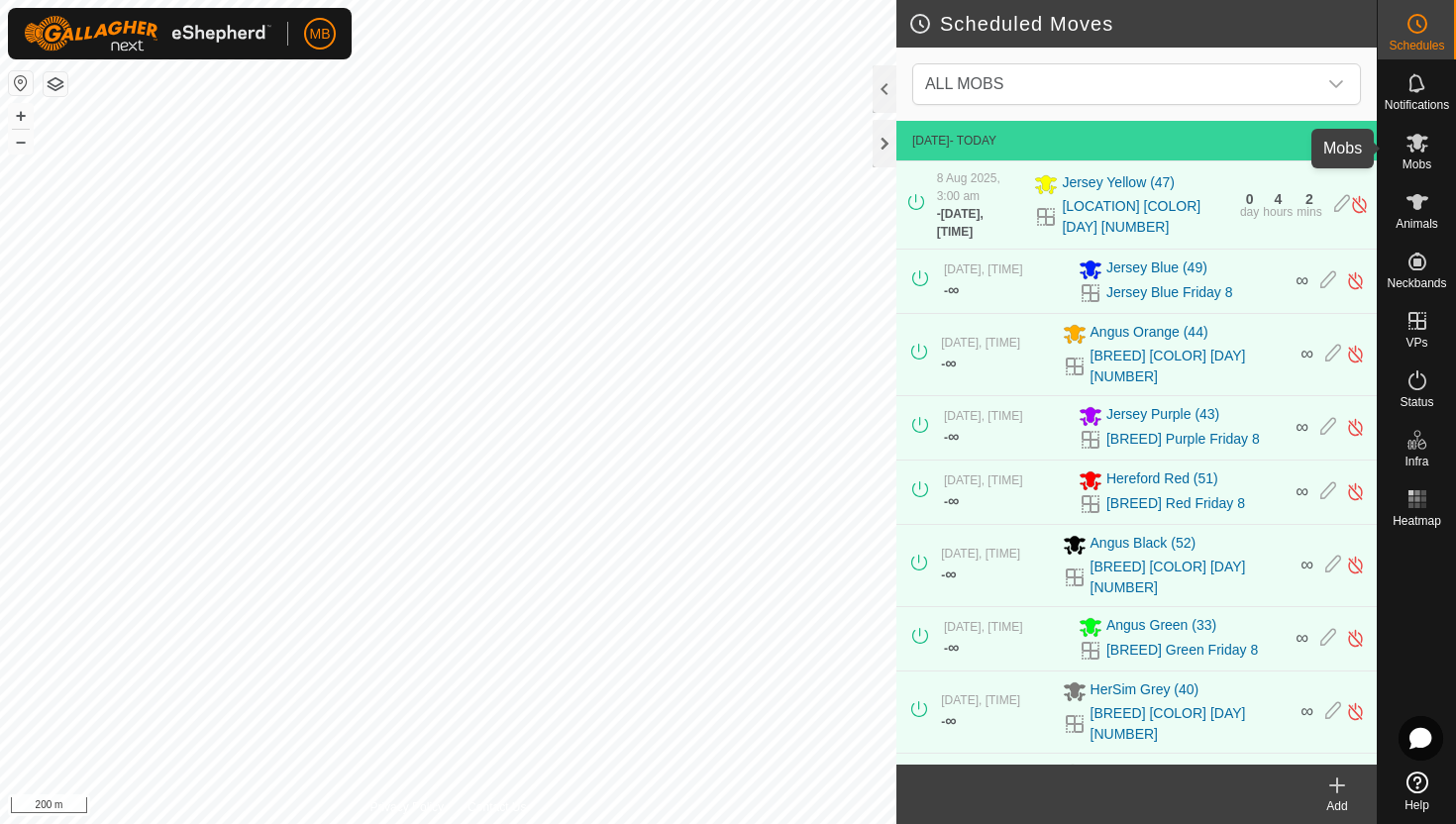click 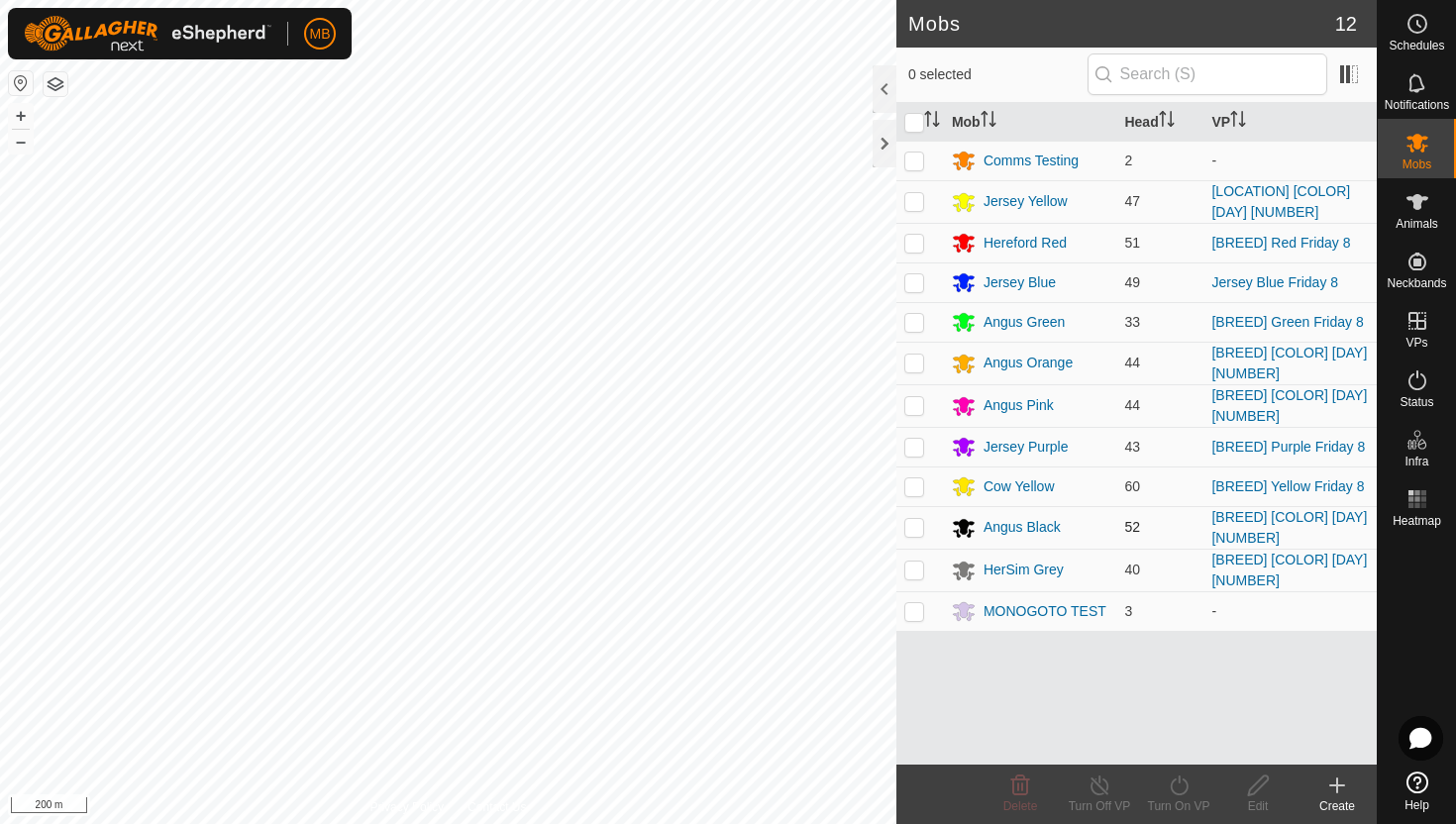 click at bounding box center (914, 527) 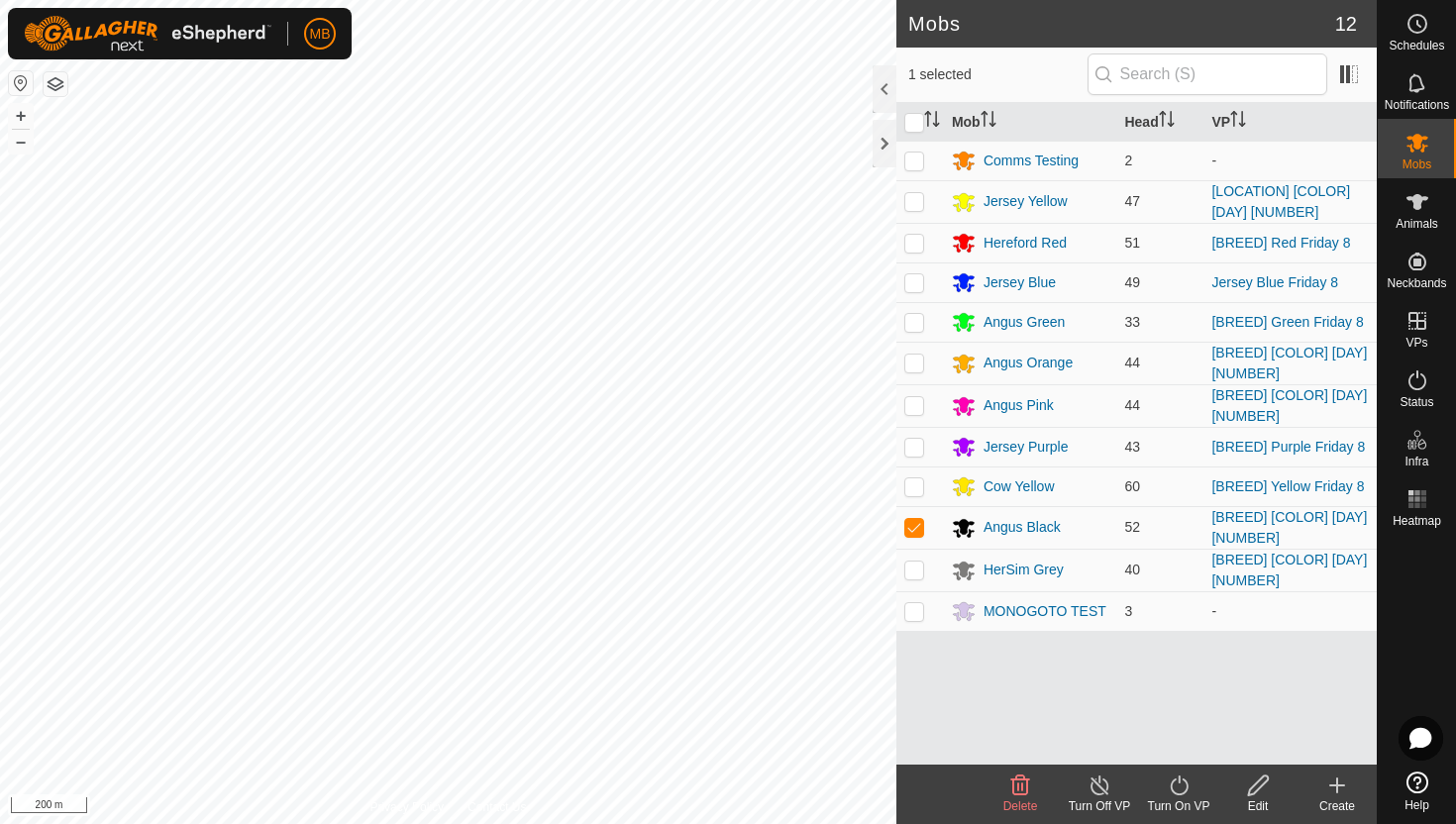click 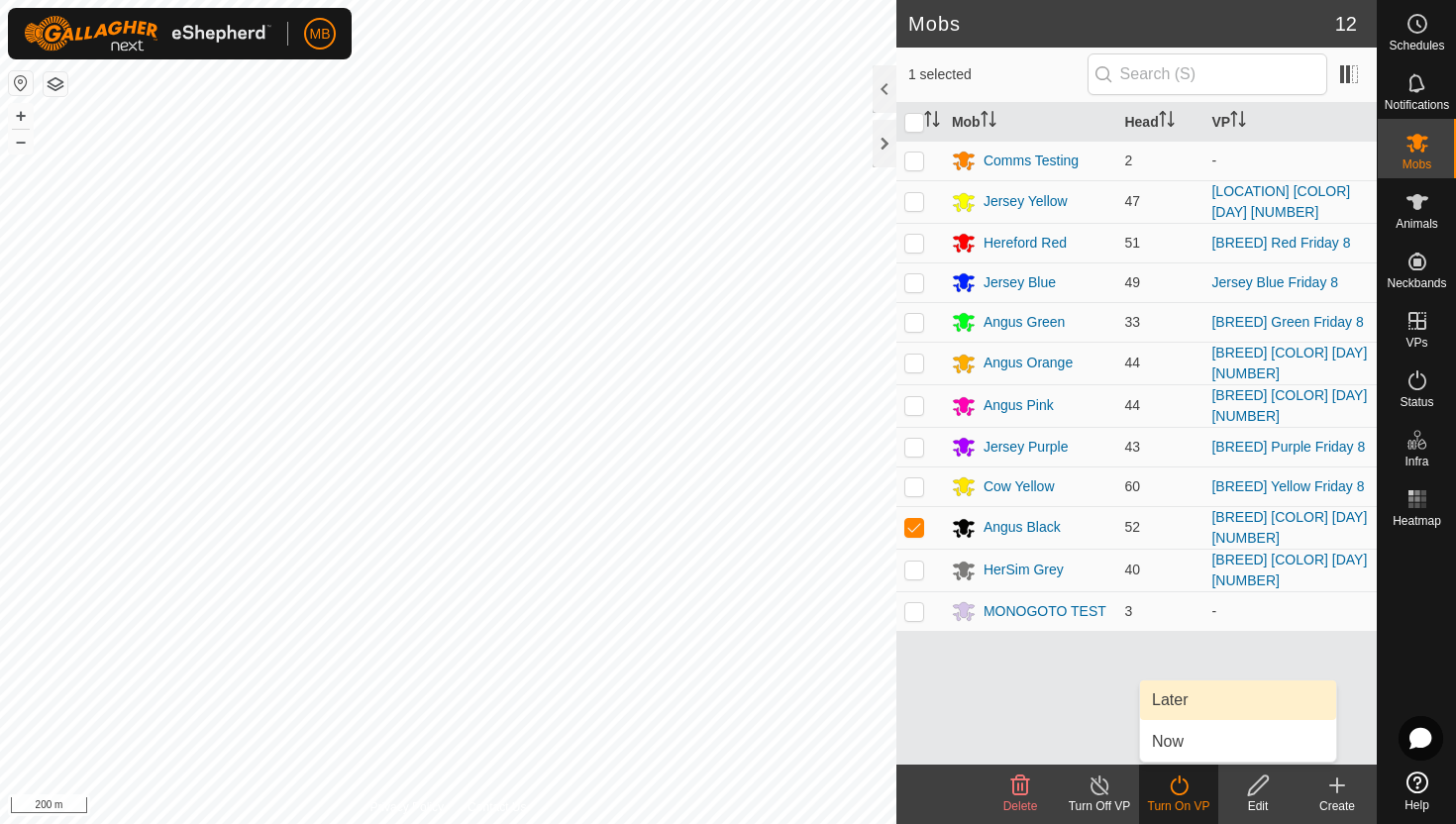click on "Later" at bounding box center (1238, 700) 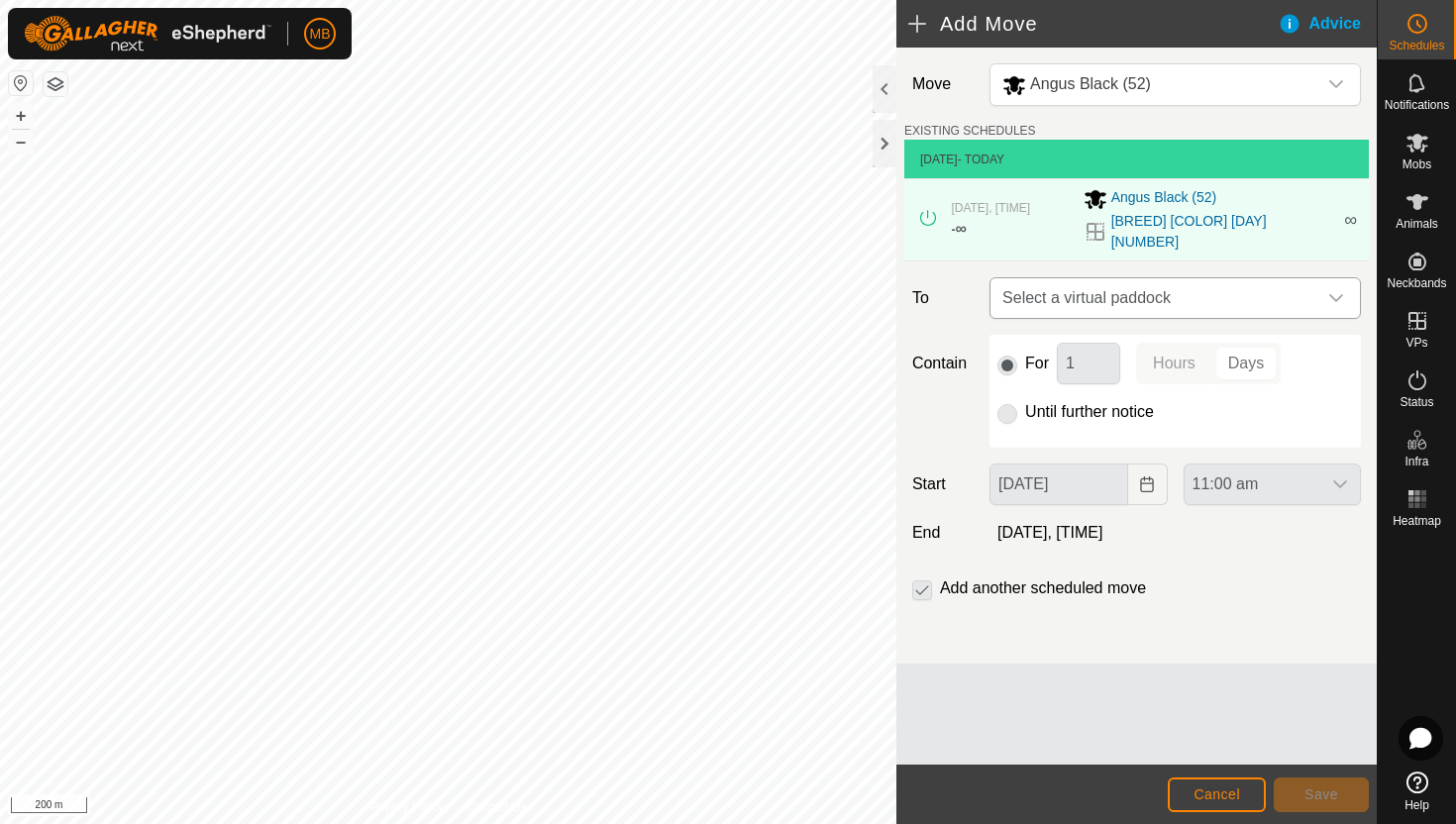 click at bounding box center (1336, 298) 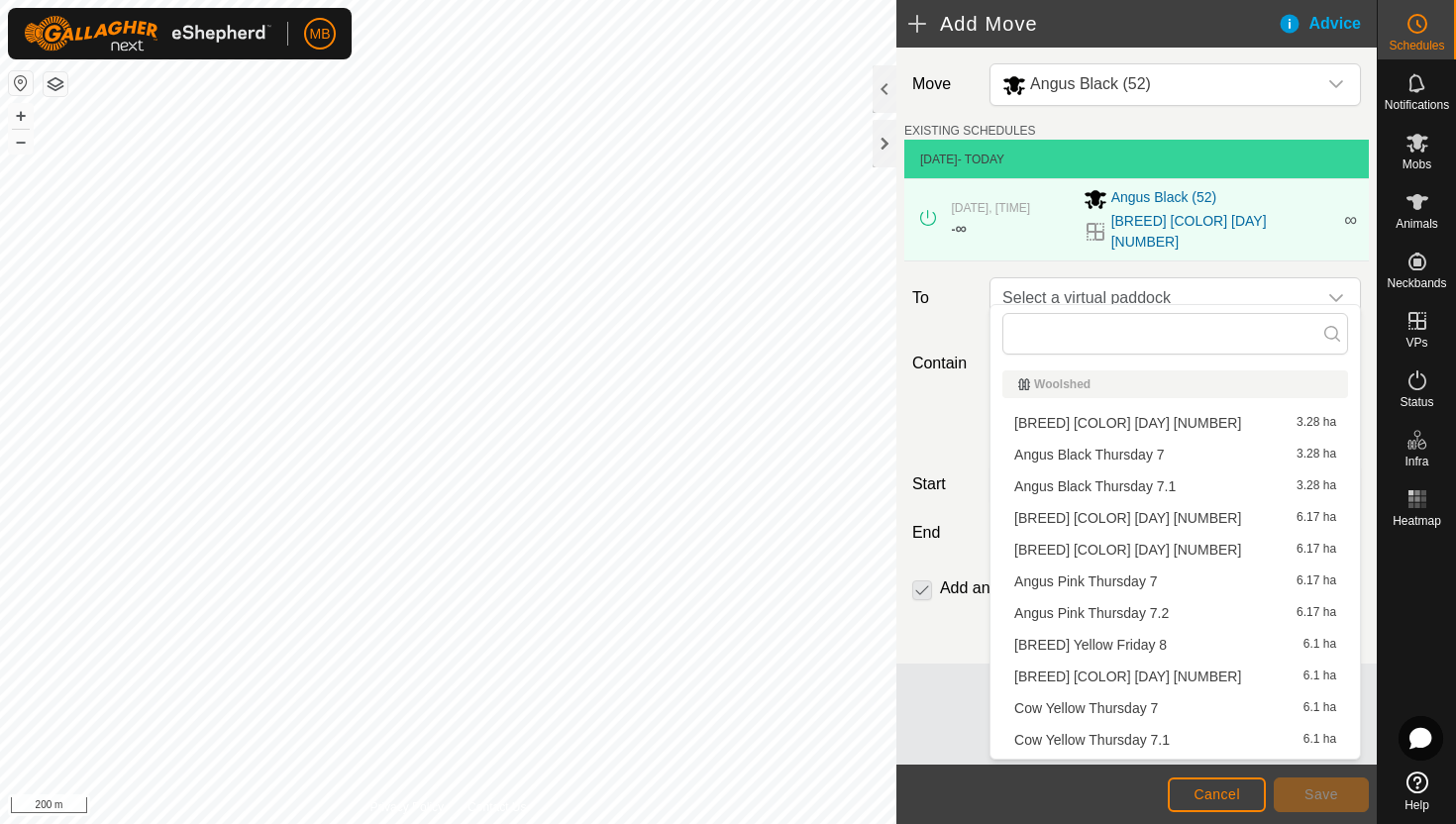 click on "[BREED] [COLOR] [DAY] [NUMBER]  [AREA]" at bounding box center [1175, 423] 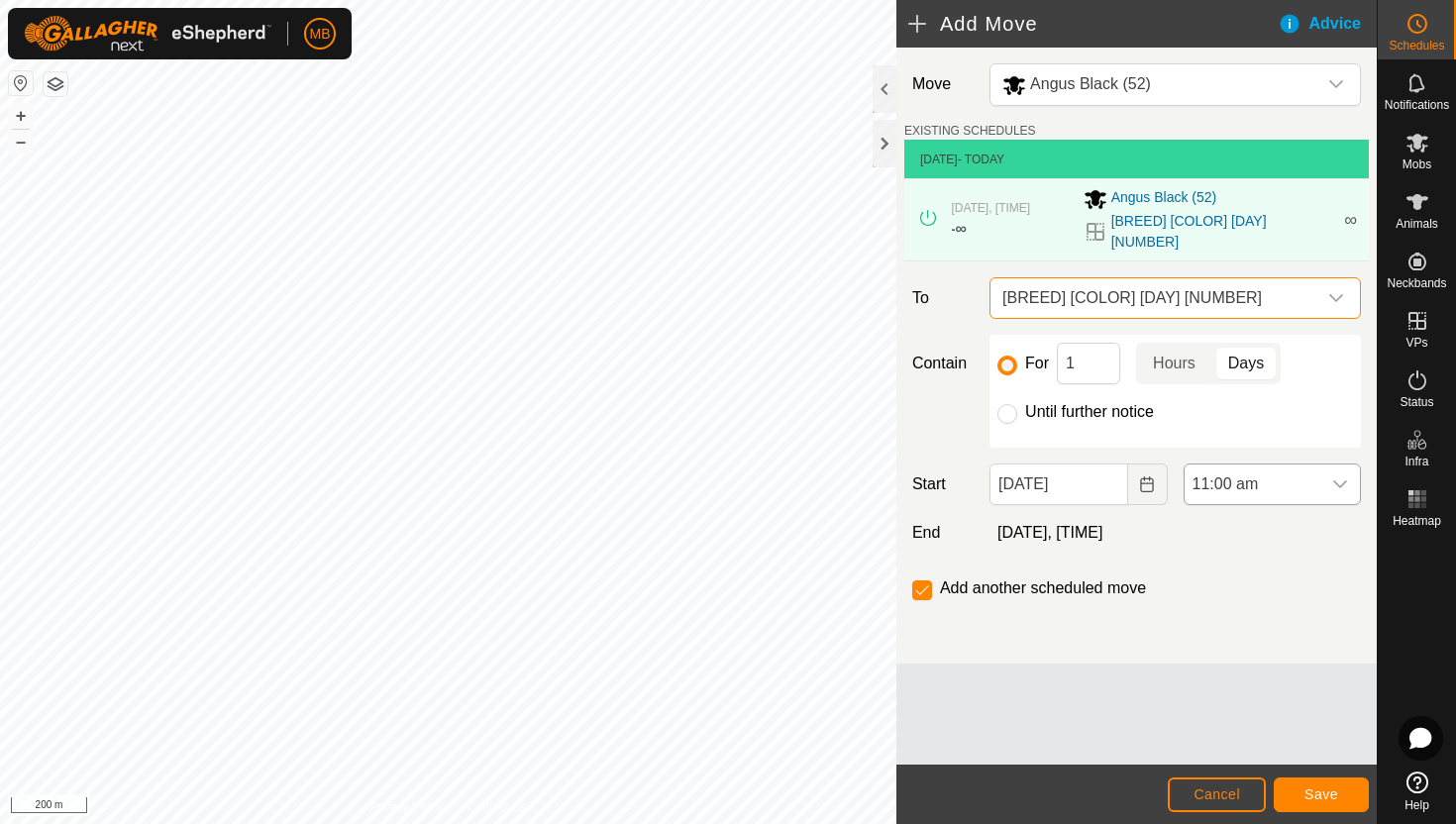 click on "11:00 am" at bounding box center (1252, 484) 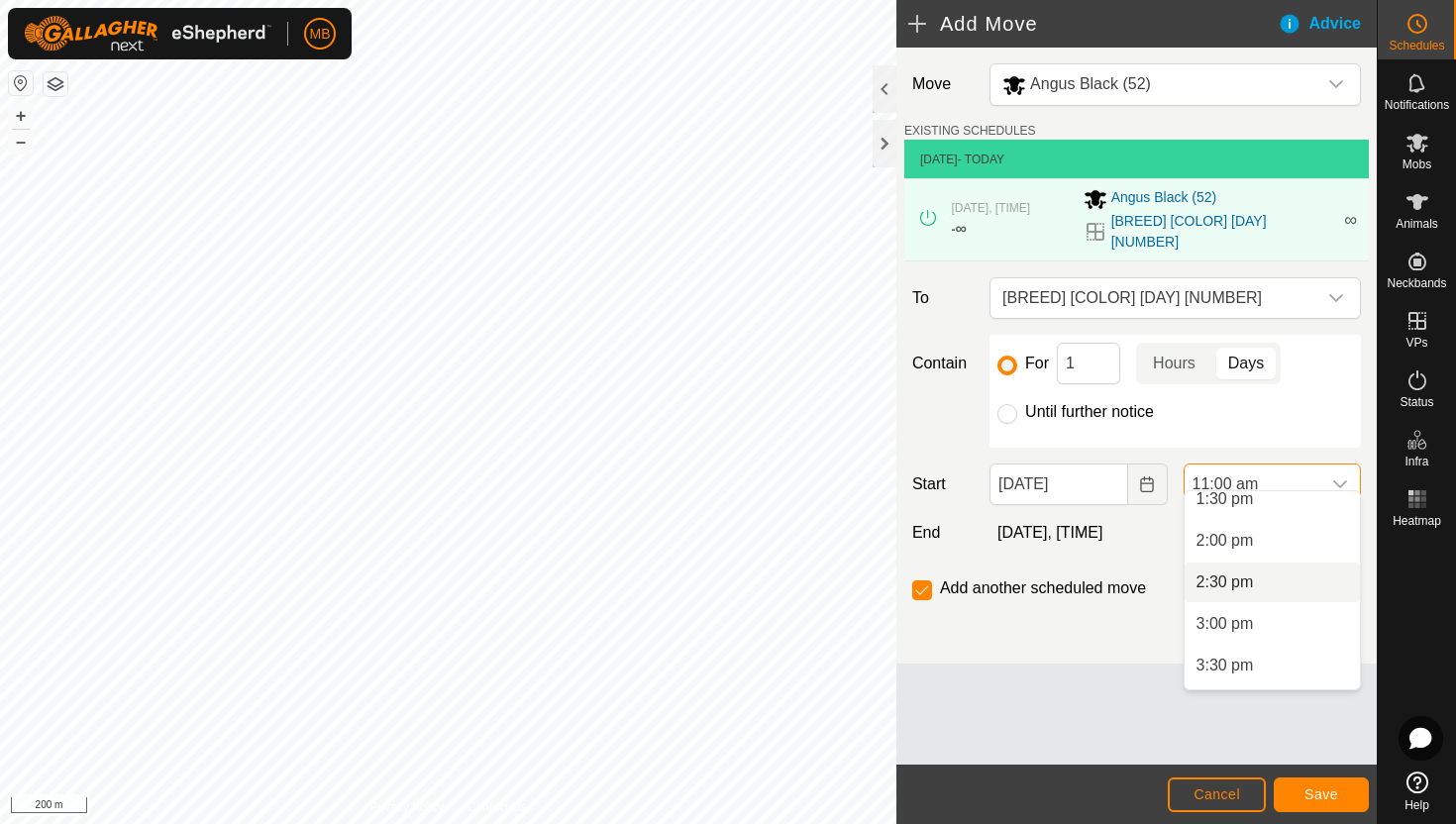 scroll, scrollTop: 1139, scrollLeft: 0, axis: vertical 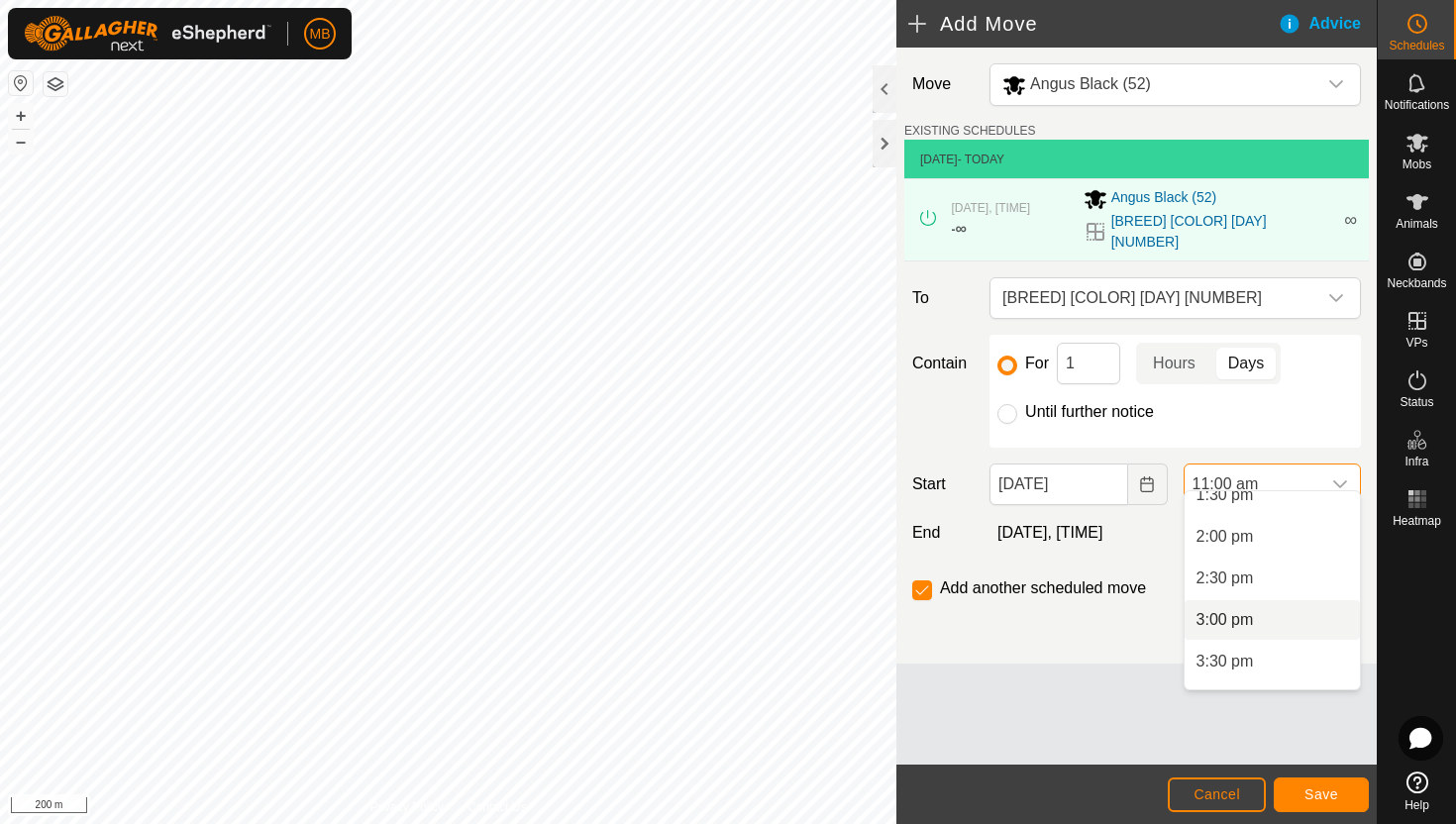 click on "3:00 pm" at bounding box center (1272, 620) 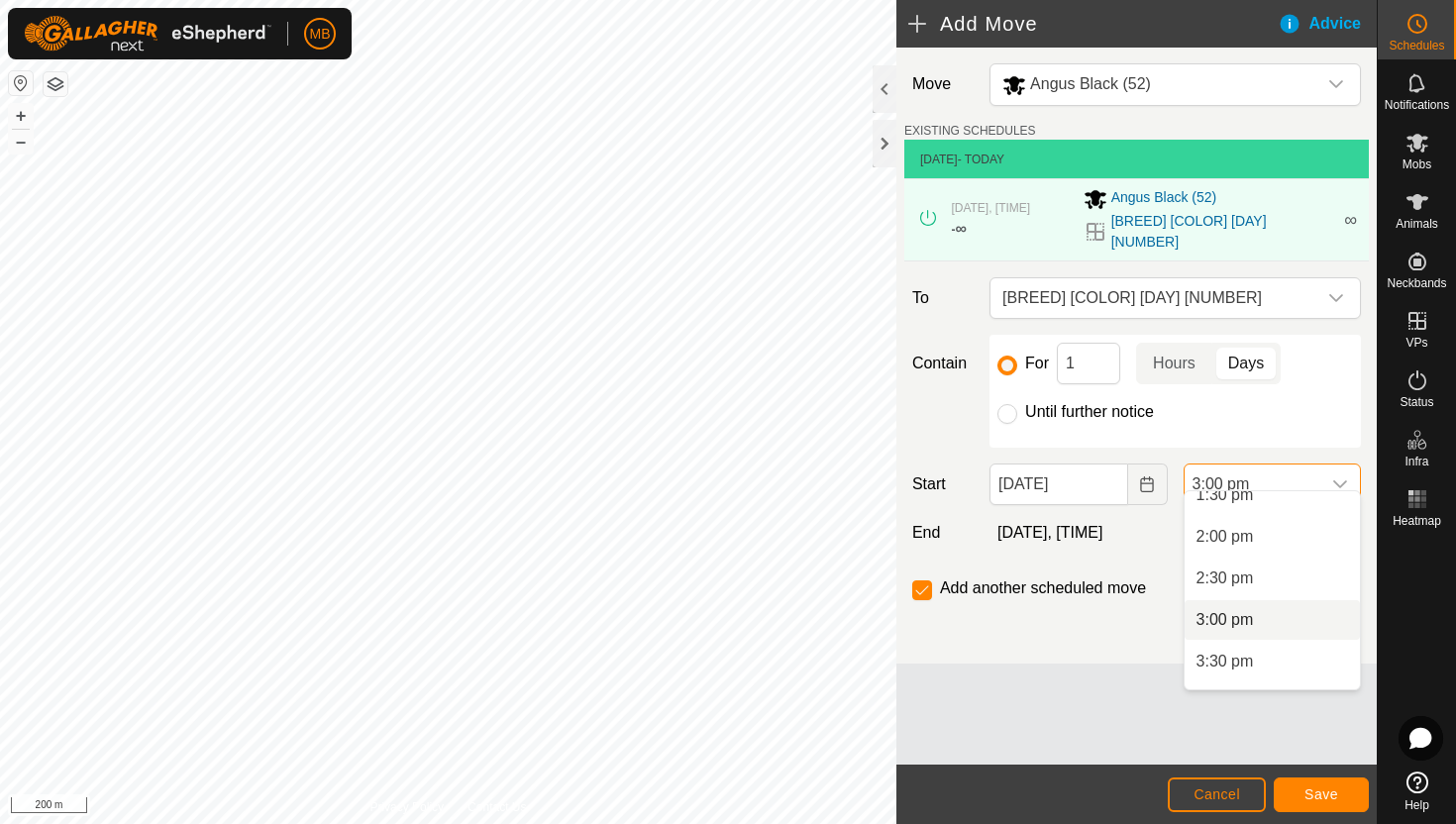 scroll, scrollTop: 0, scrollLeft: 0, axis: both 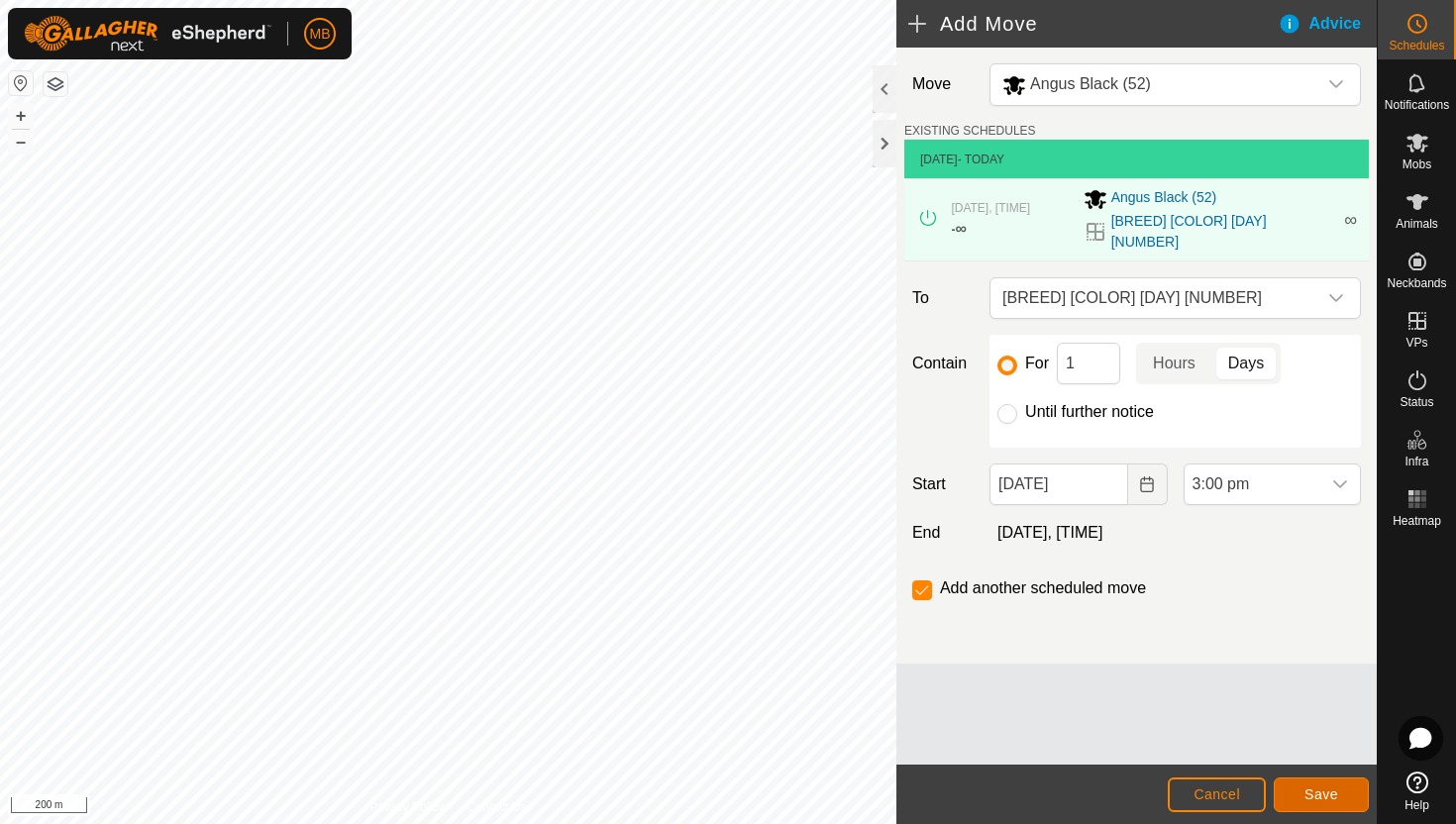 click on "Save" 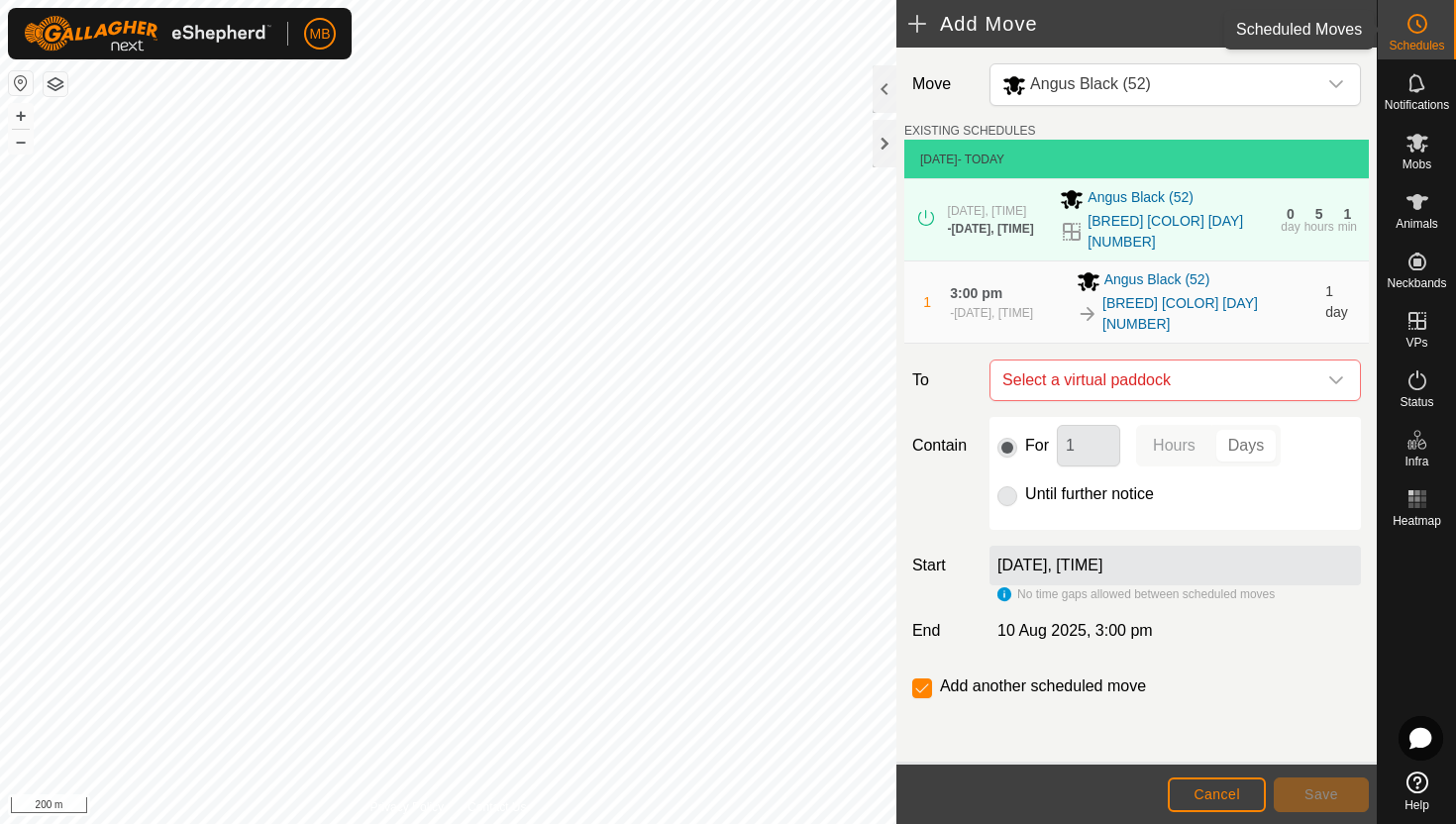 click 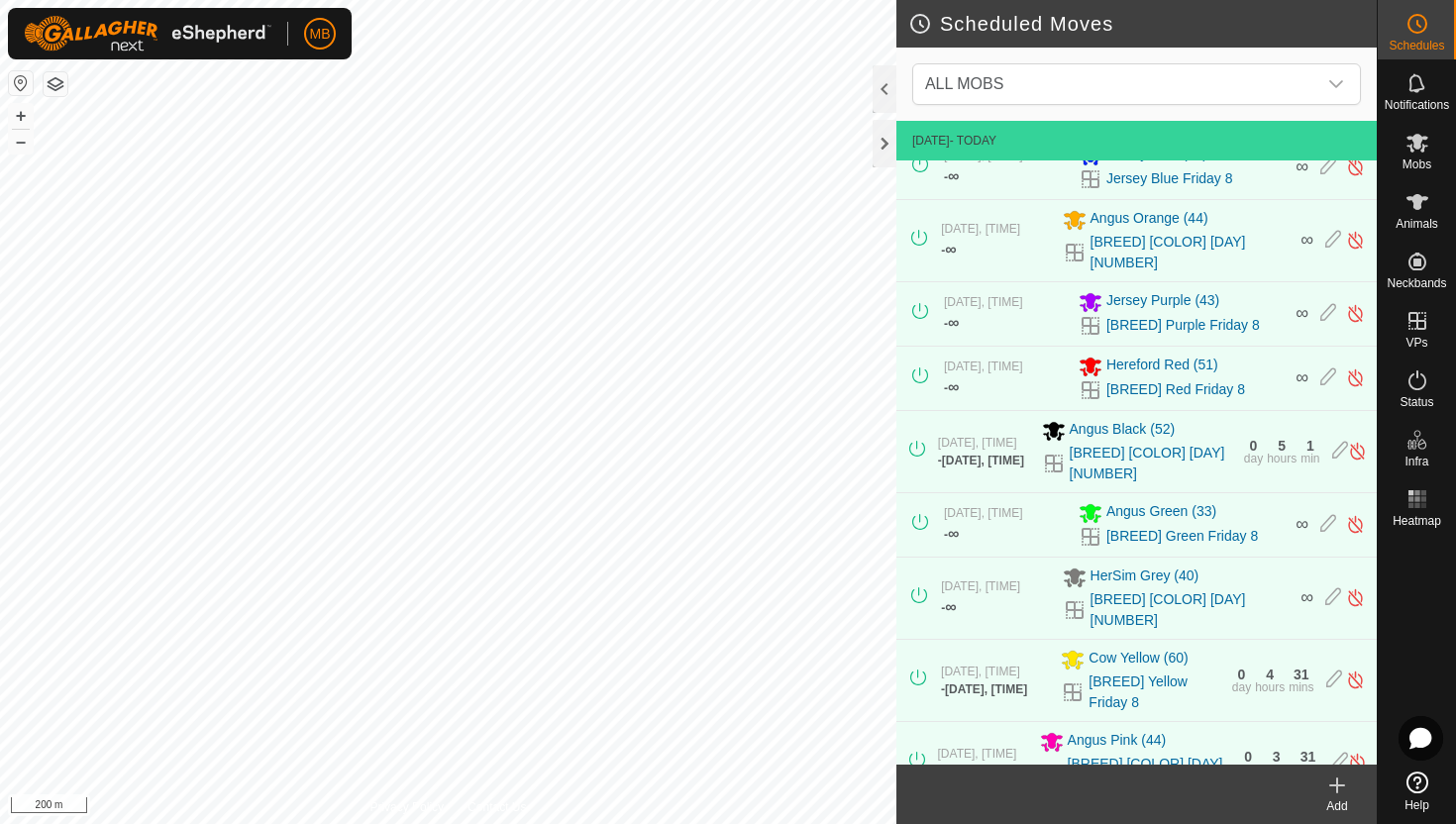 scroll, scrollTop: 368, scrollLeft: 0, axis: vertical 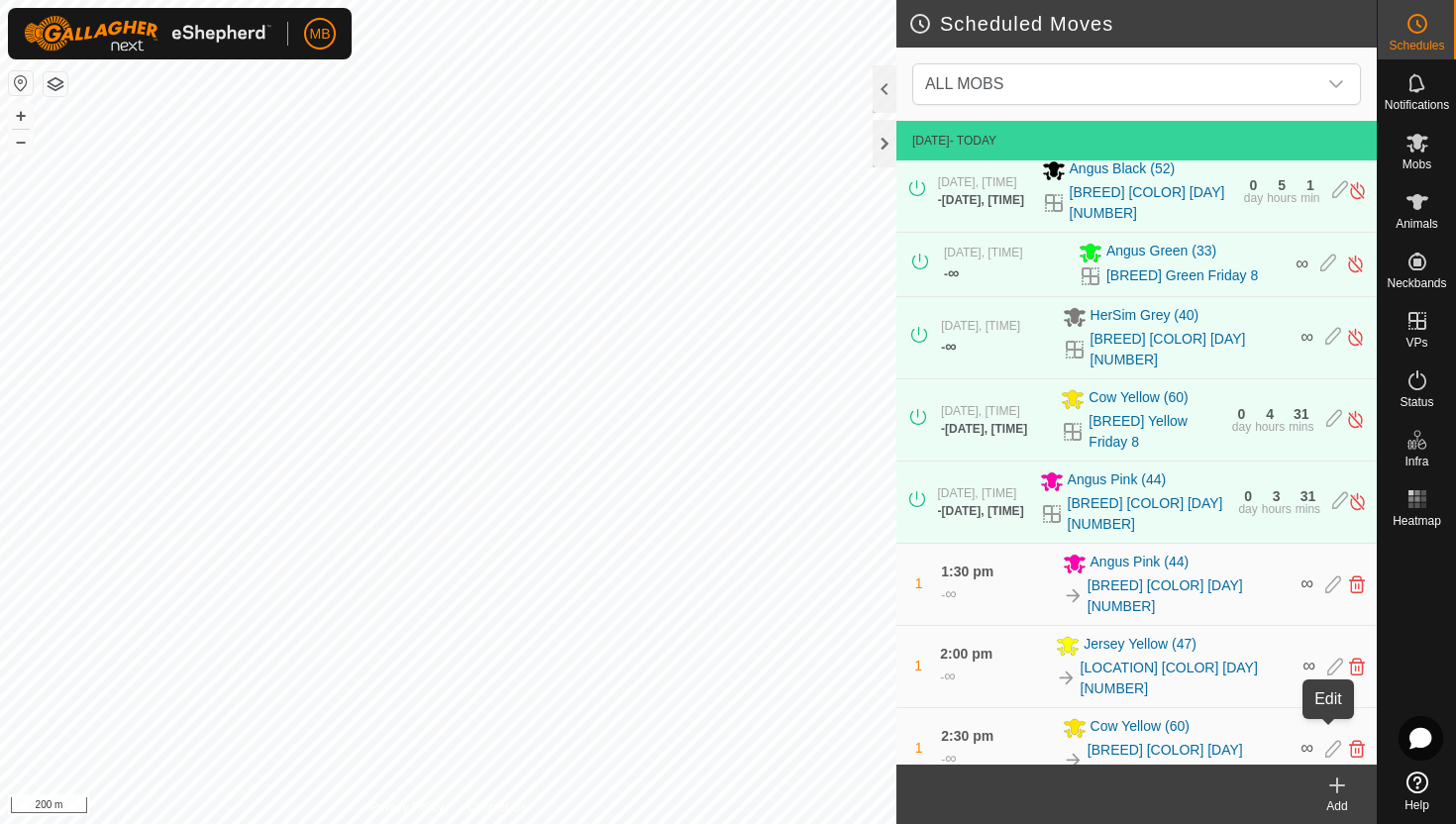 click at bounding box center (1335, 831) 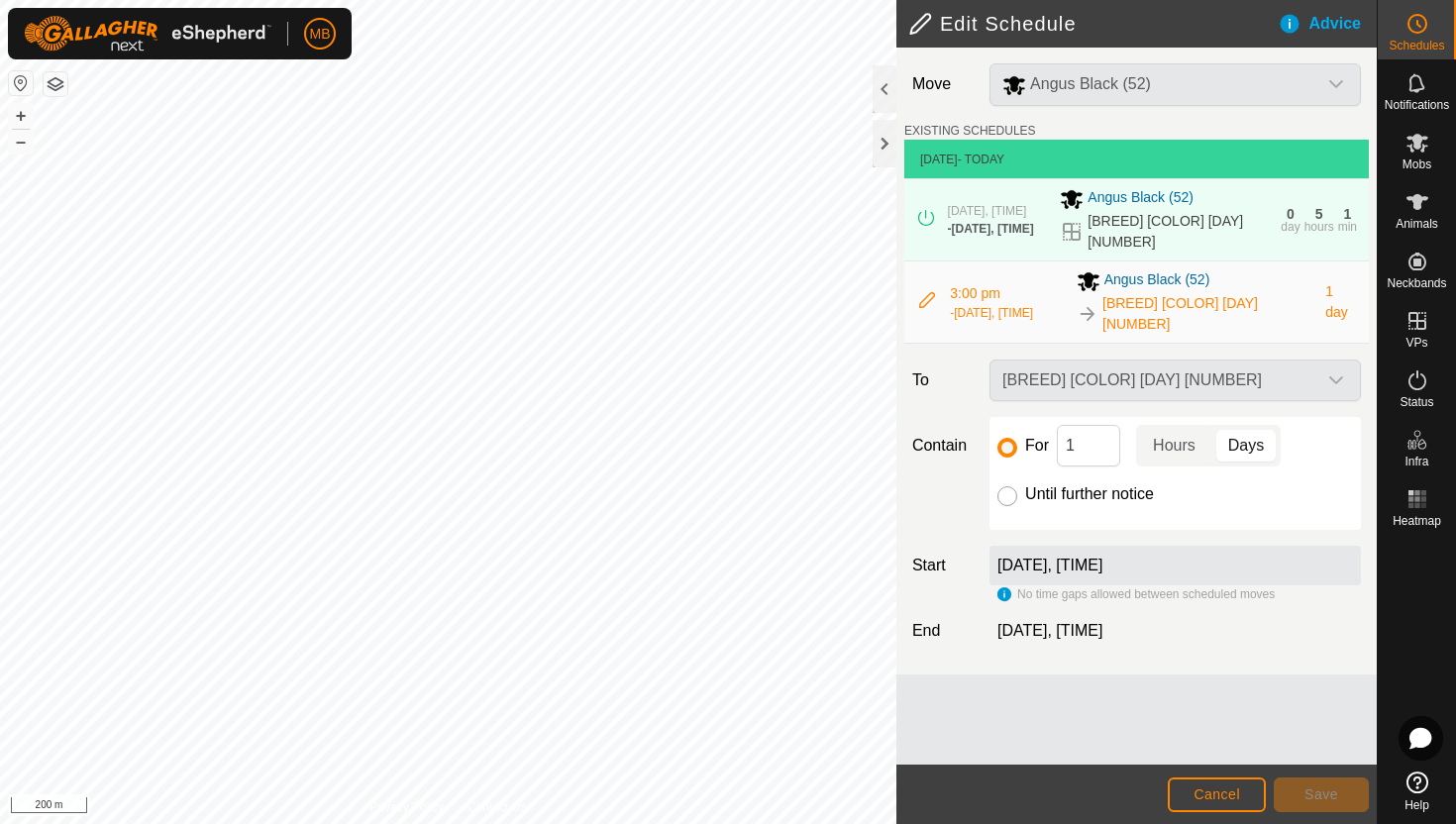 click on "Until further notice" at bounding box center [1007, 496] 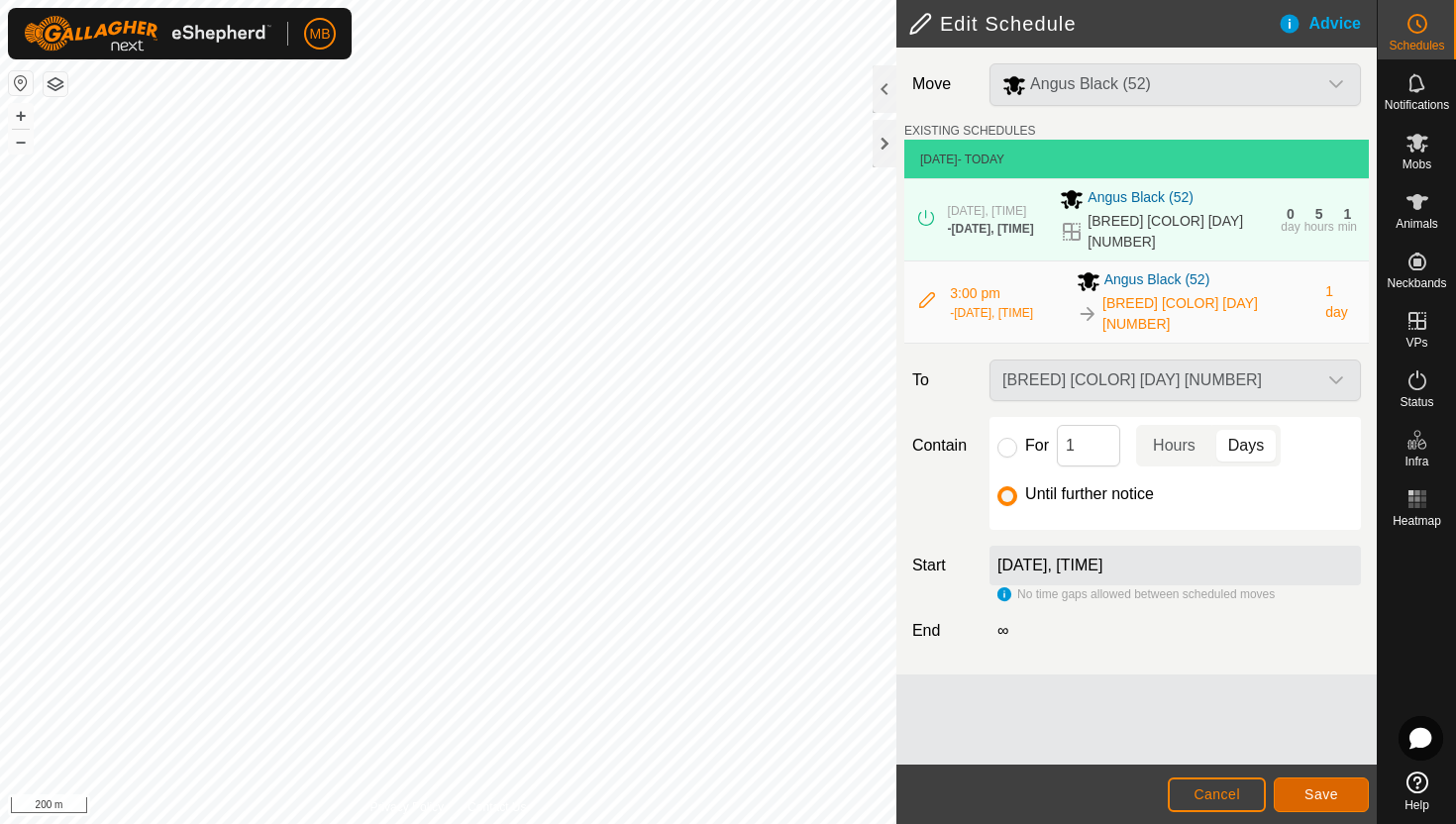 click on "Save" 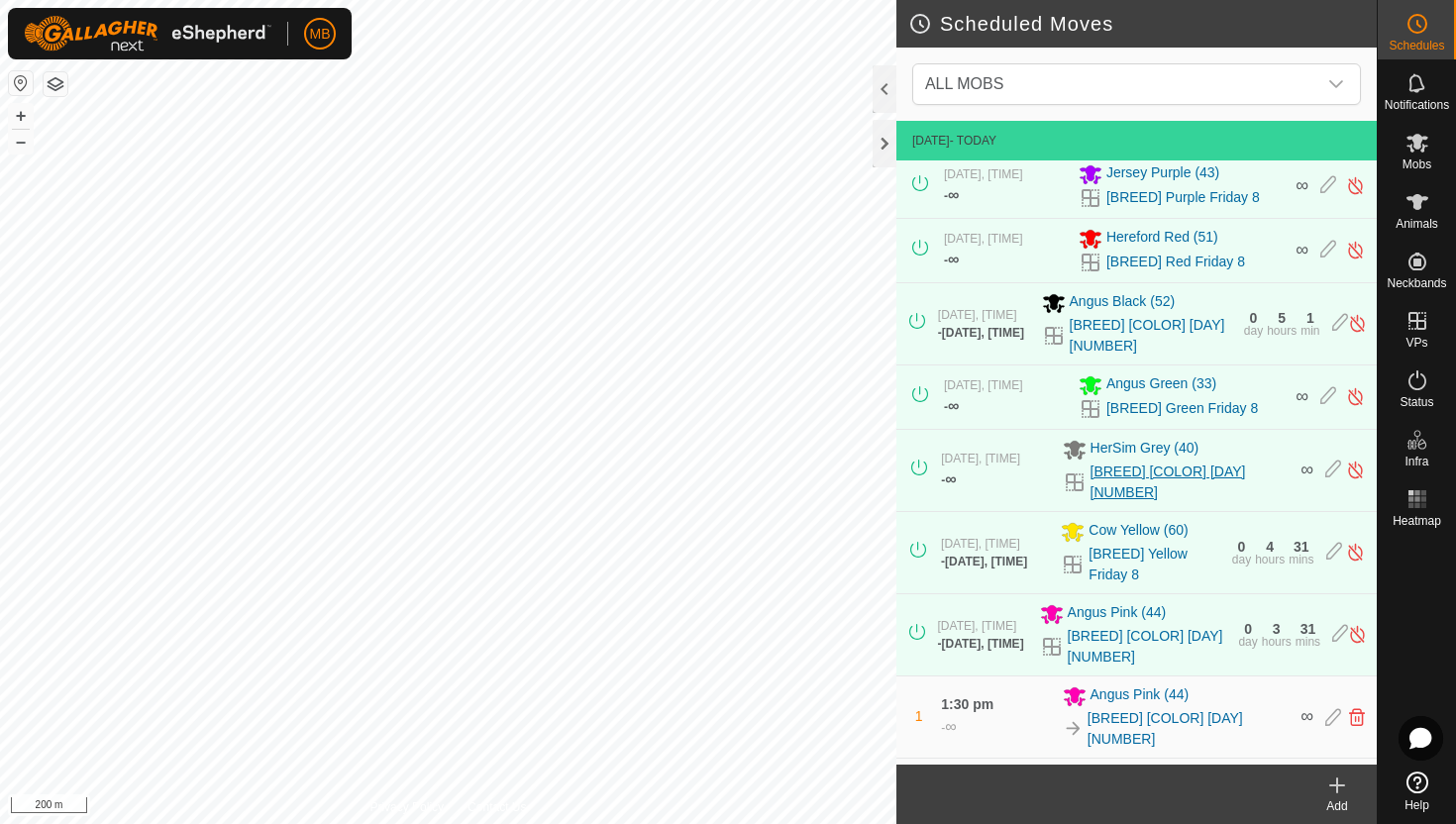 scroll, scrollTop: 368, scrollLeft: 0, axis: vertical 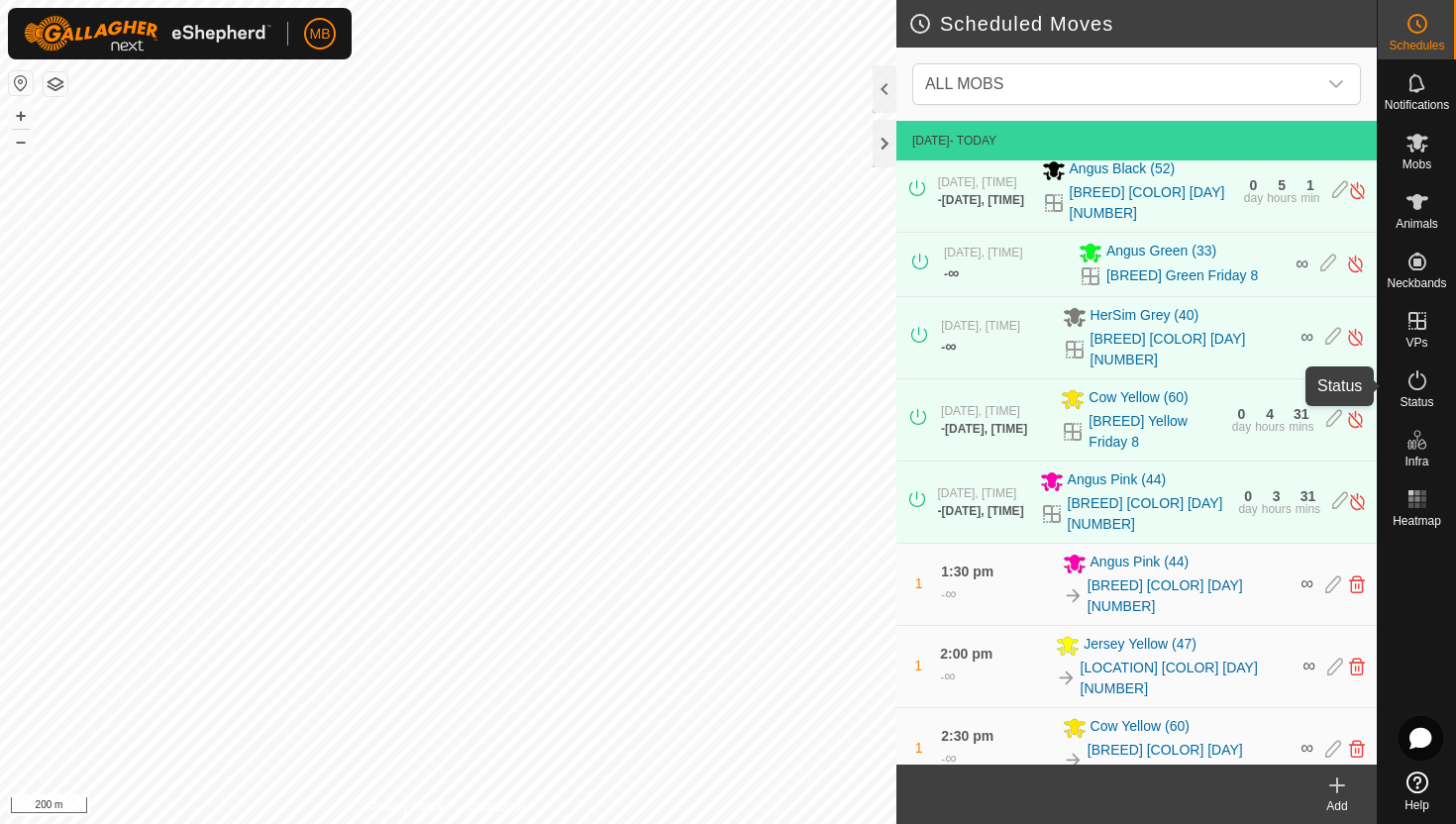 click 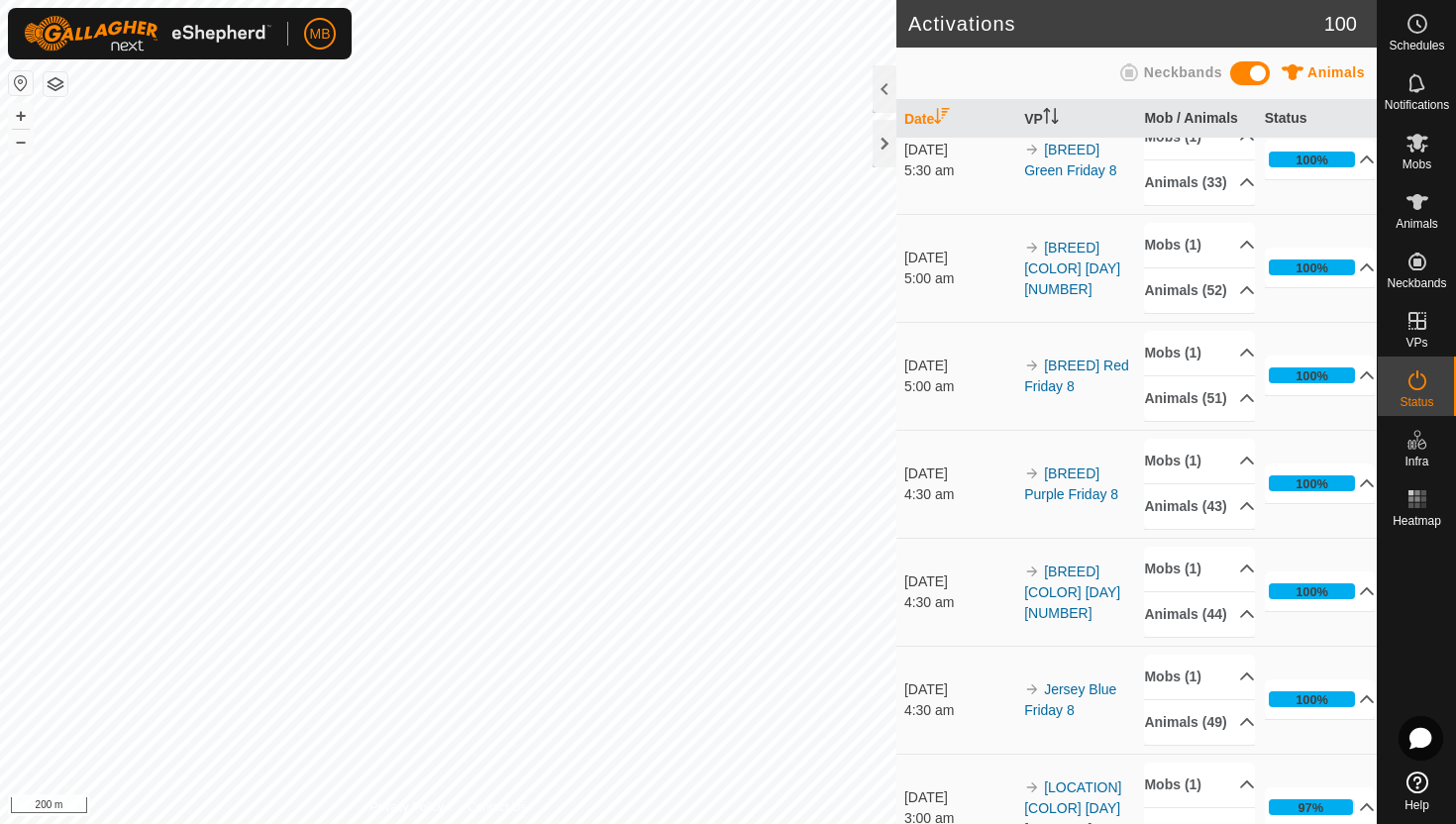 scroll, scrollTop: 360, scrollLeft: 0, axis: vertical 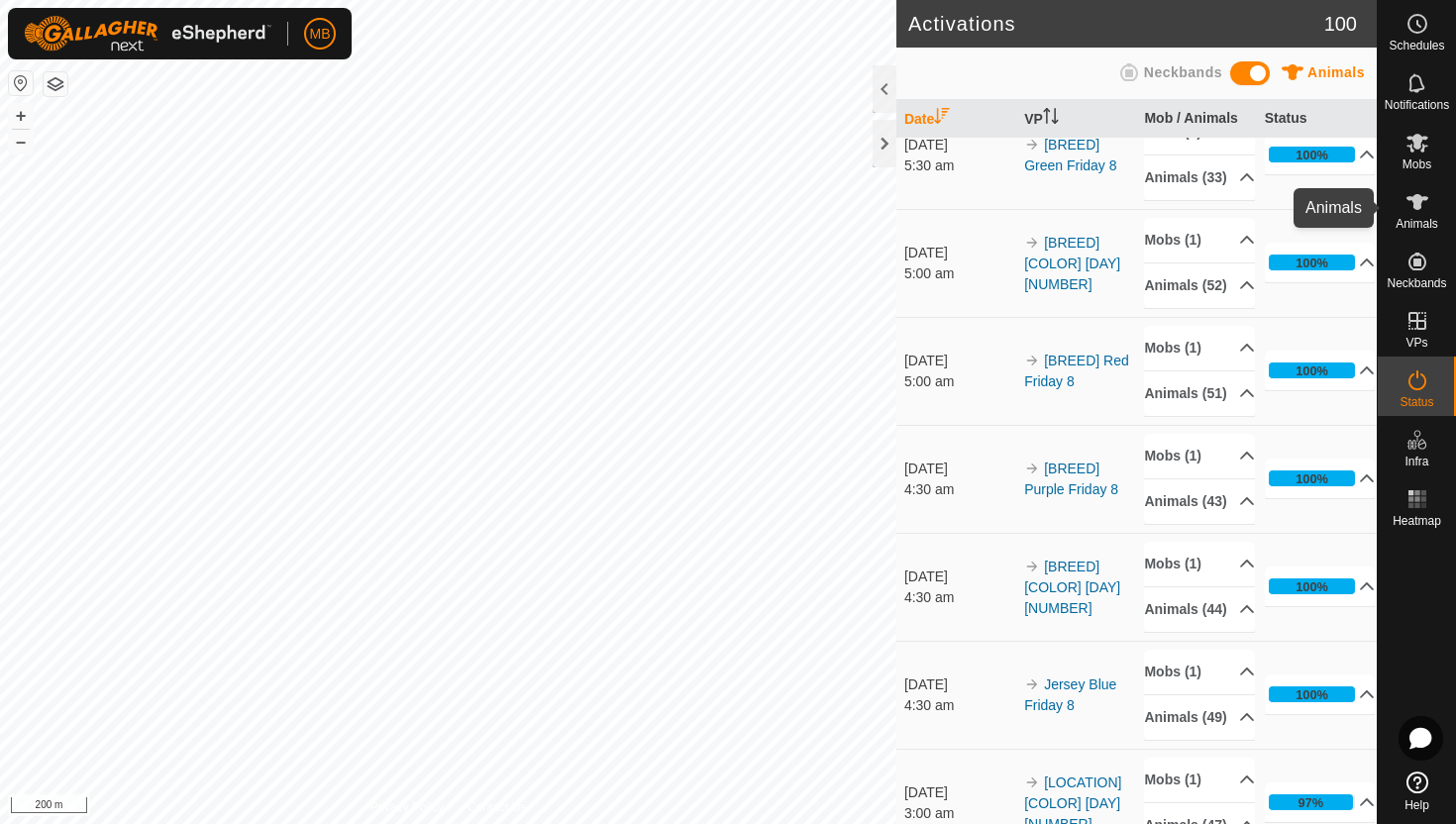 click 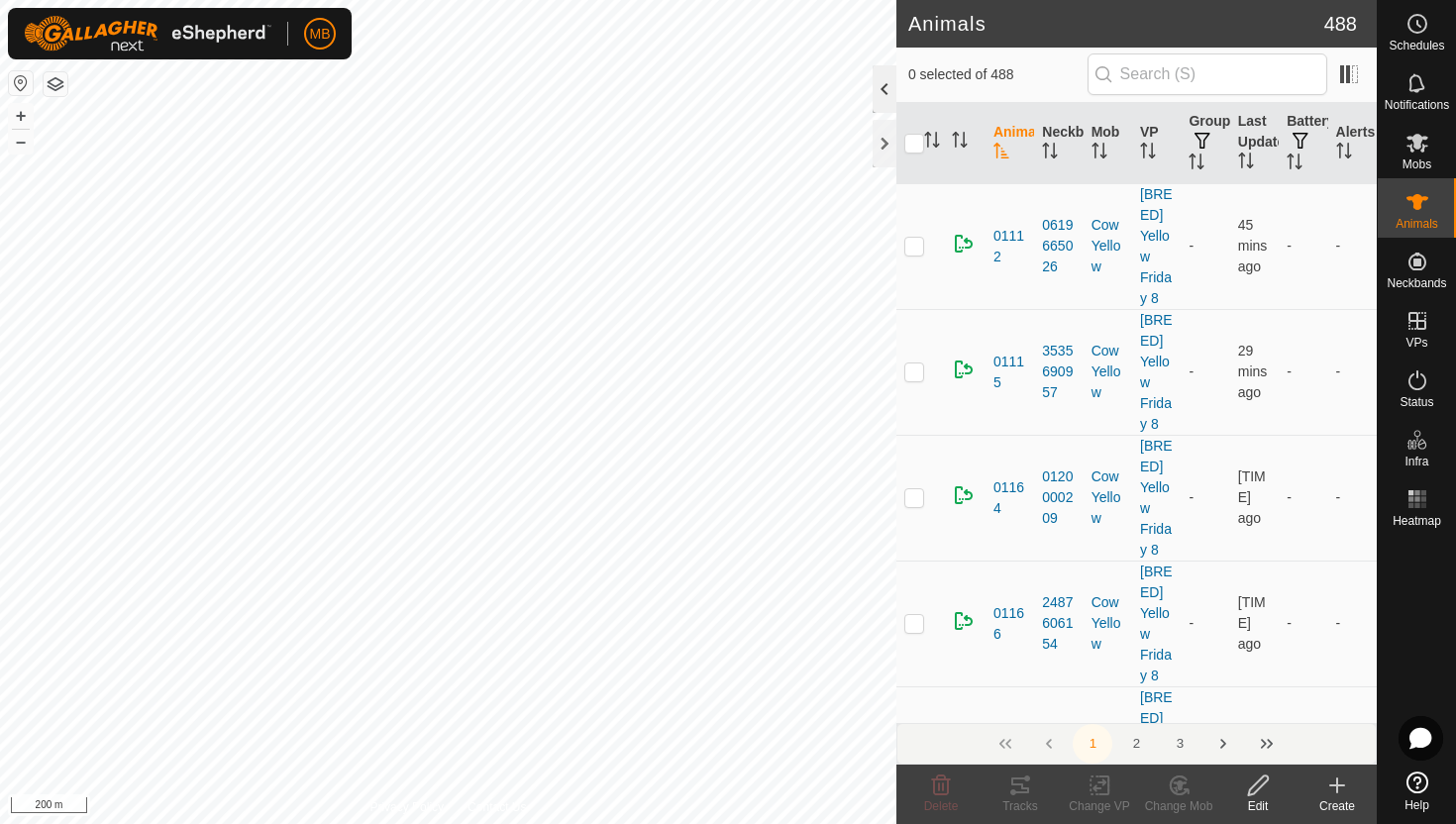 click 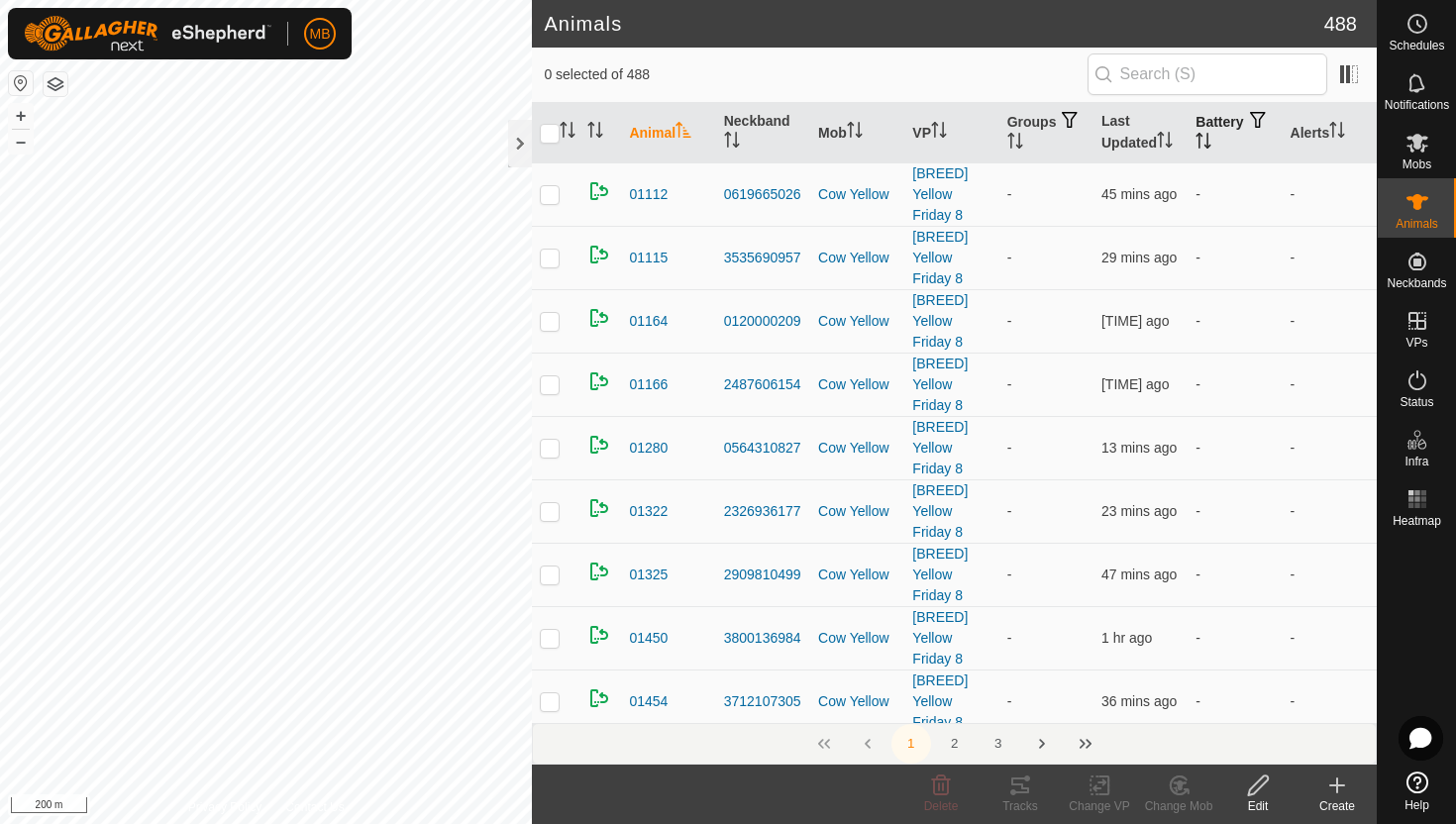 click 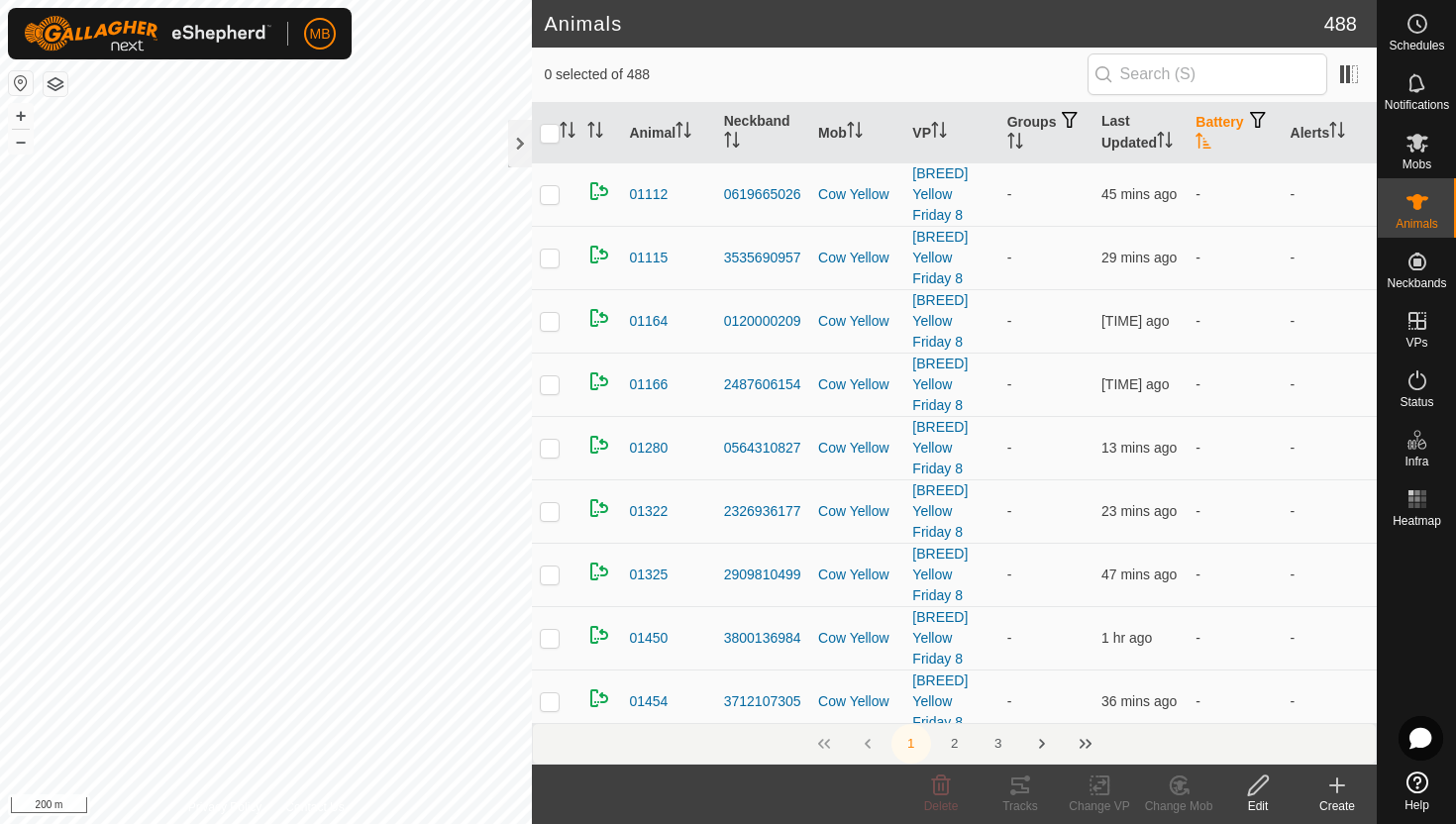 click 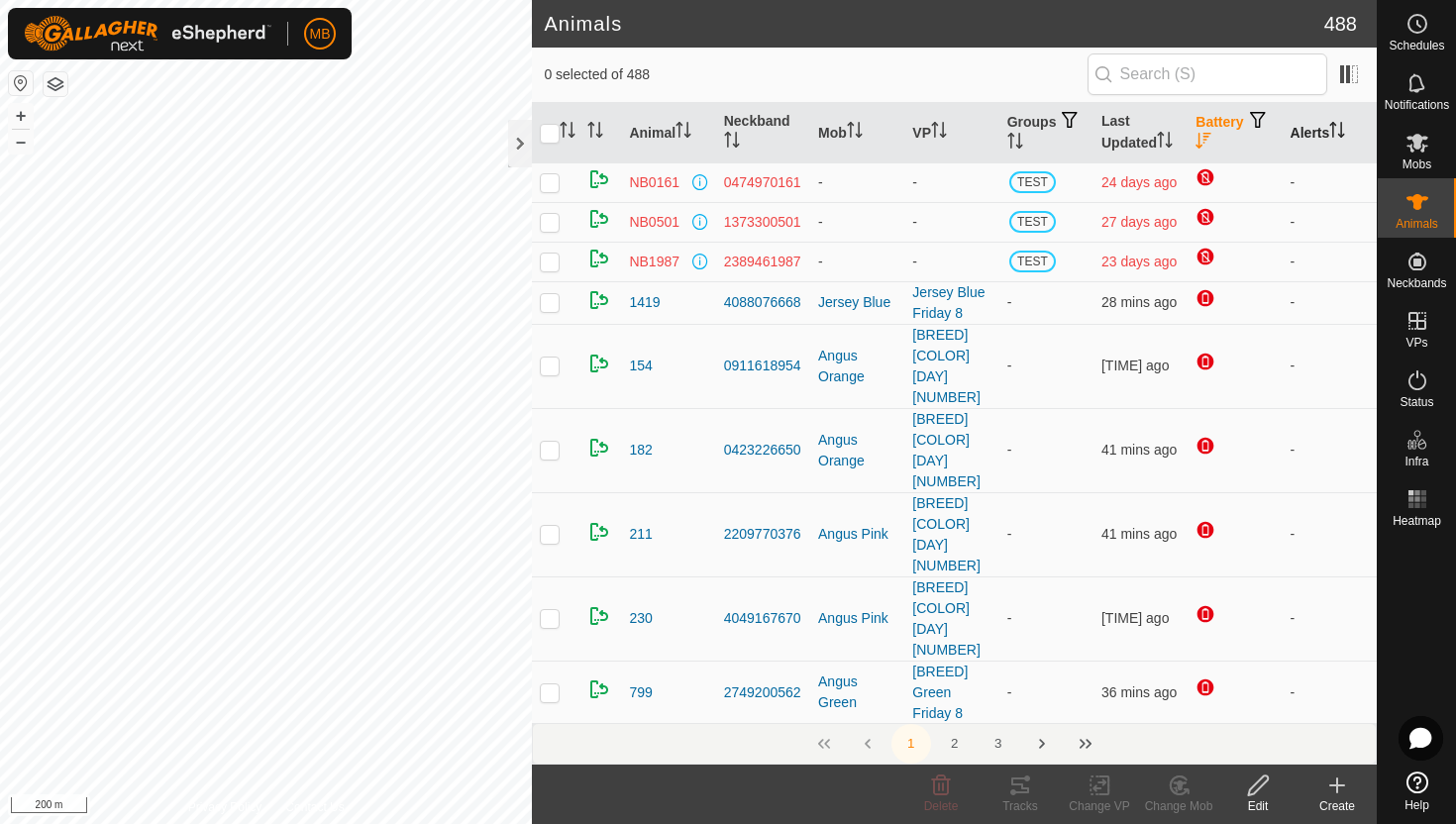 click 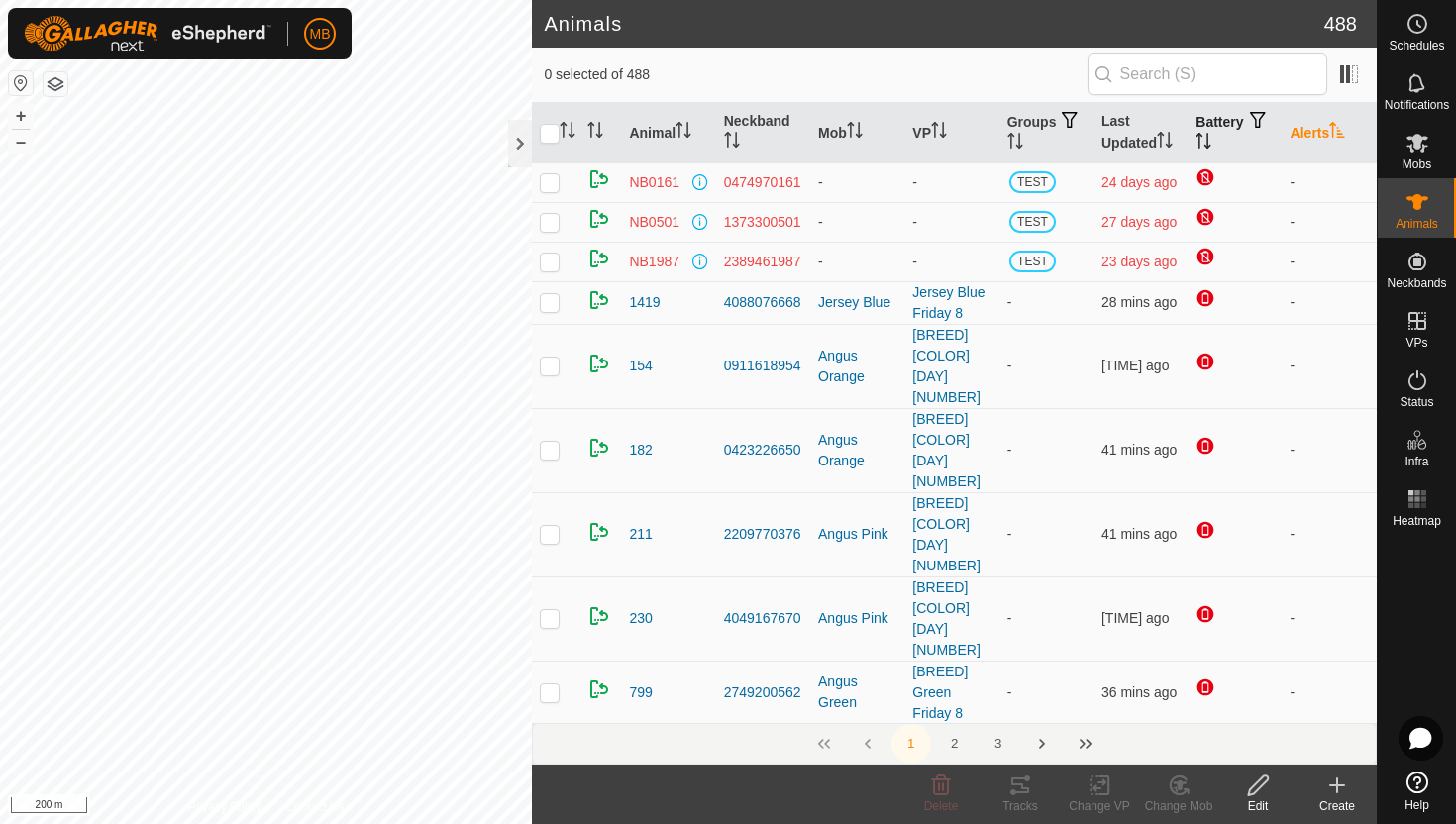 click 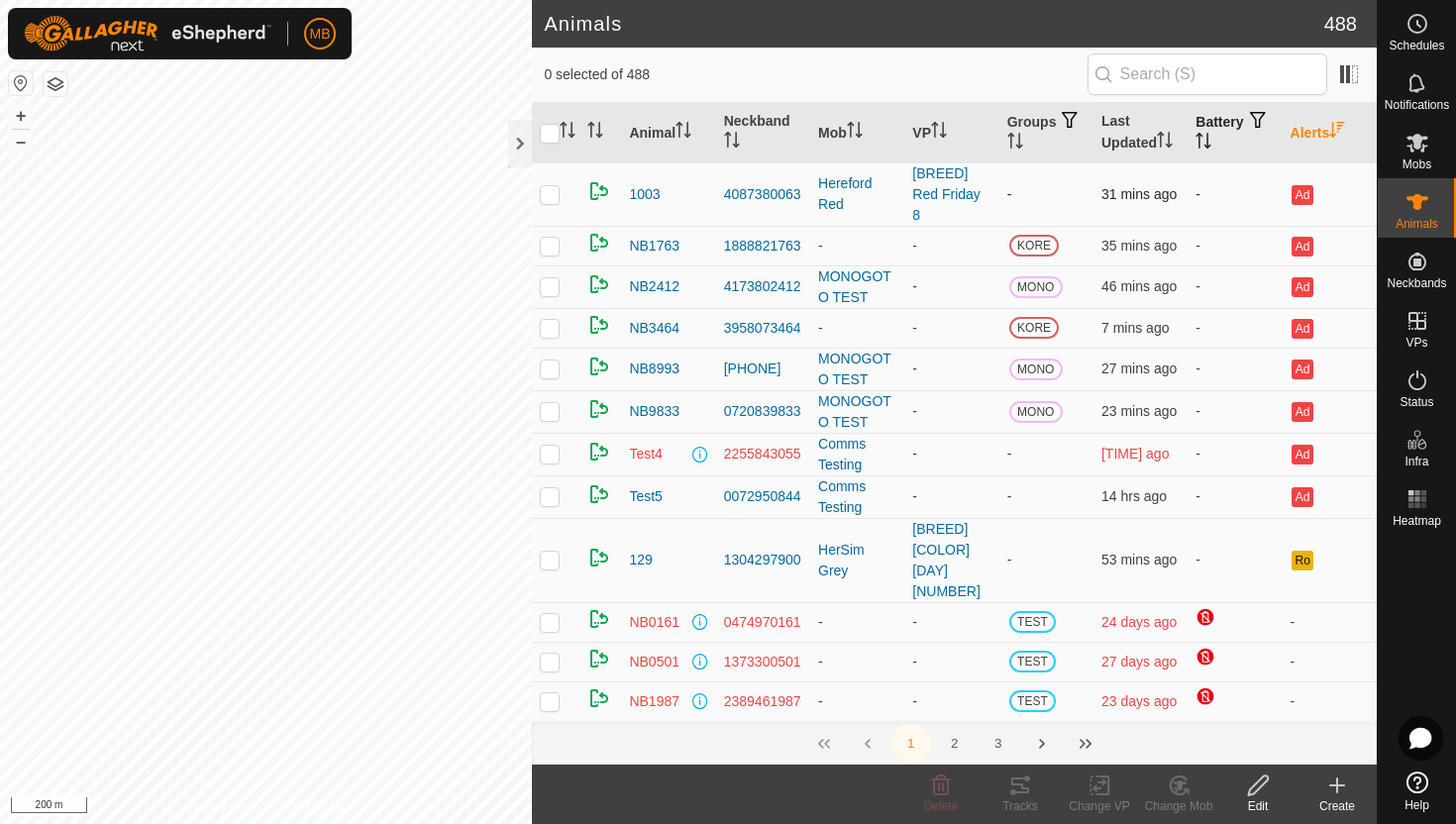 click at bounding box center (550, 194) 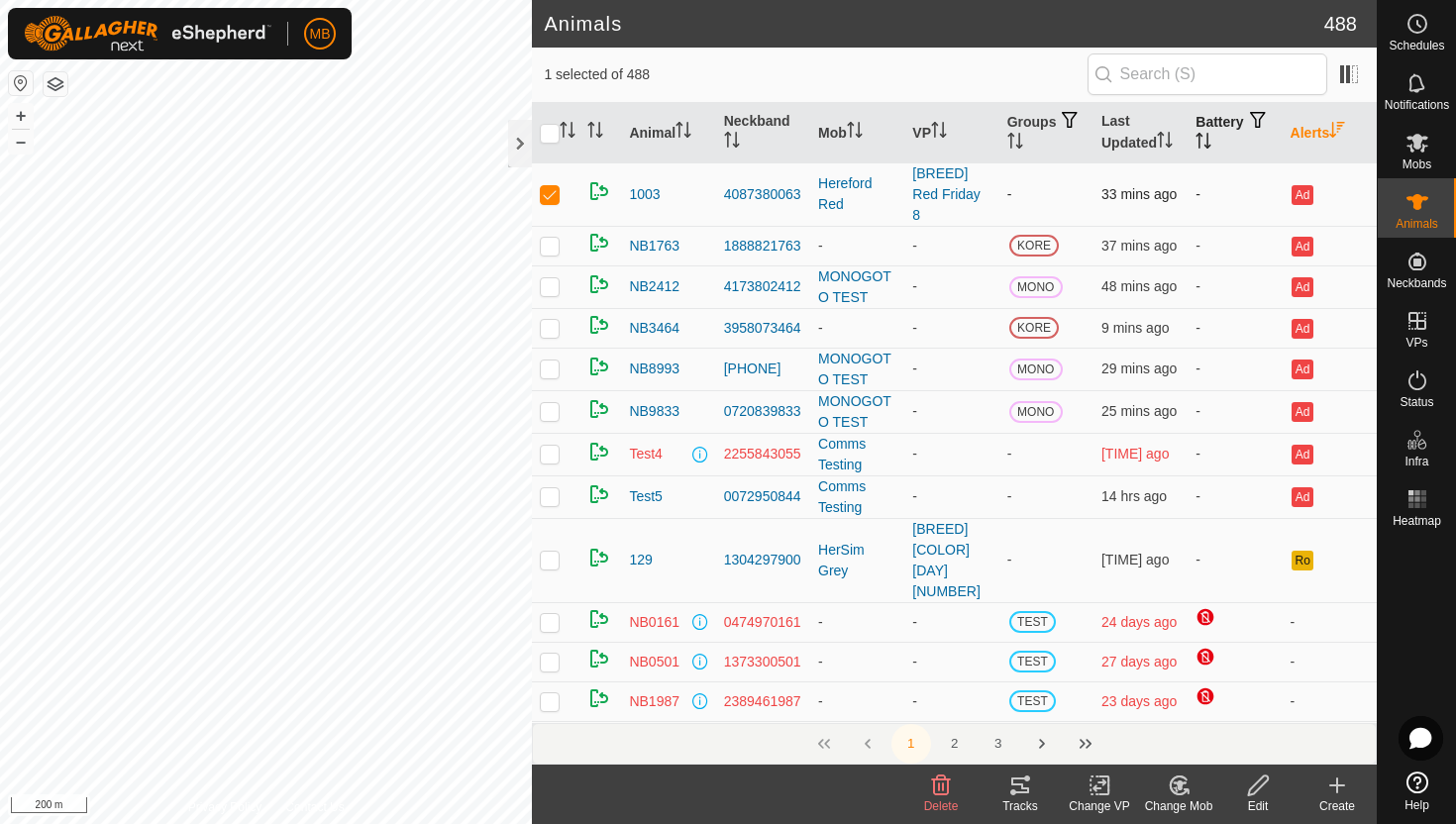 click at bounding box center [556, 194] 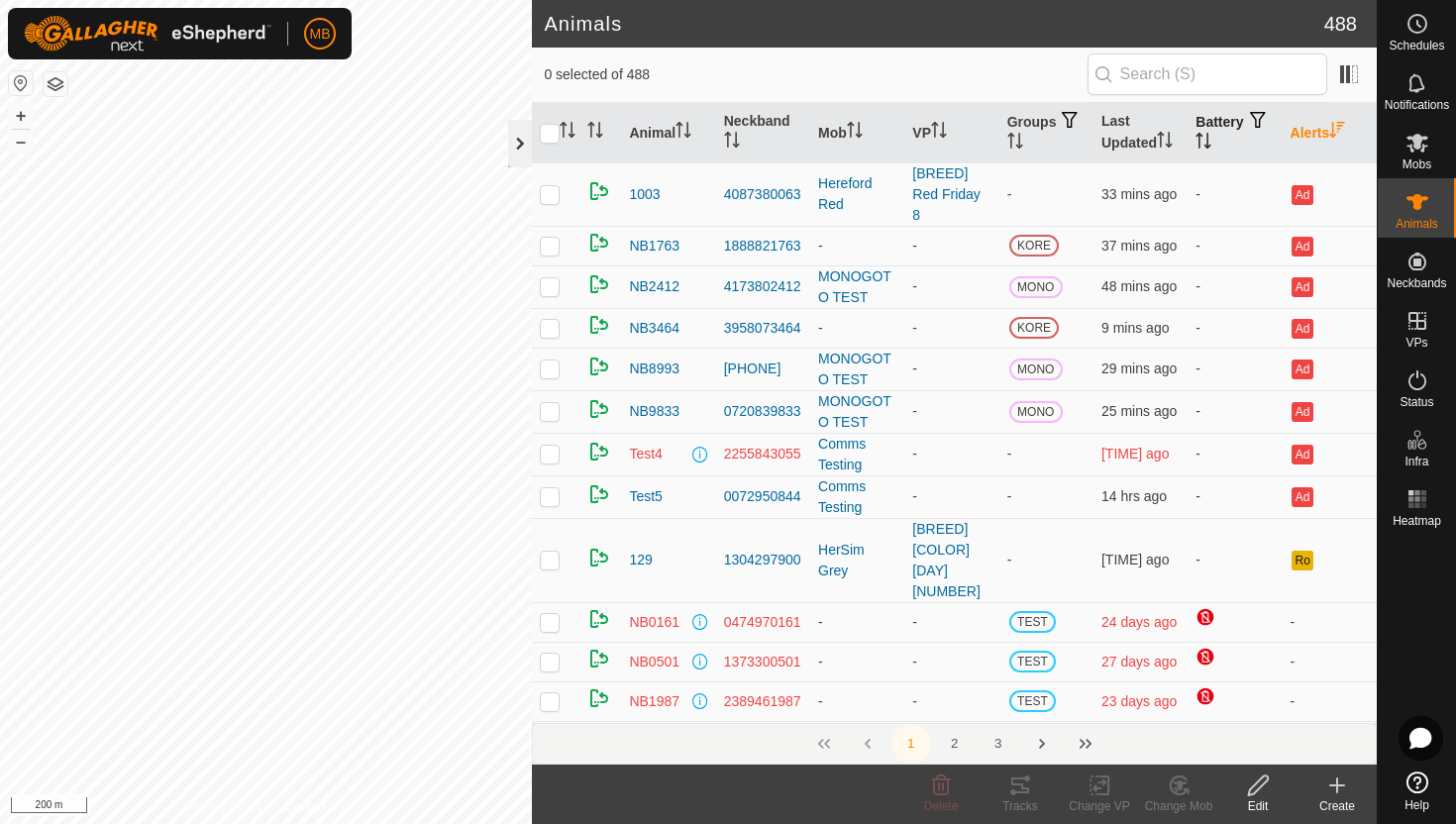 click 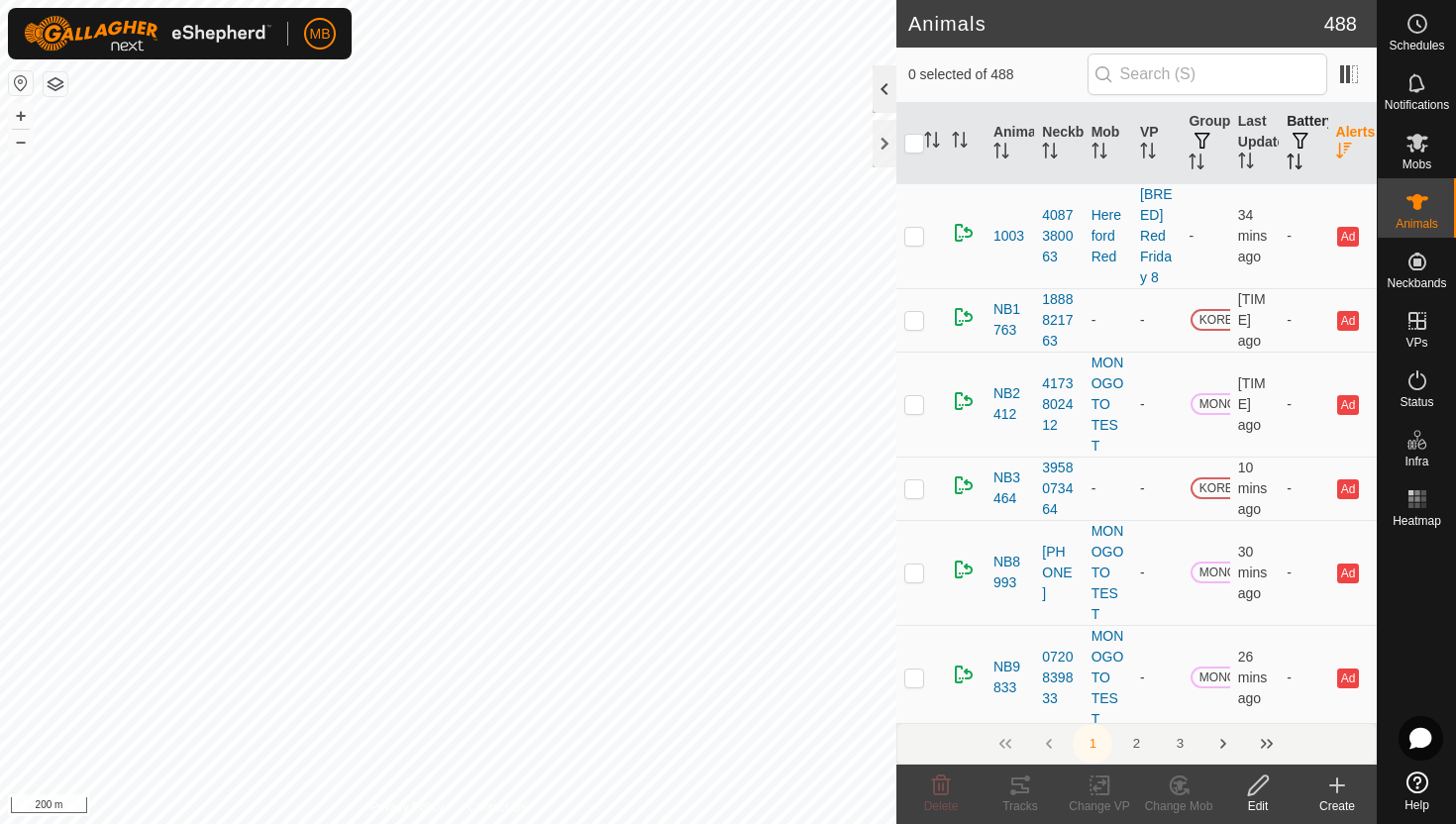 click 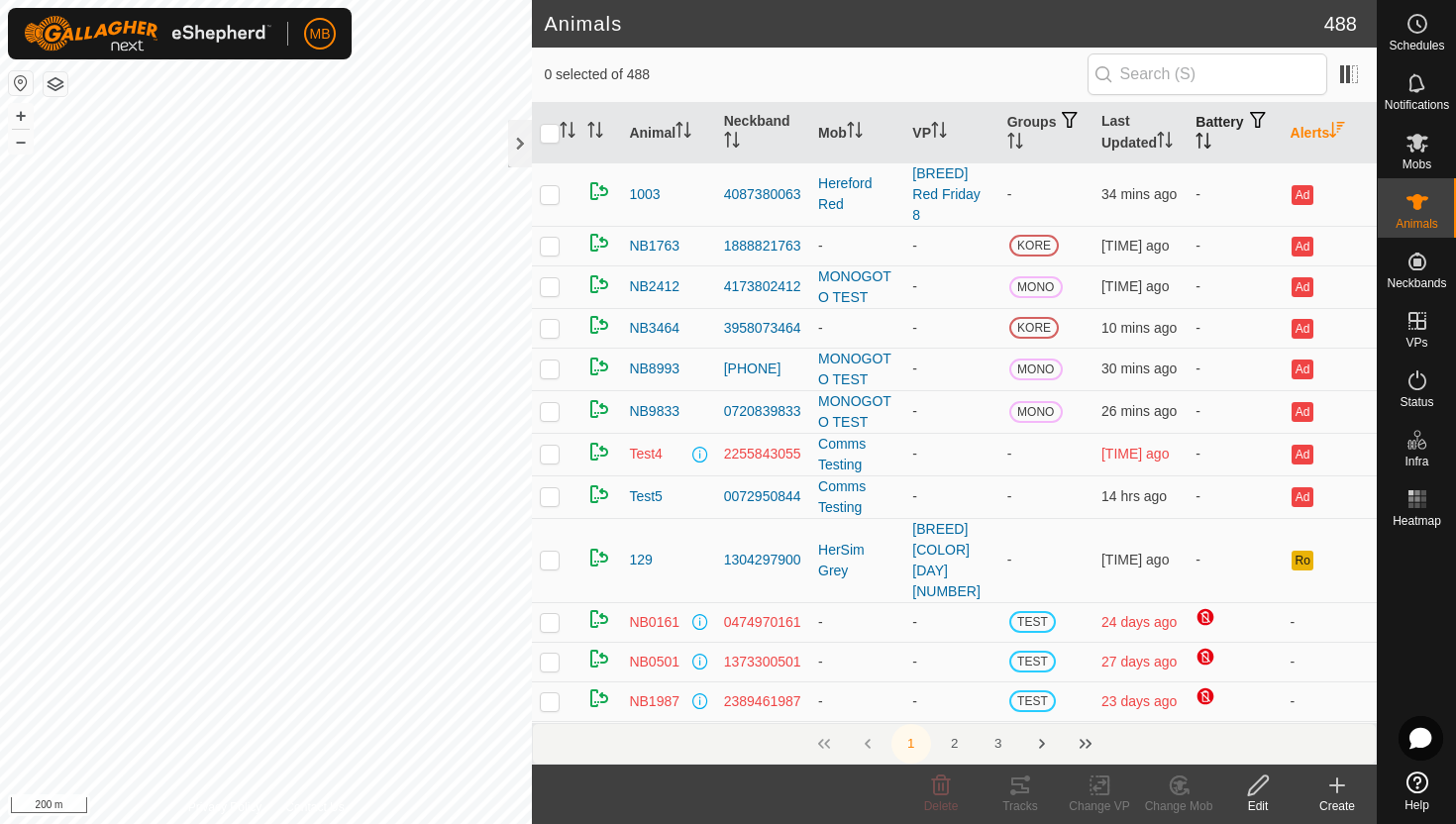 click 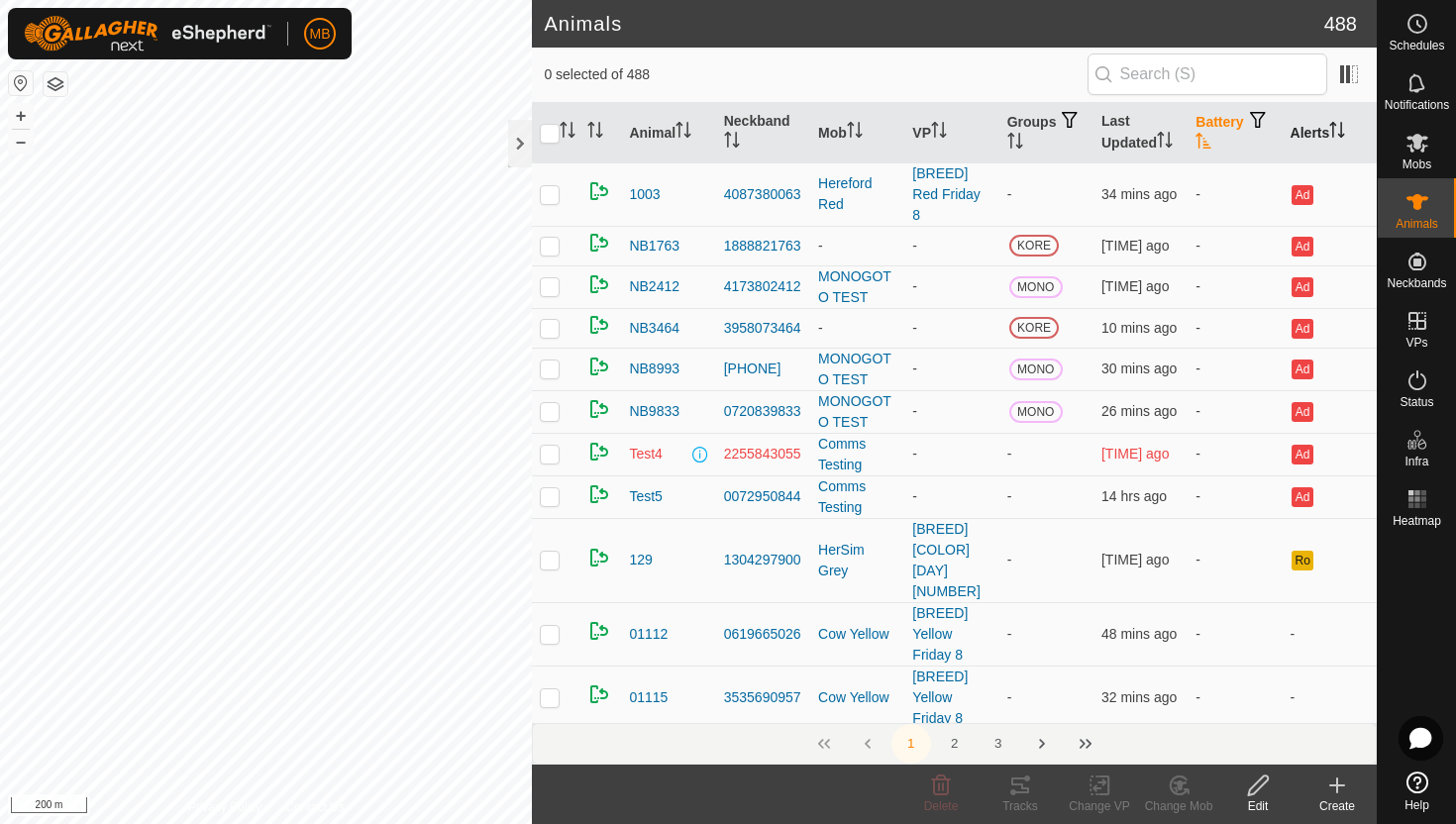 click 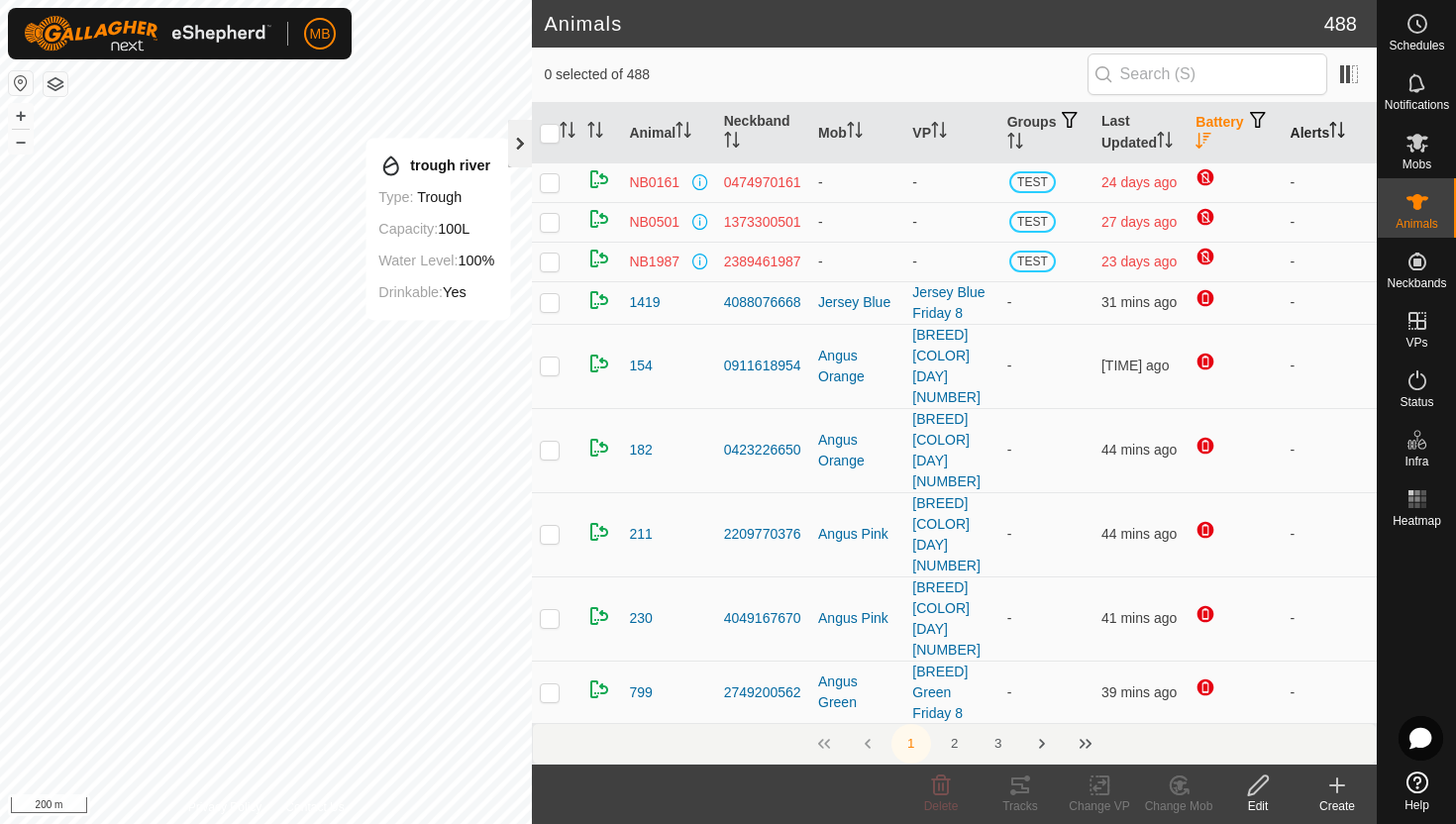 click 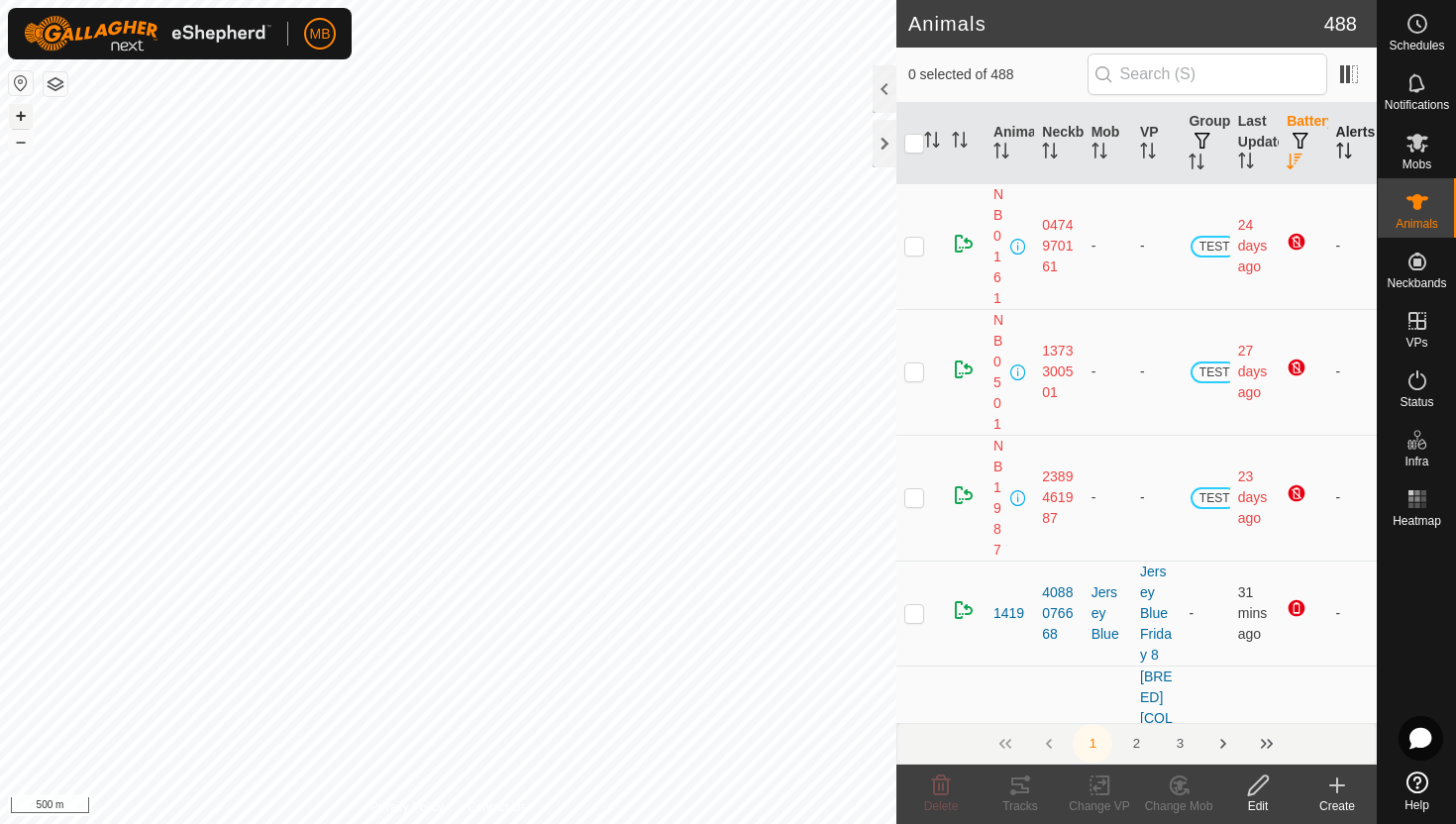 click on "+" at bounding box center (21, 116) 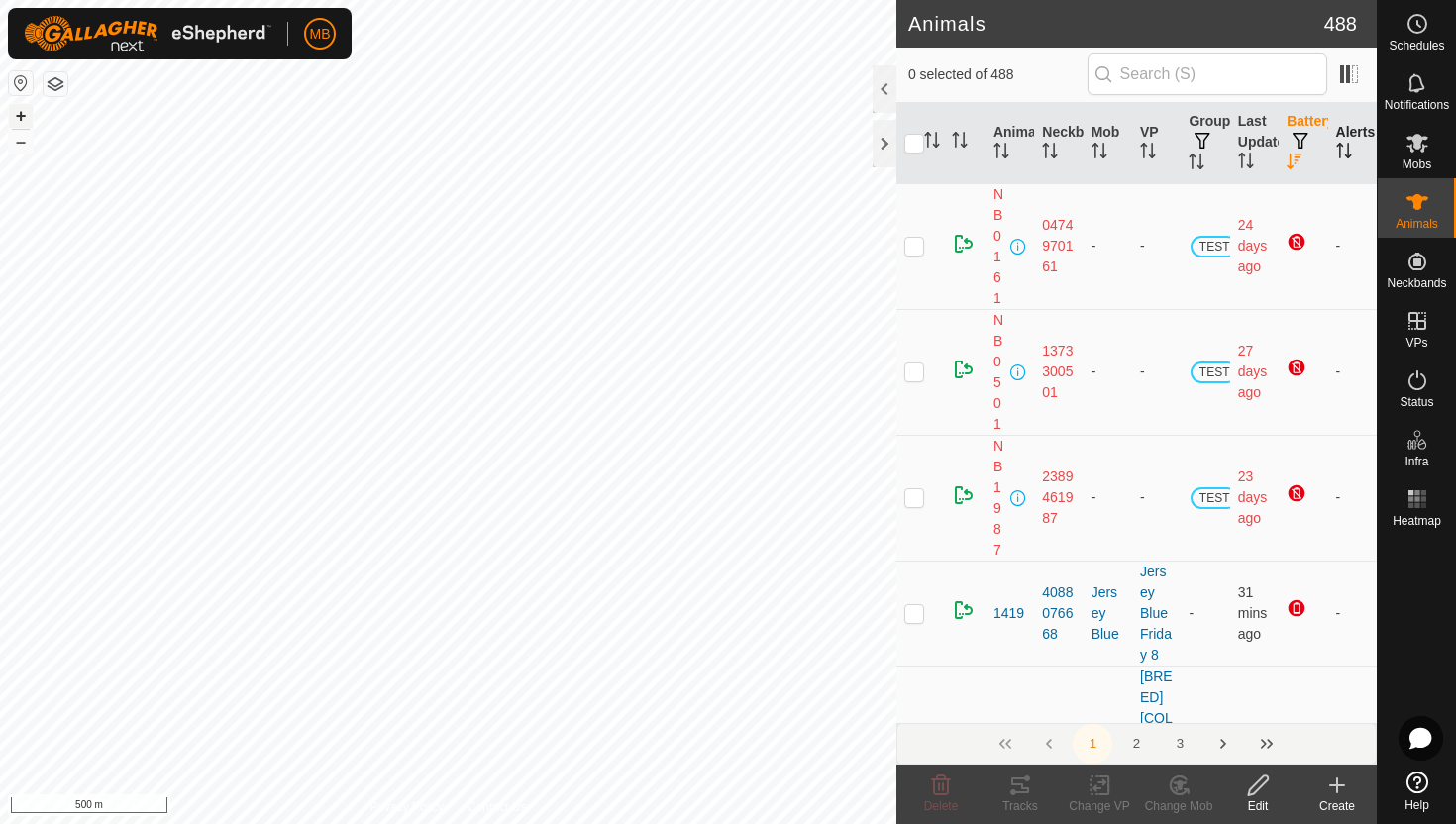 click on "+" at bounding box center (21, 116) 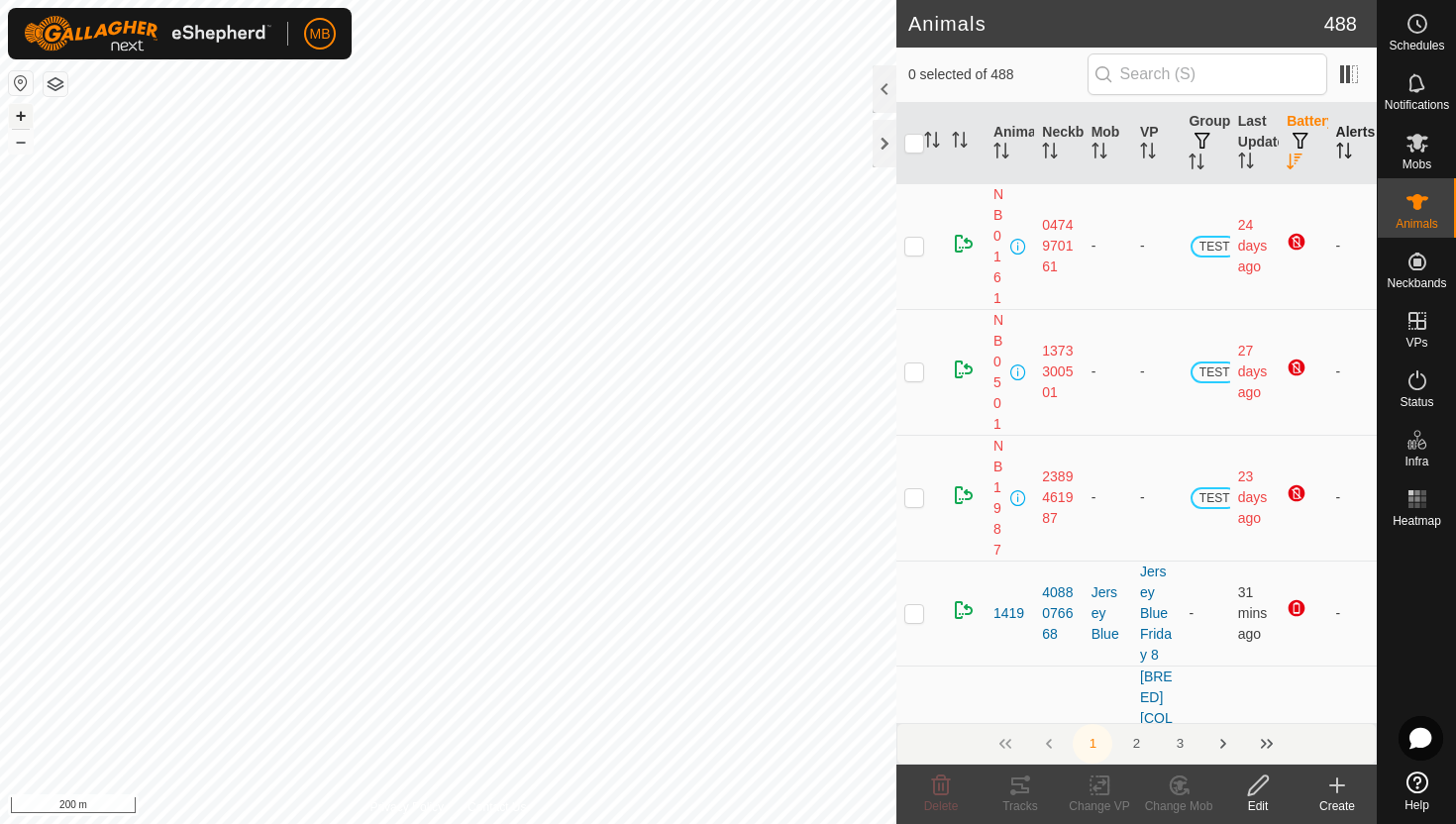 click on "+" at bounding box center [21, 116] 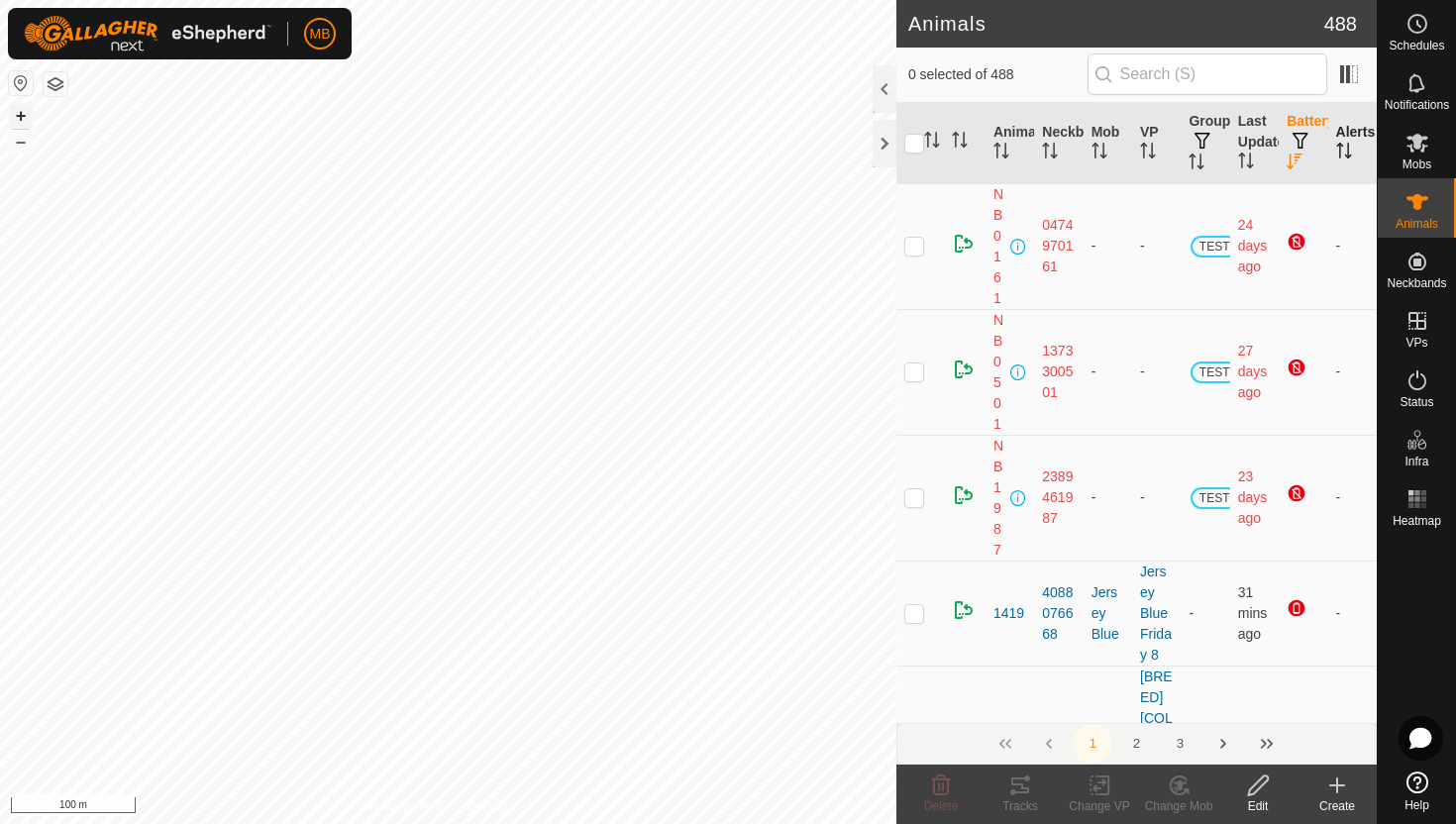 click on "+" at bounding box center (21, 116) 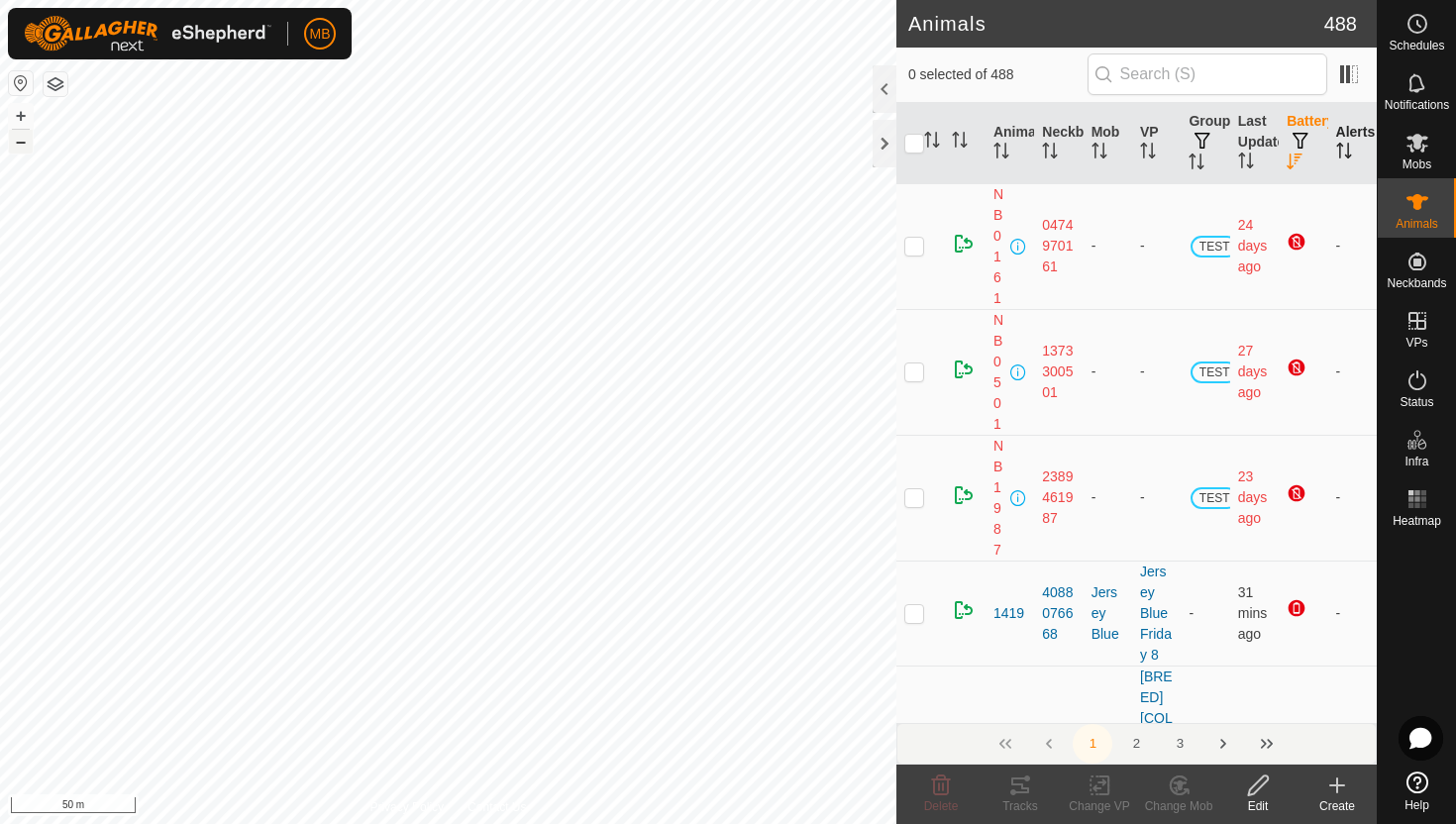 click on "–" at bounding box center (21, 142) 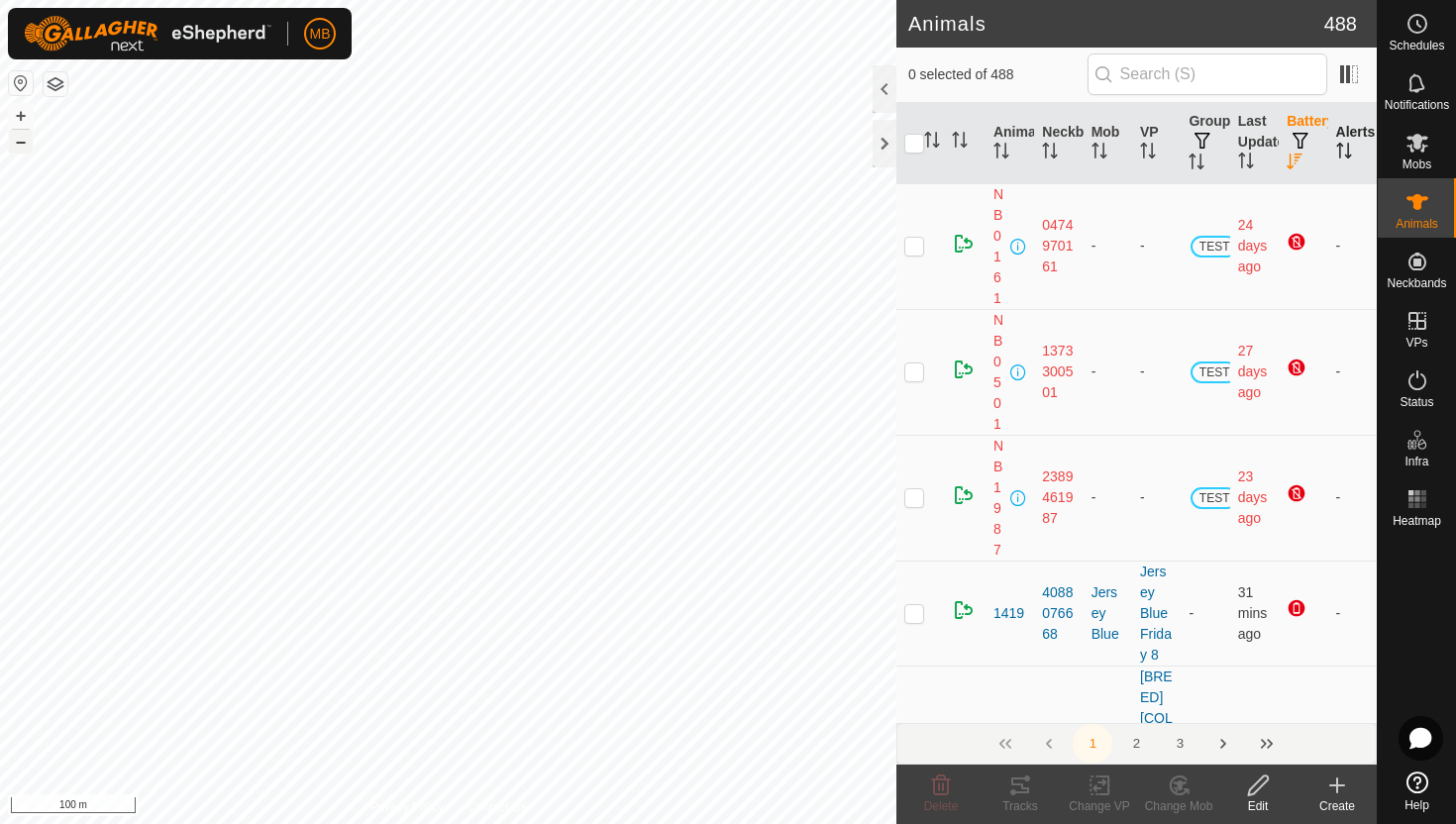 click on "–" at bounding box center [21, 142] 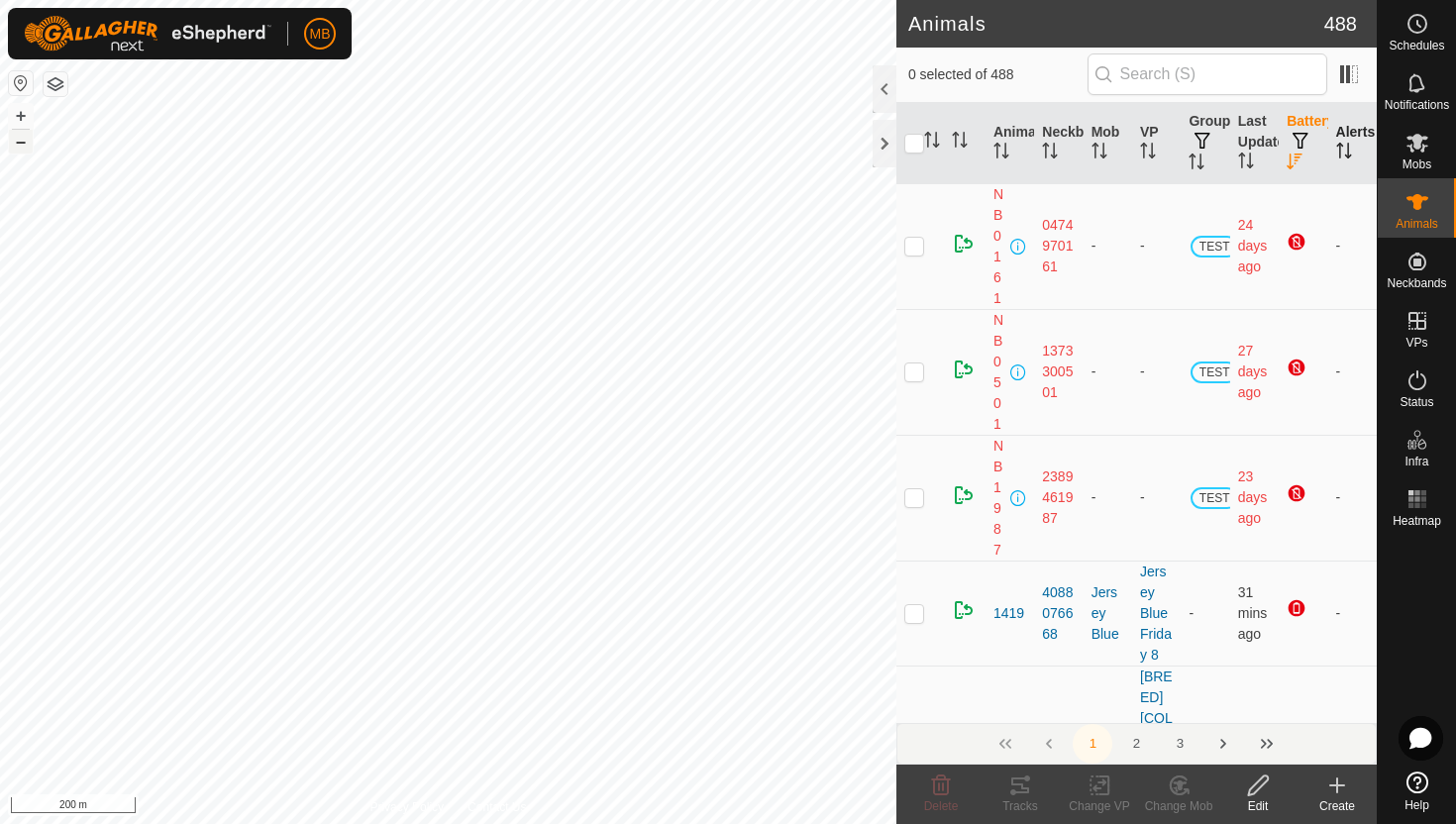 click on "–" at bounding box center [21, 142] 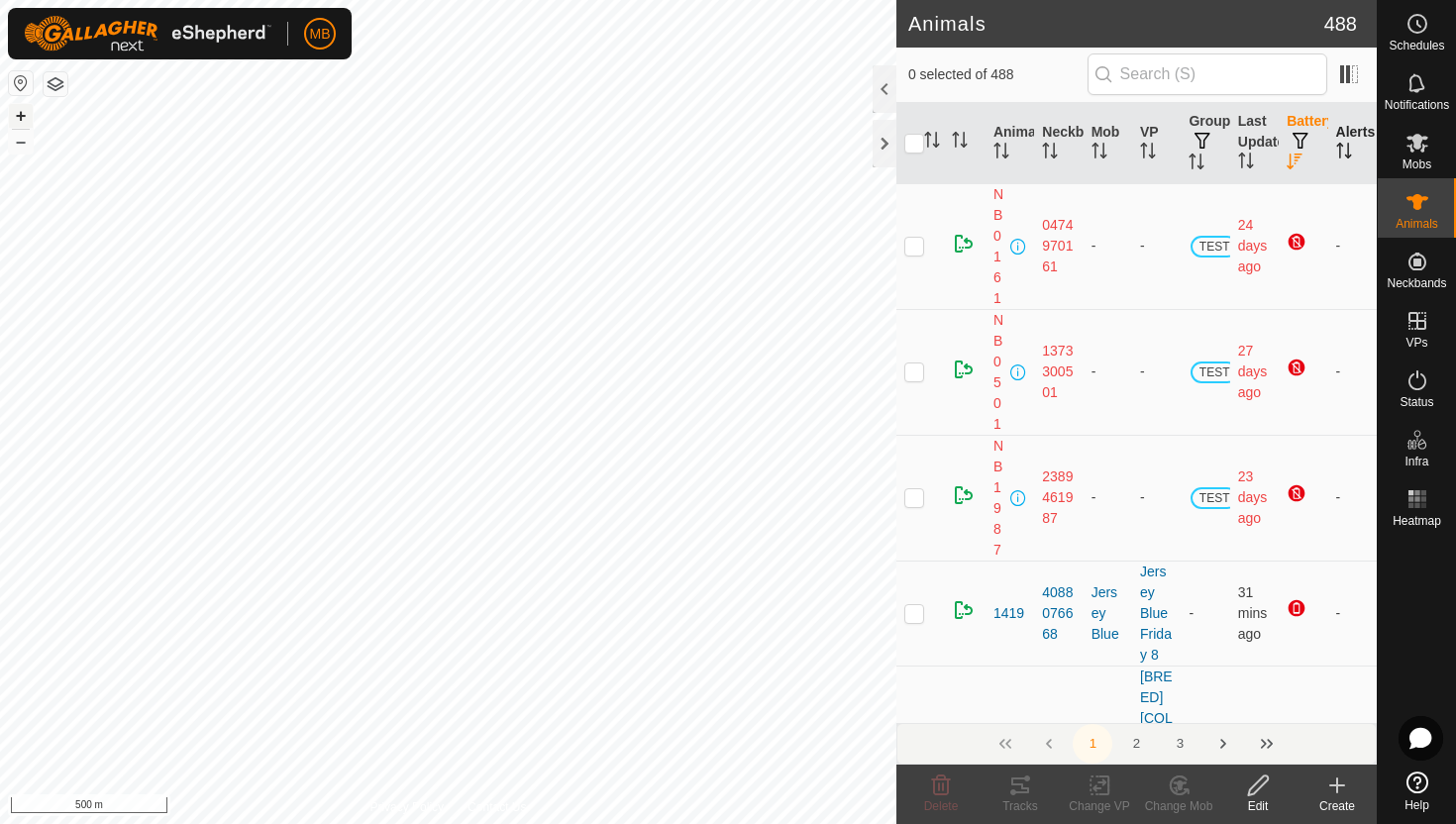 click on "+" at bounding box center [21, 116] 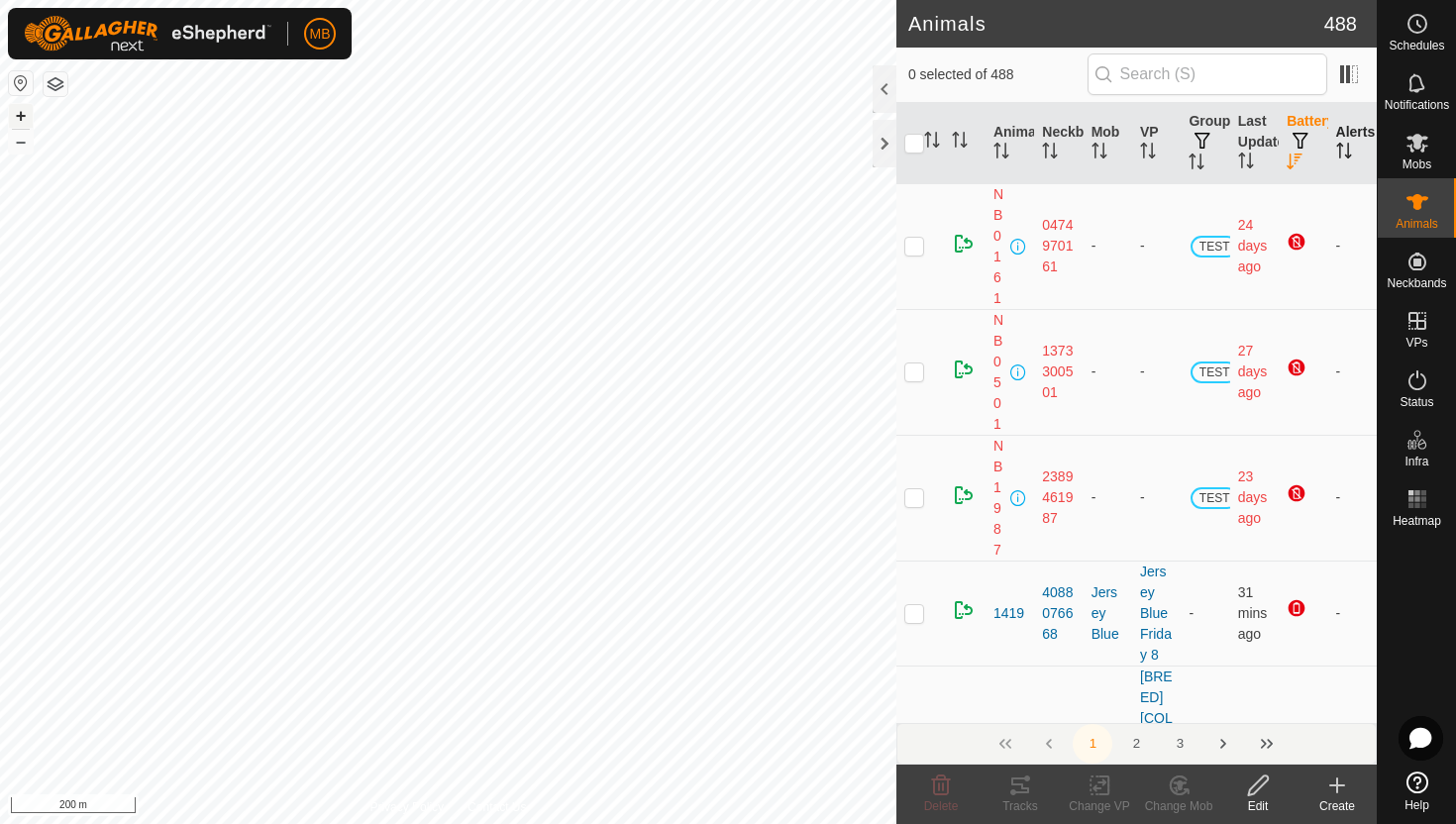 click on "+" at bounding box center (21, 116) 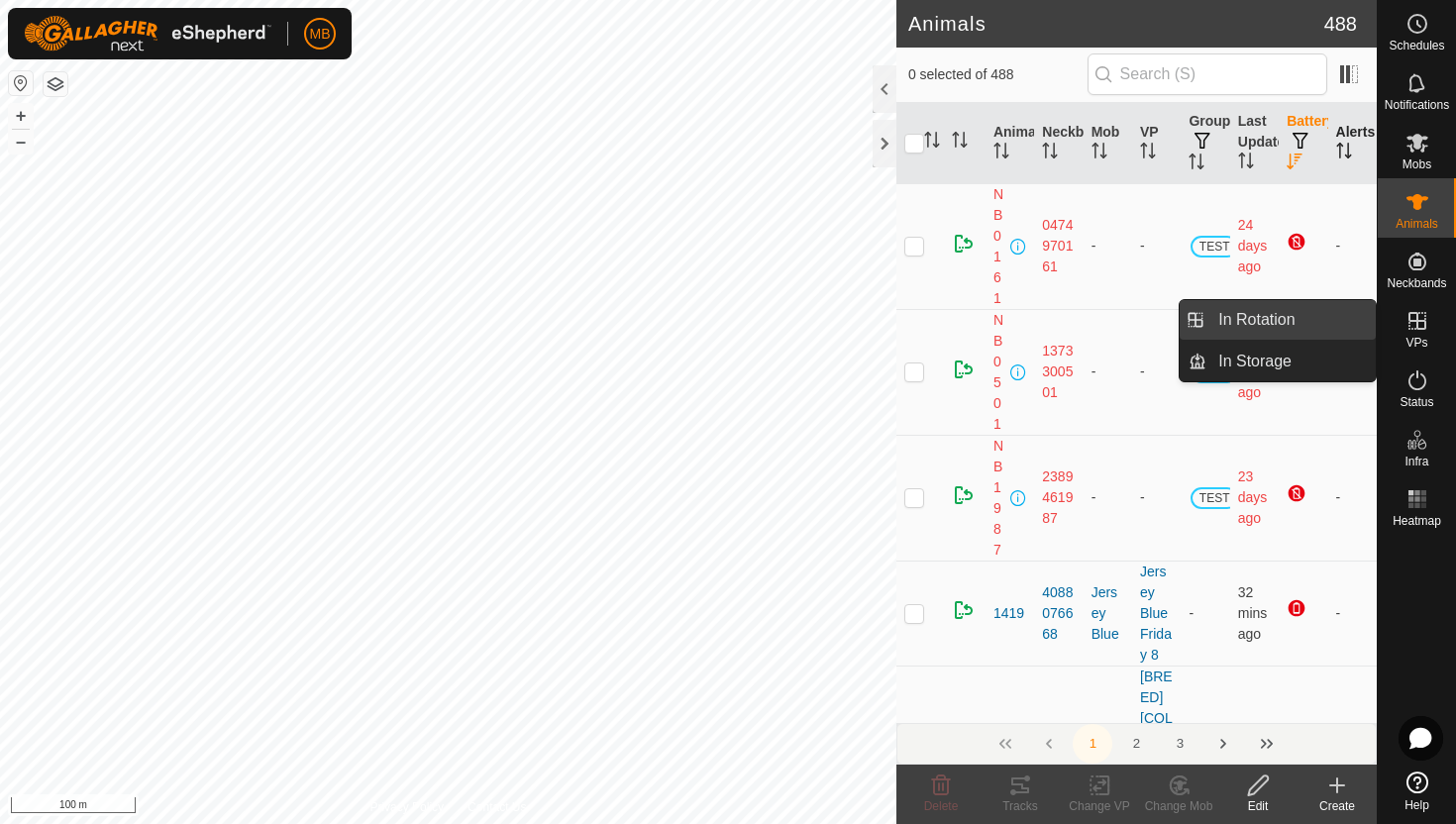 click on "In Rotation" at bounding box center [1291, 320] 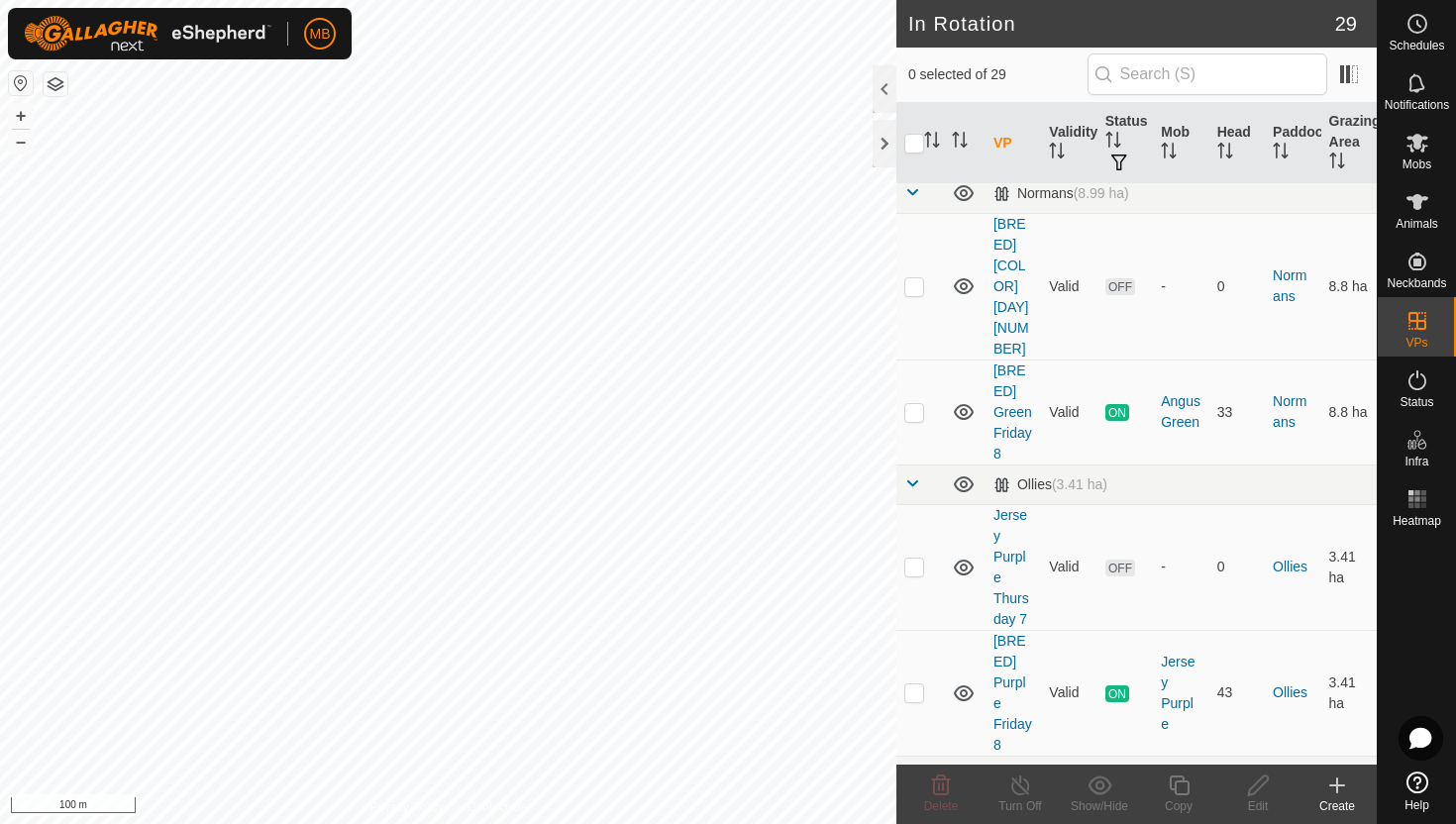 scroll, scrollTop: 631, scrollLeft: 0, axis: vertical 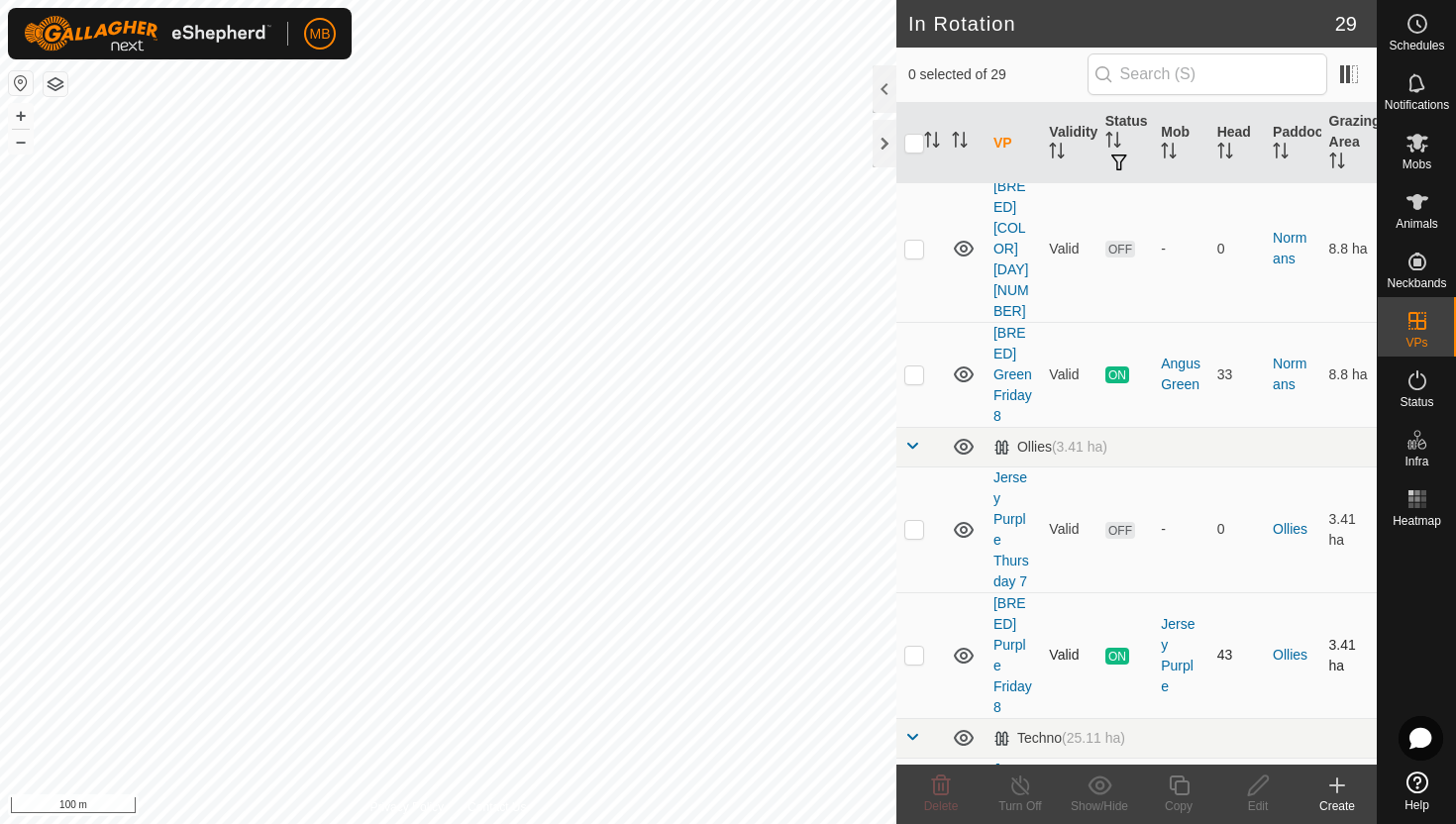 click at bounding box center [914, 655] 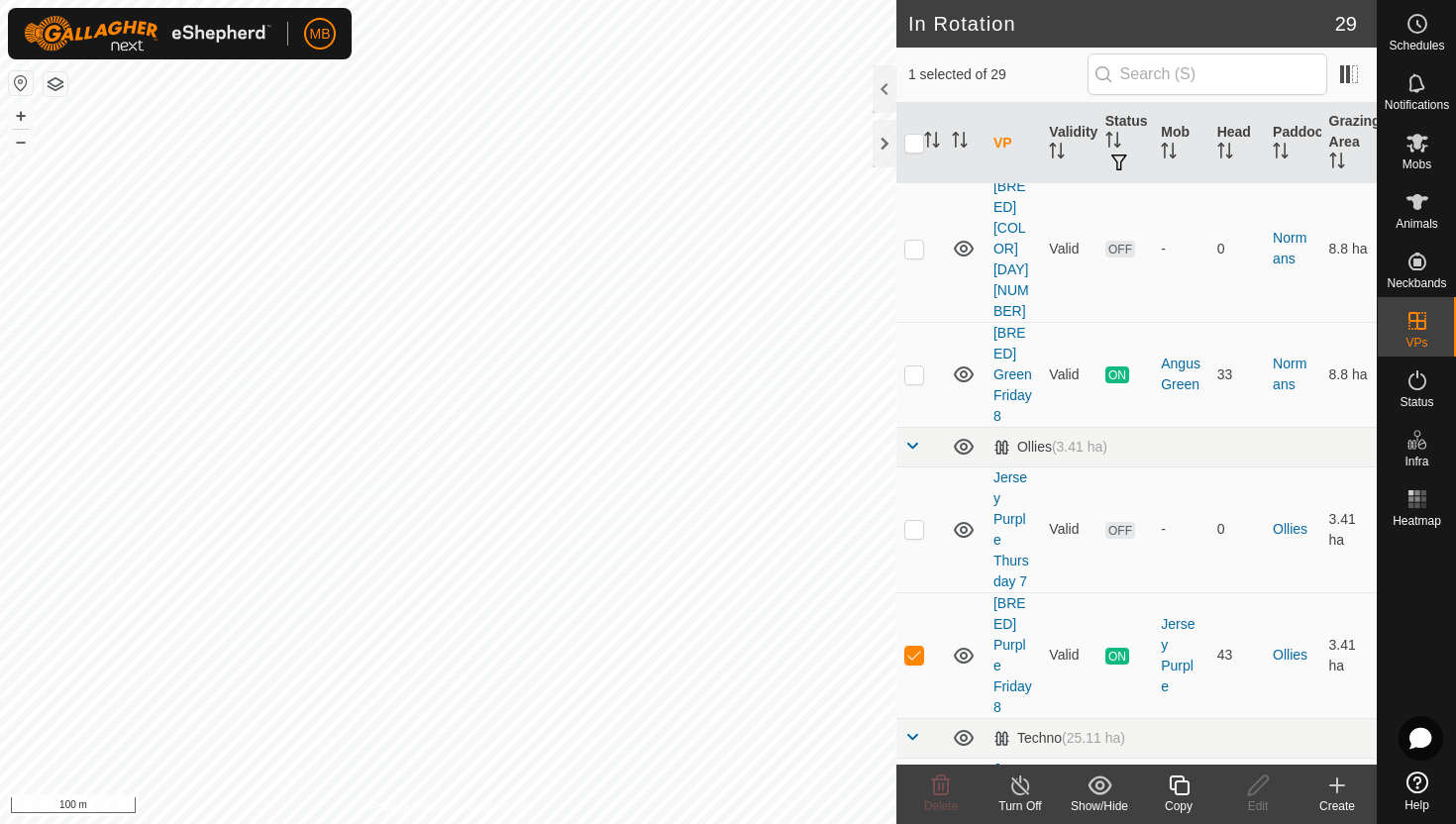 click 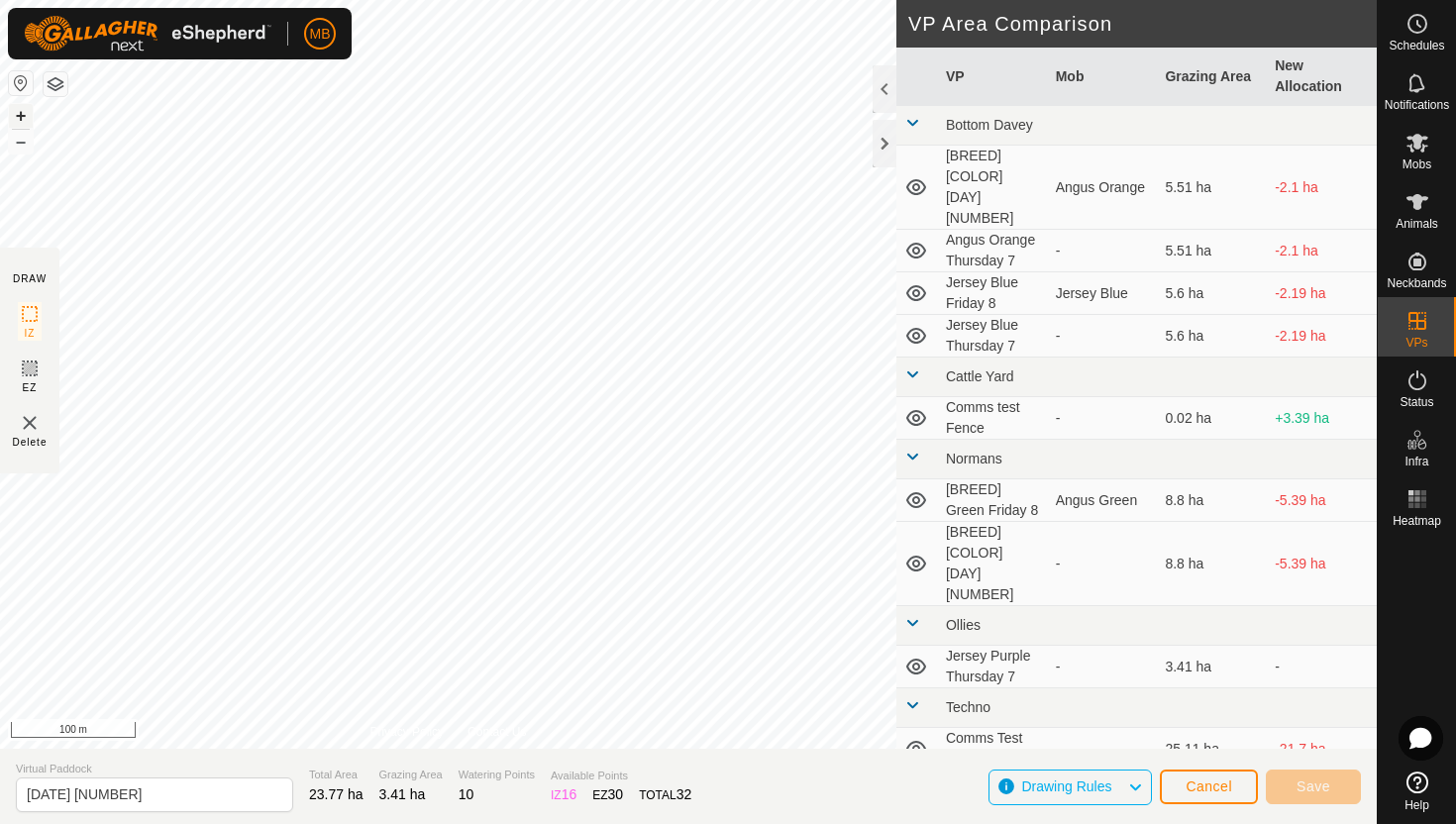 click on "+" at bounding box center (21, 116) 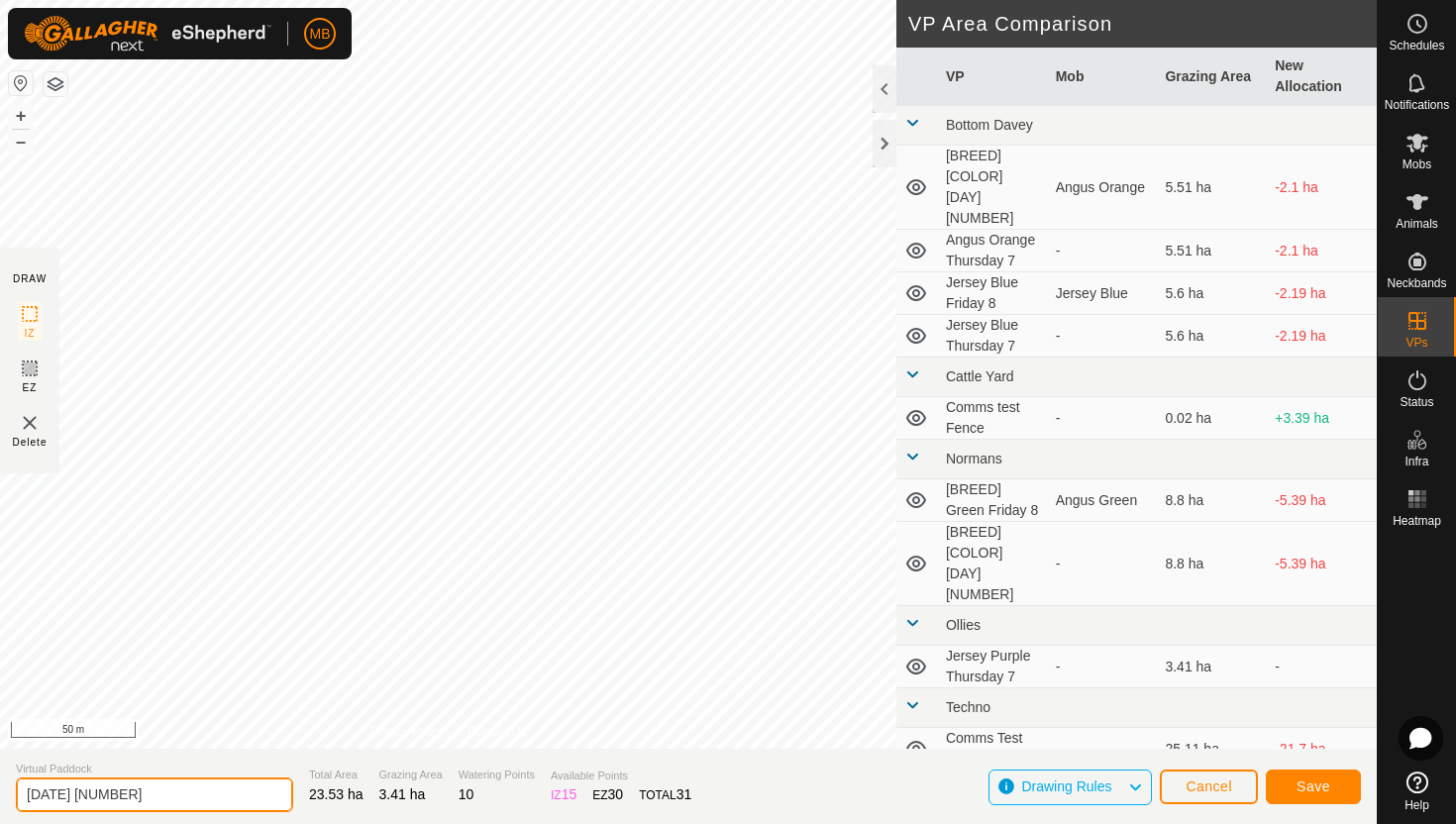 click on "[DATE] [NUMBER]" 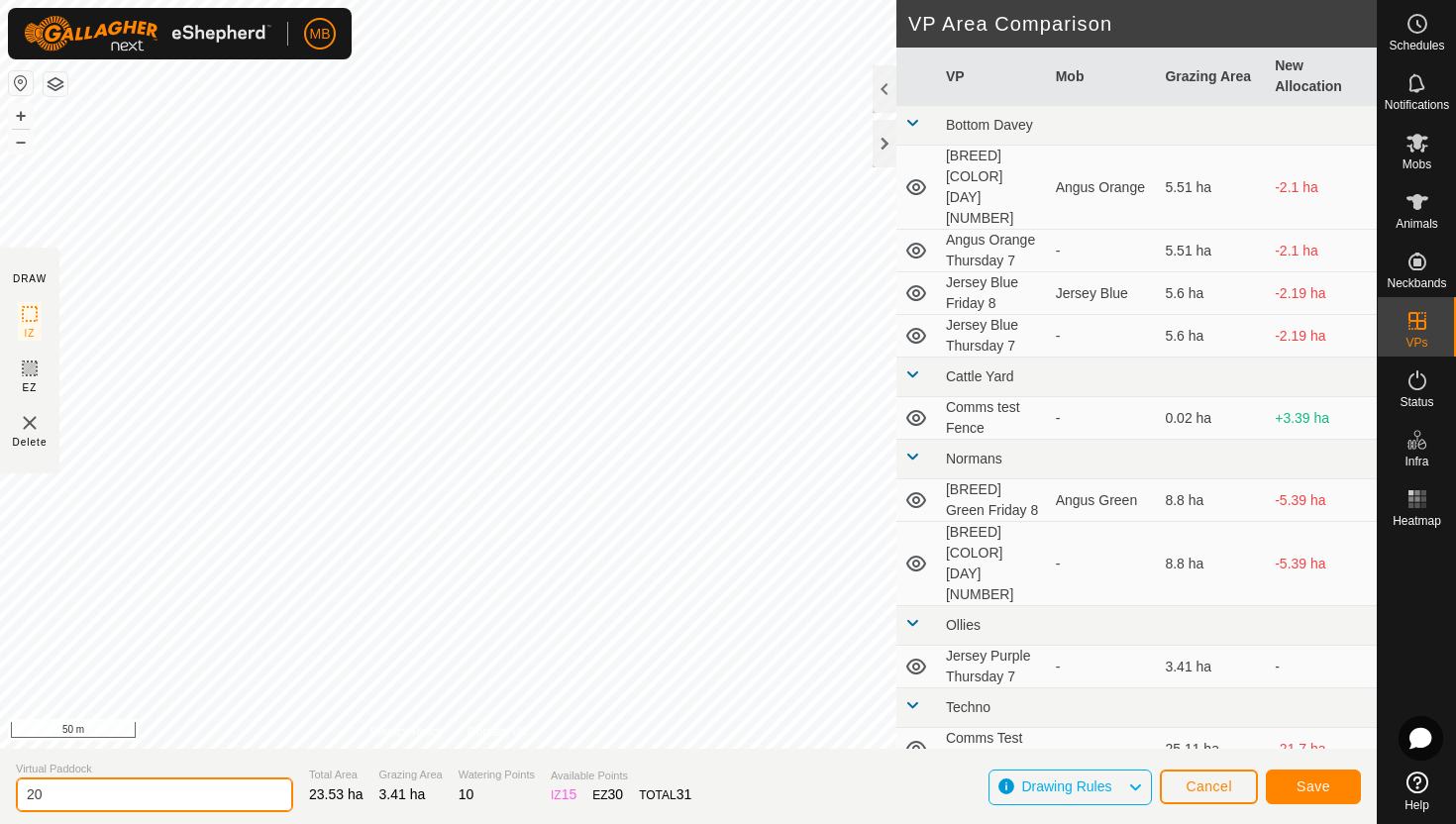 type on "2" 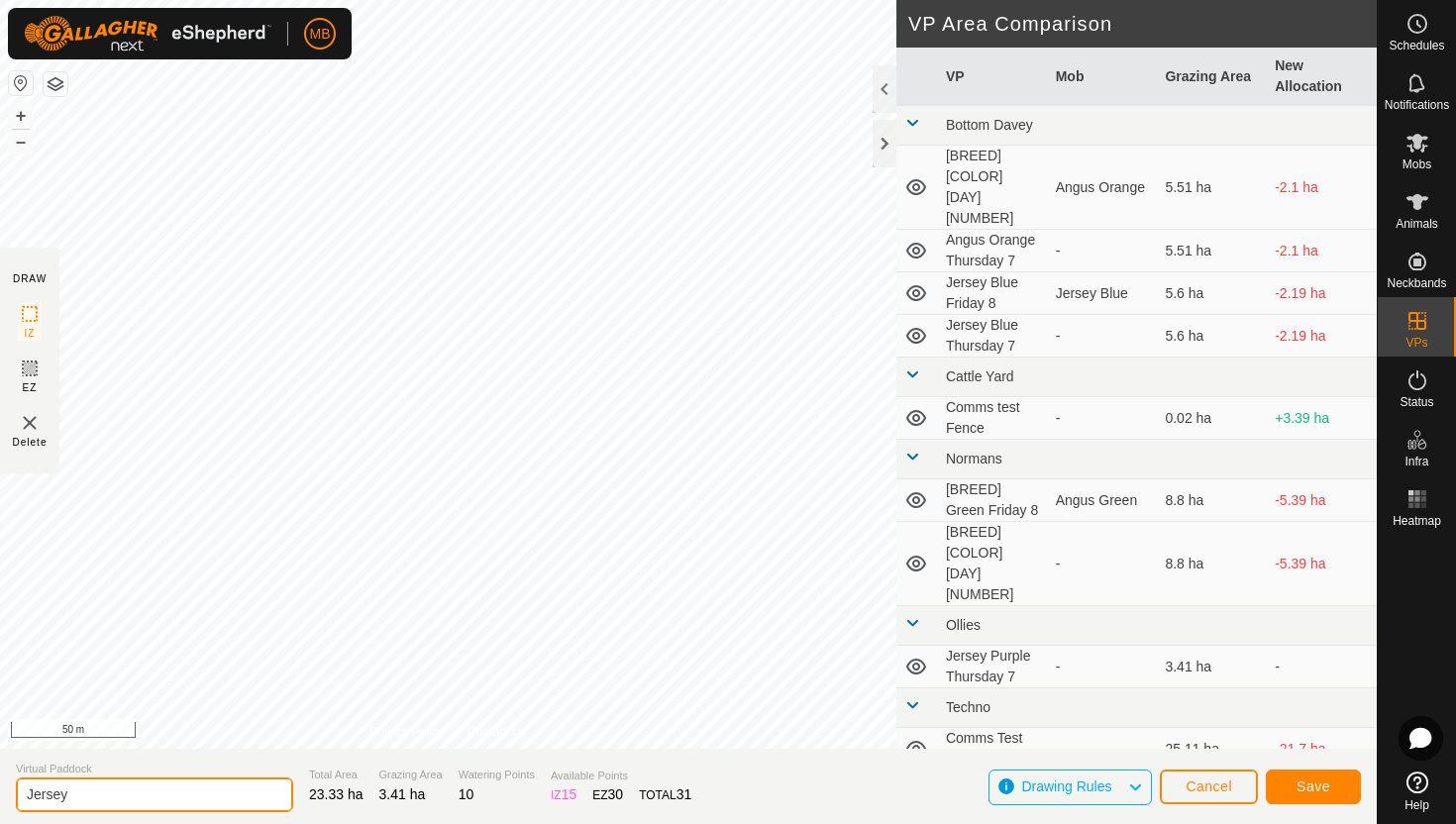 click on "Jersey" 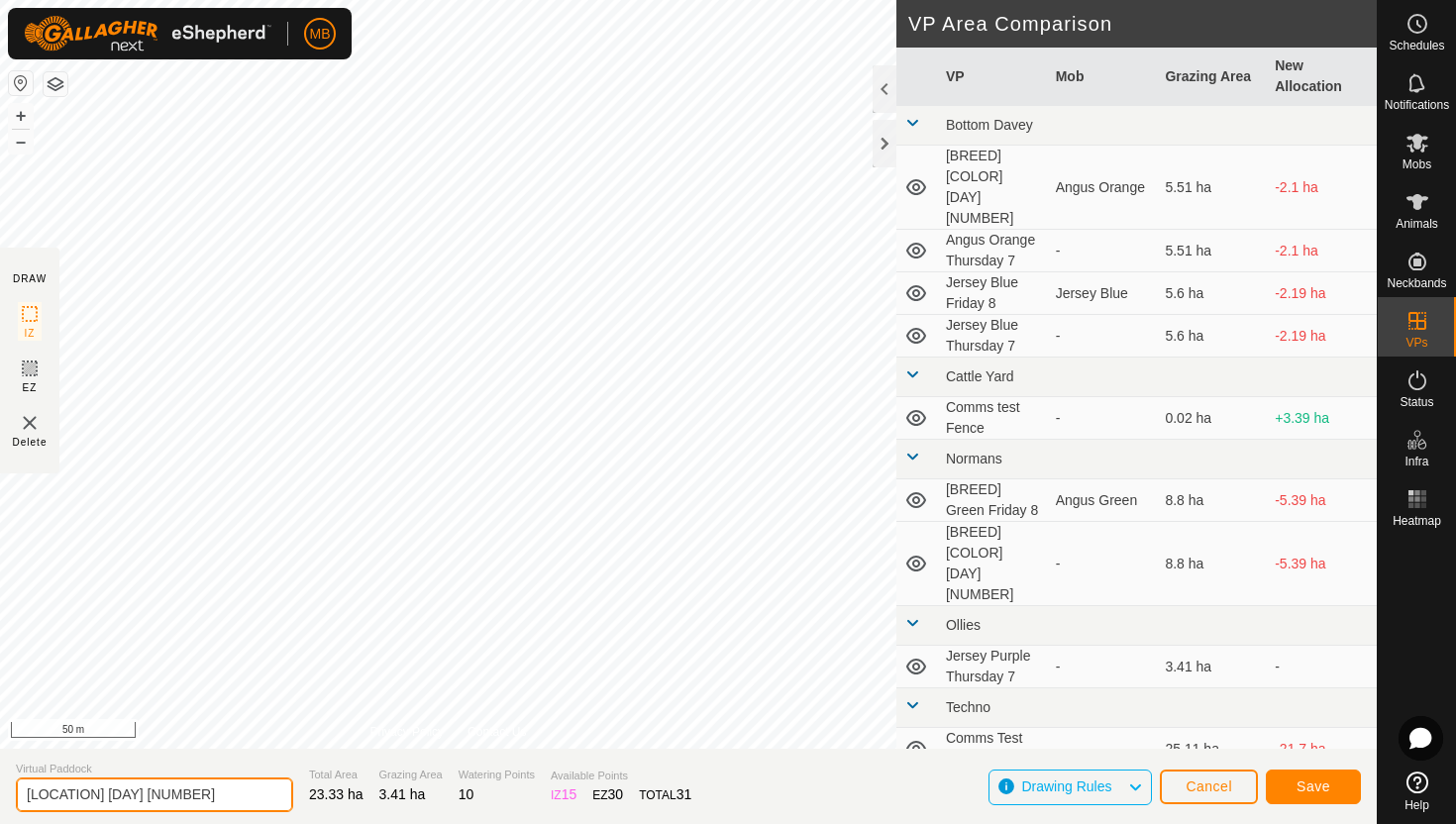 type on "[LOCATION] [DAY] [NUMBER]" 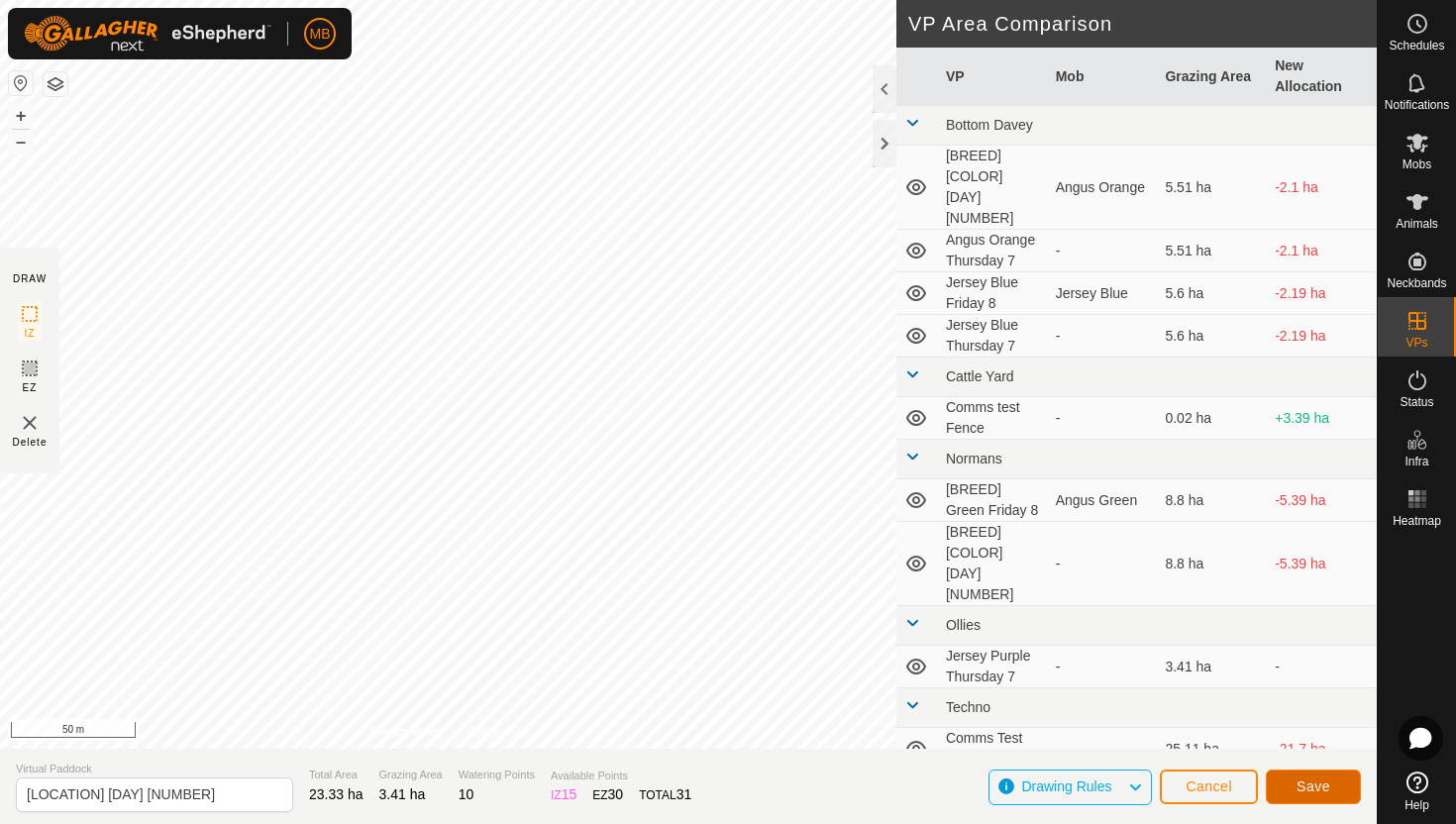 click on "Save" 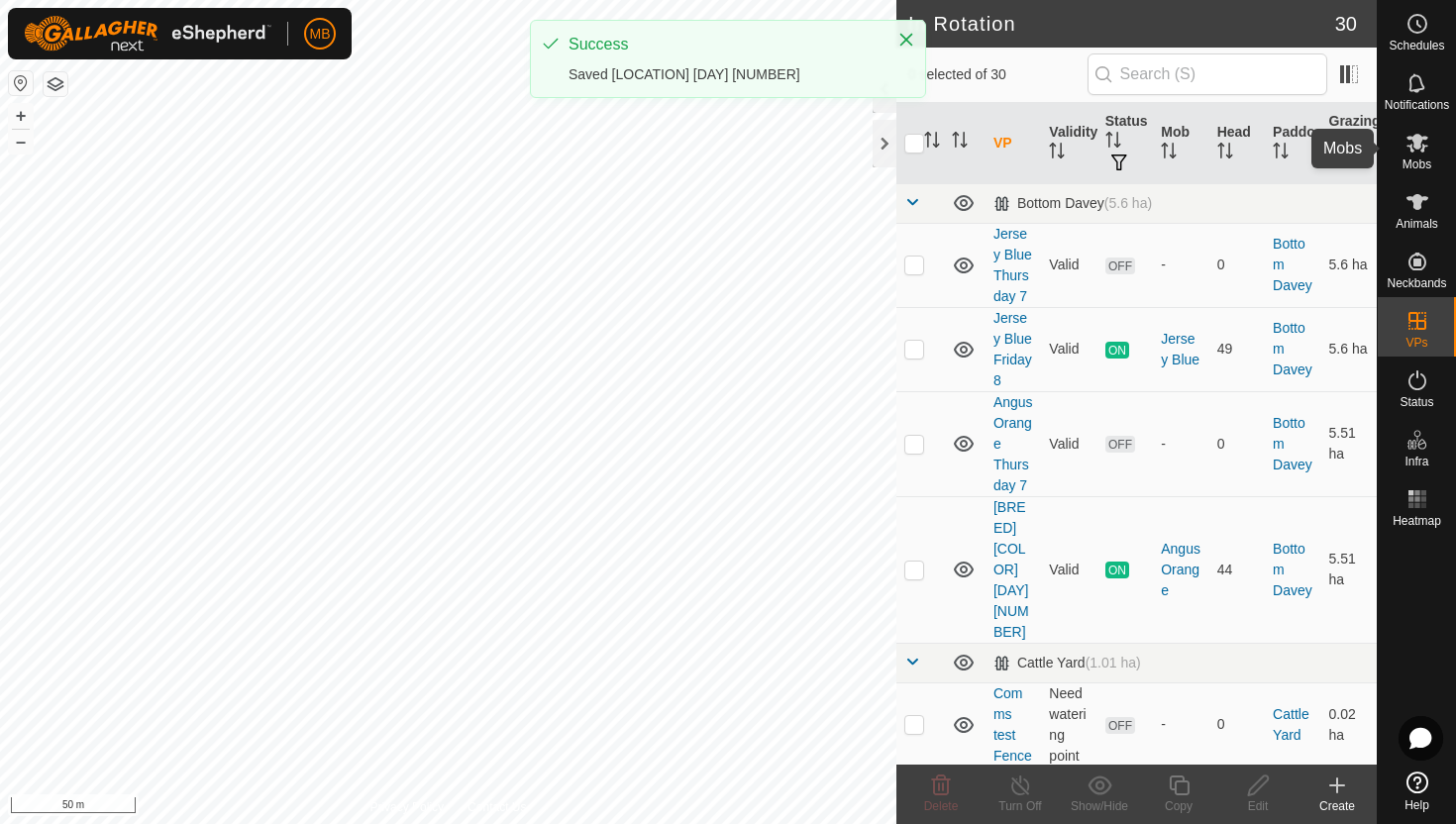 click 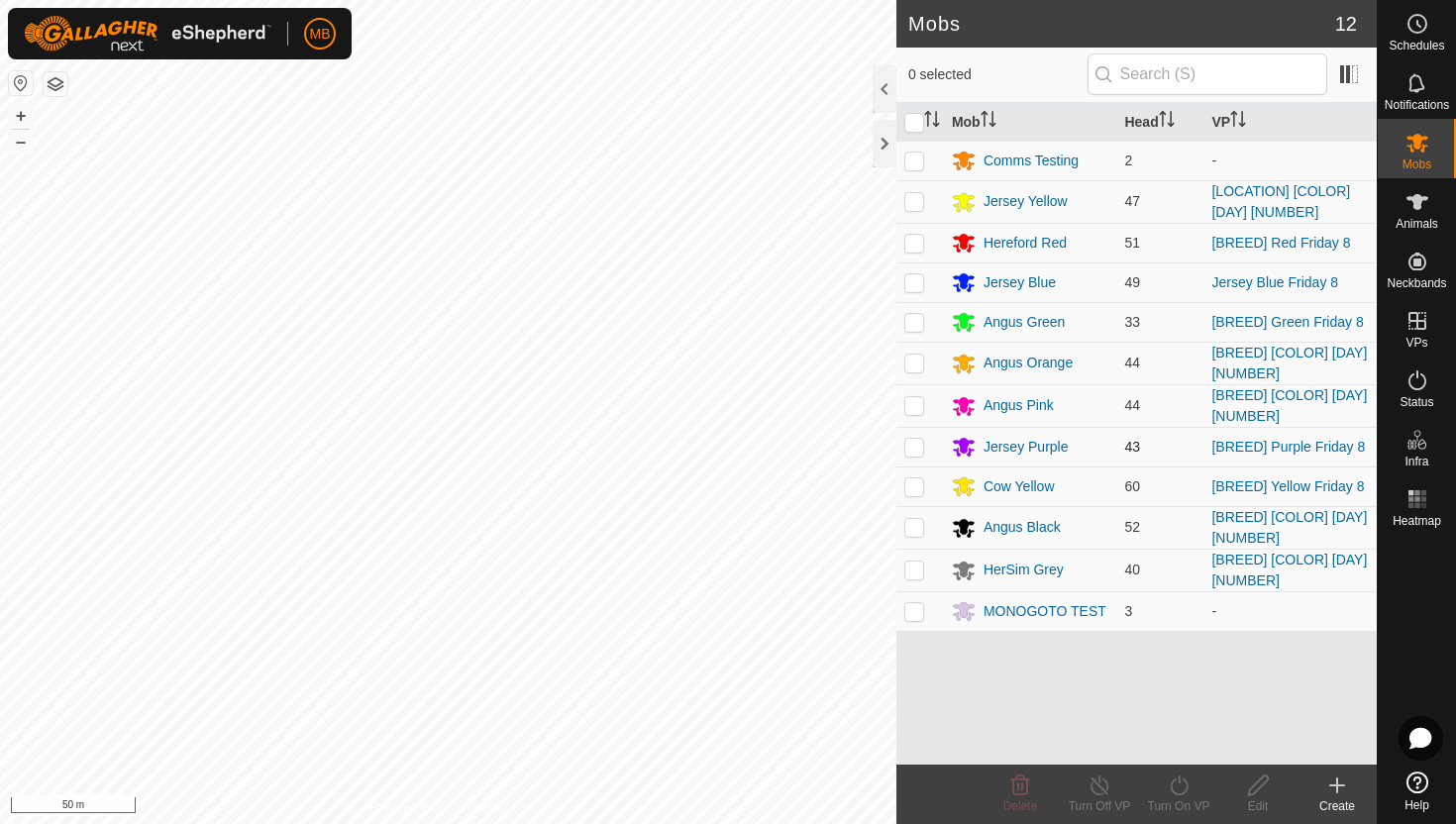 click at bounding box center (914, 447) 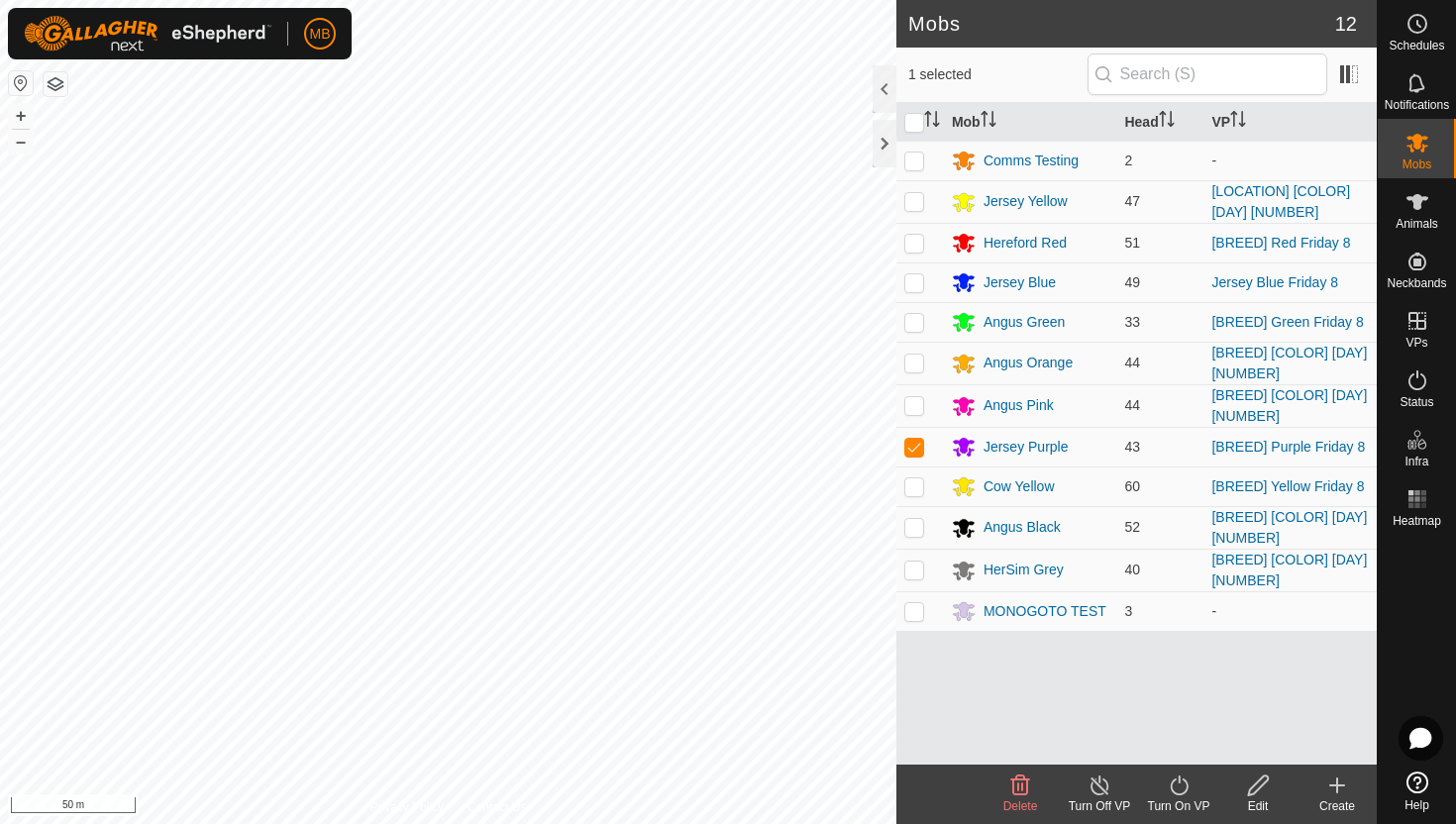 click 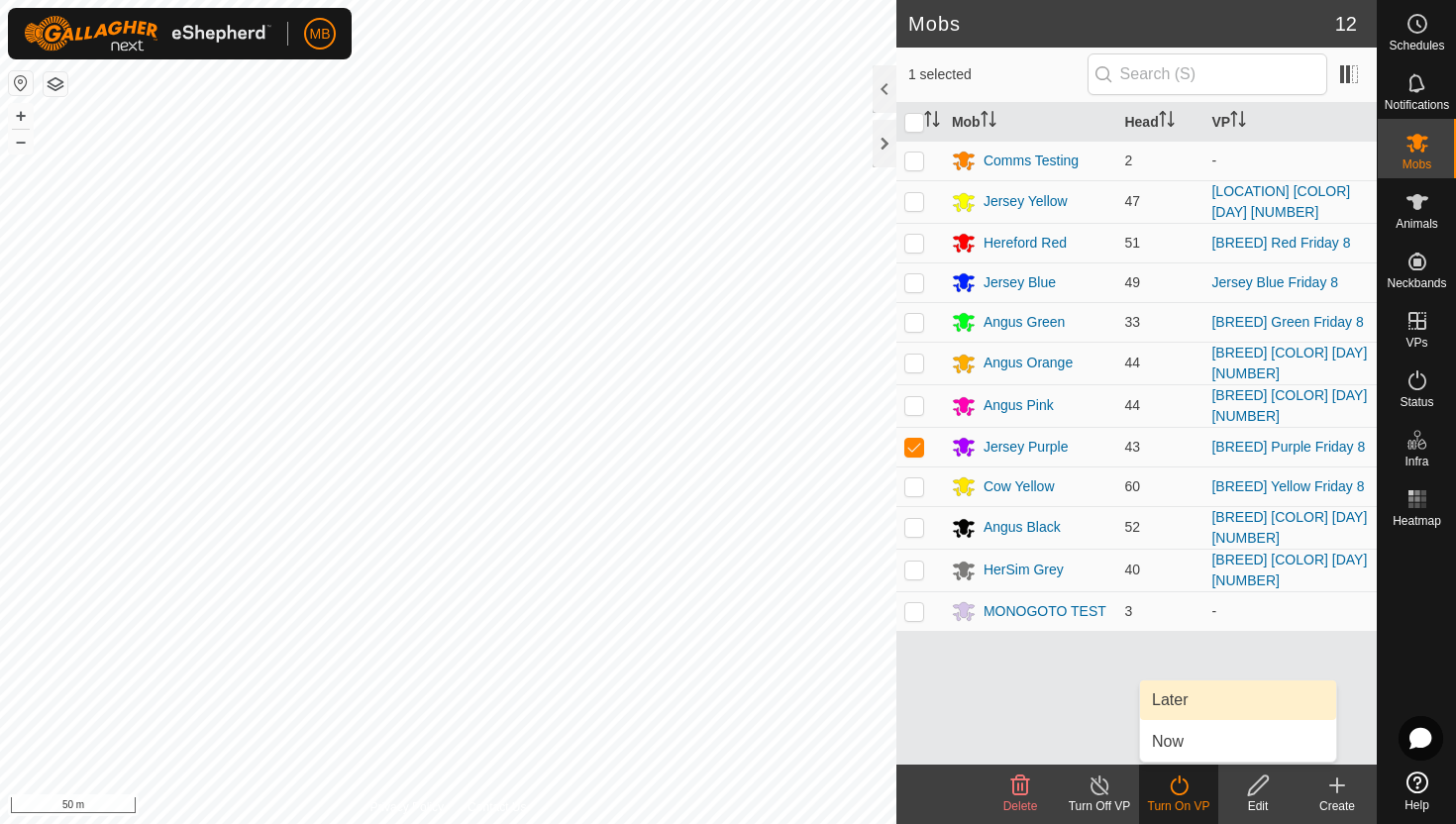 click on "Later" at bounding box center [1238, 700] 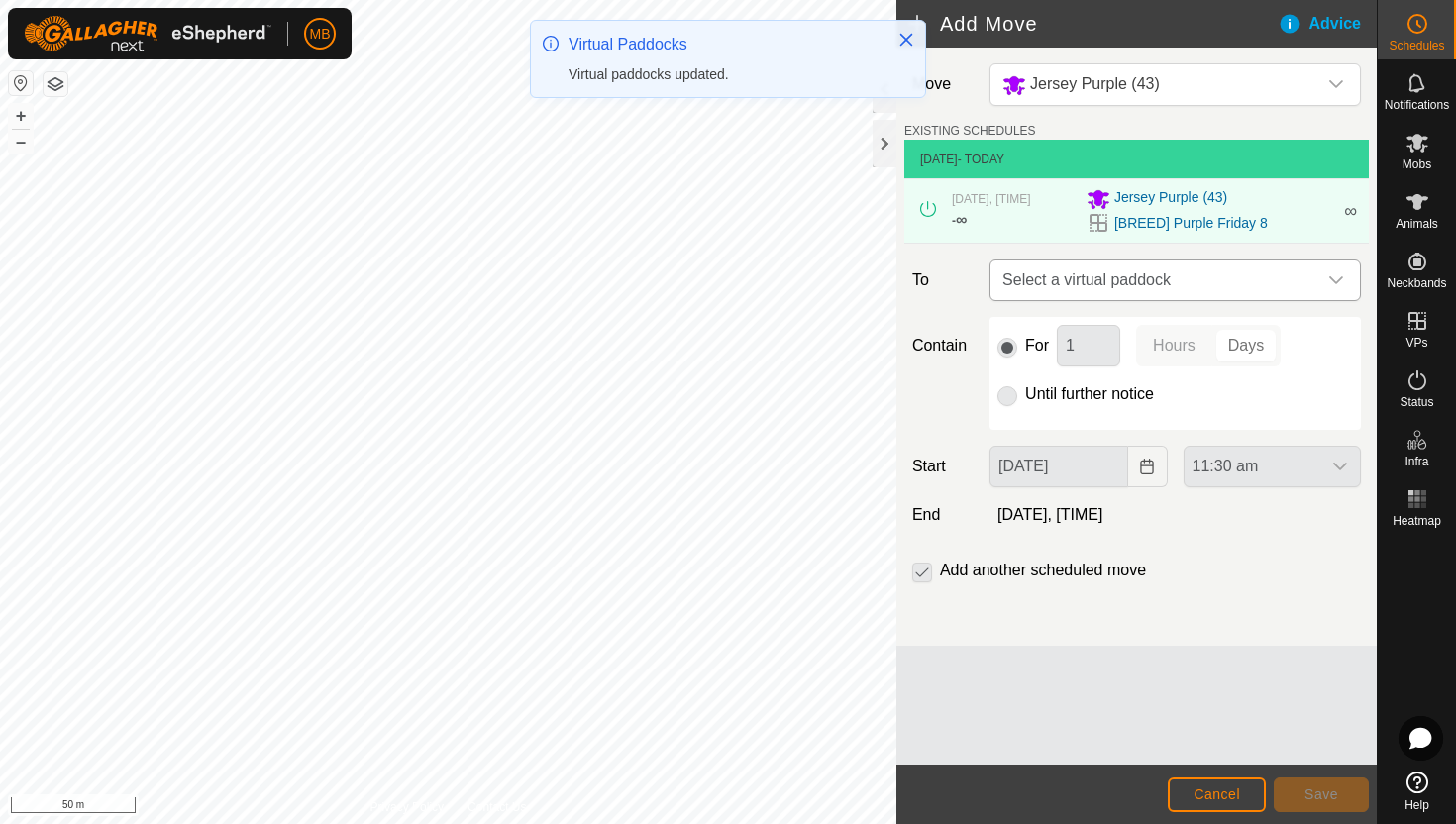 click 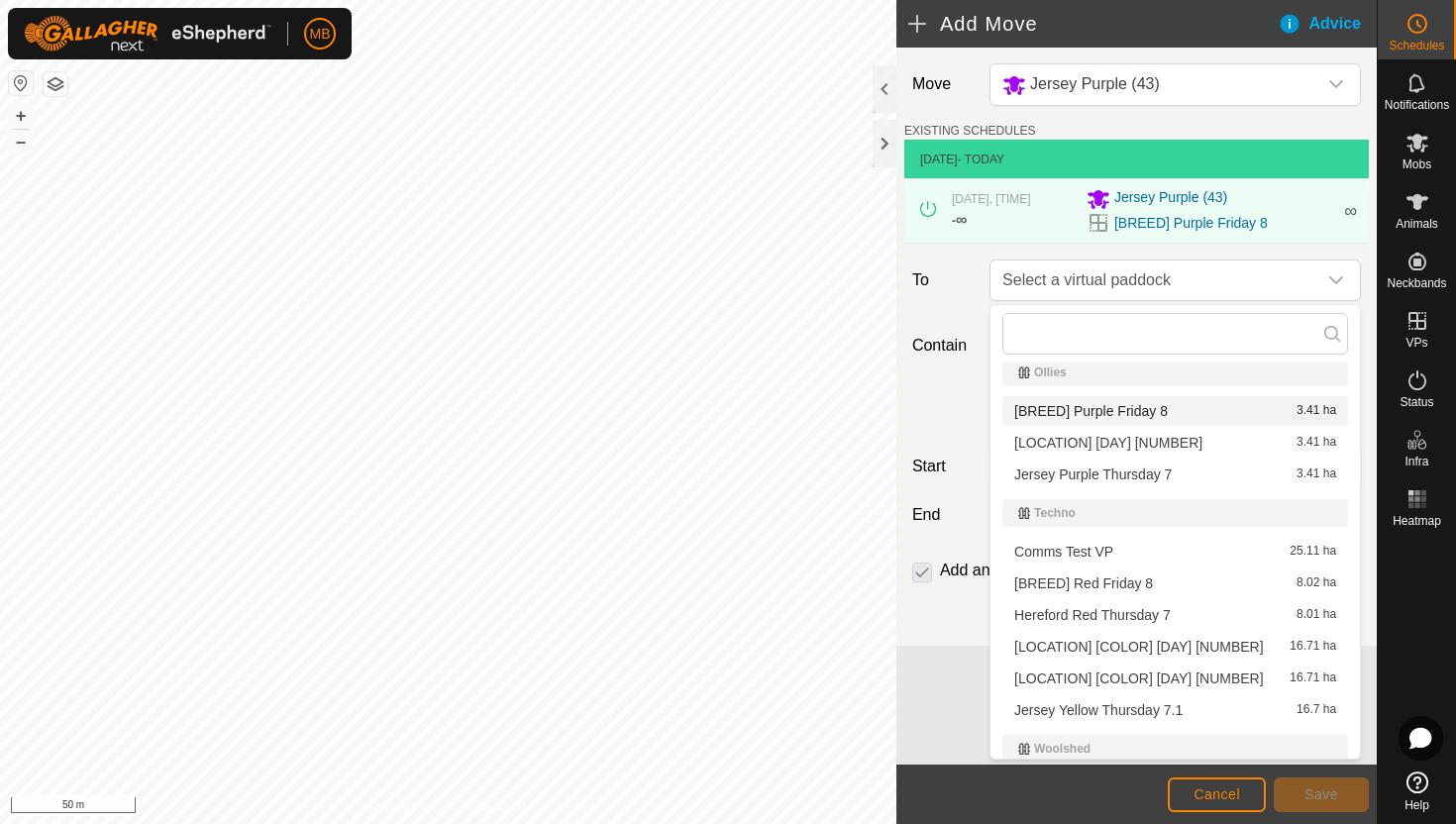 scroll, scrollTop: 408, scrollLeft: 0, axis: vertical 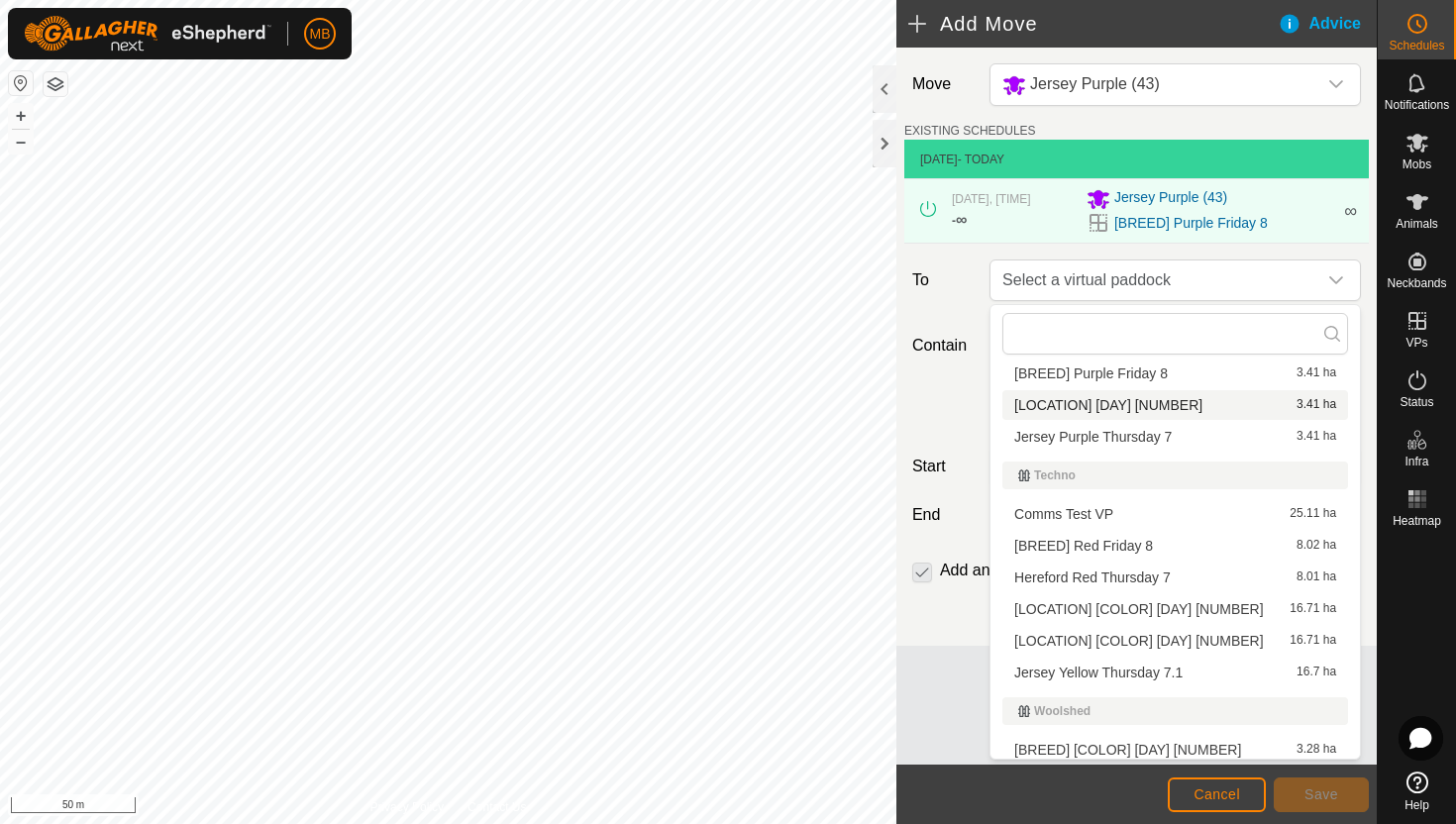 click on "[LOCATION] [DAY] [NUMBER]  [AREA]" at bounding box center (1175, 405) 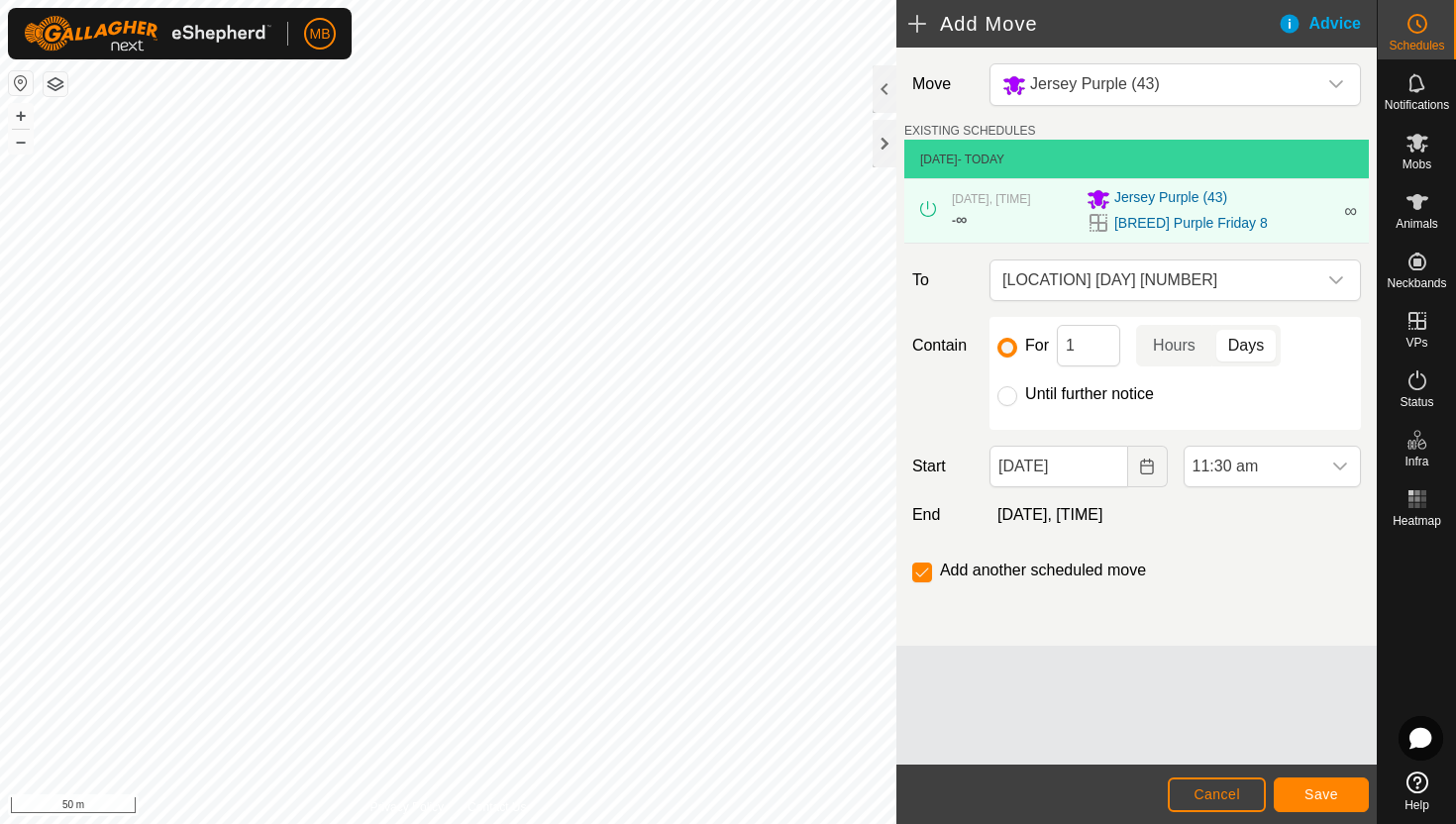 click on "Until further notice" 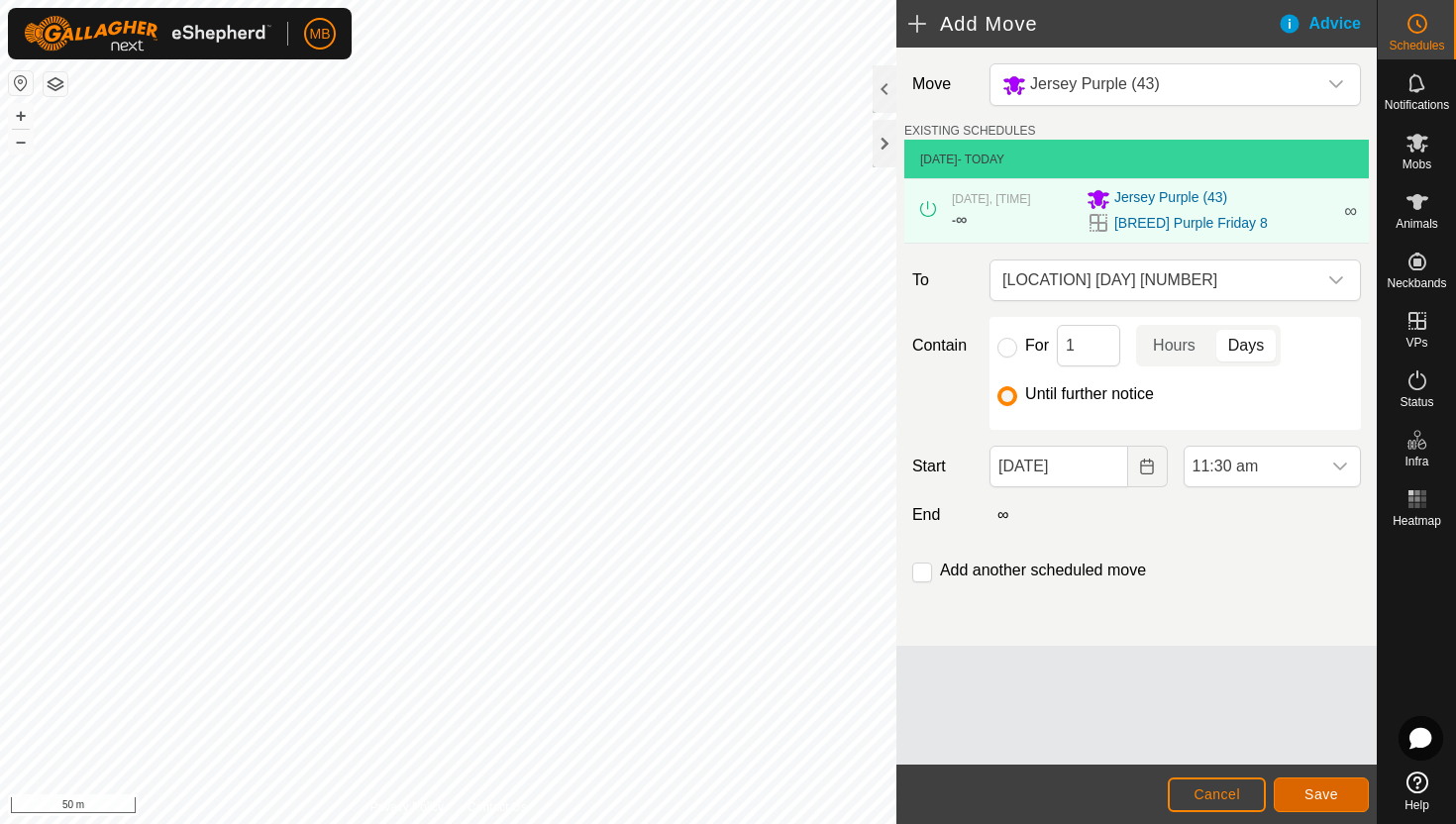 click on "Save" 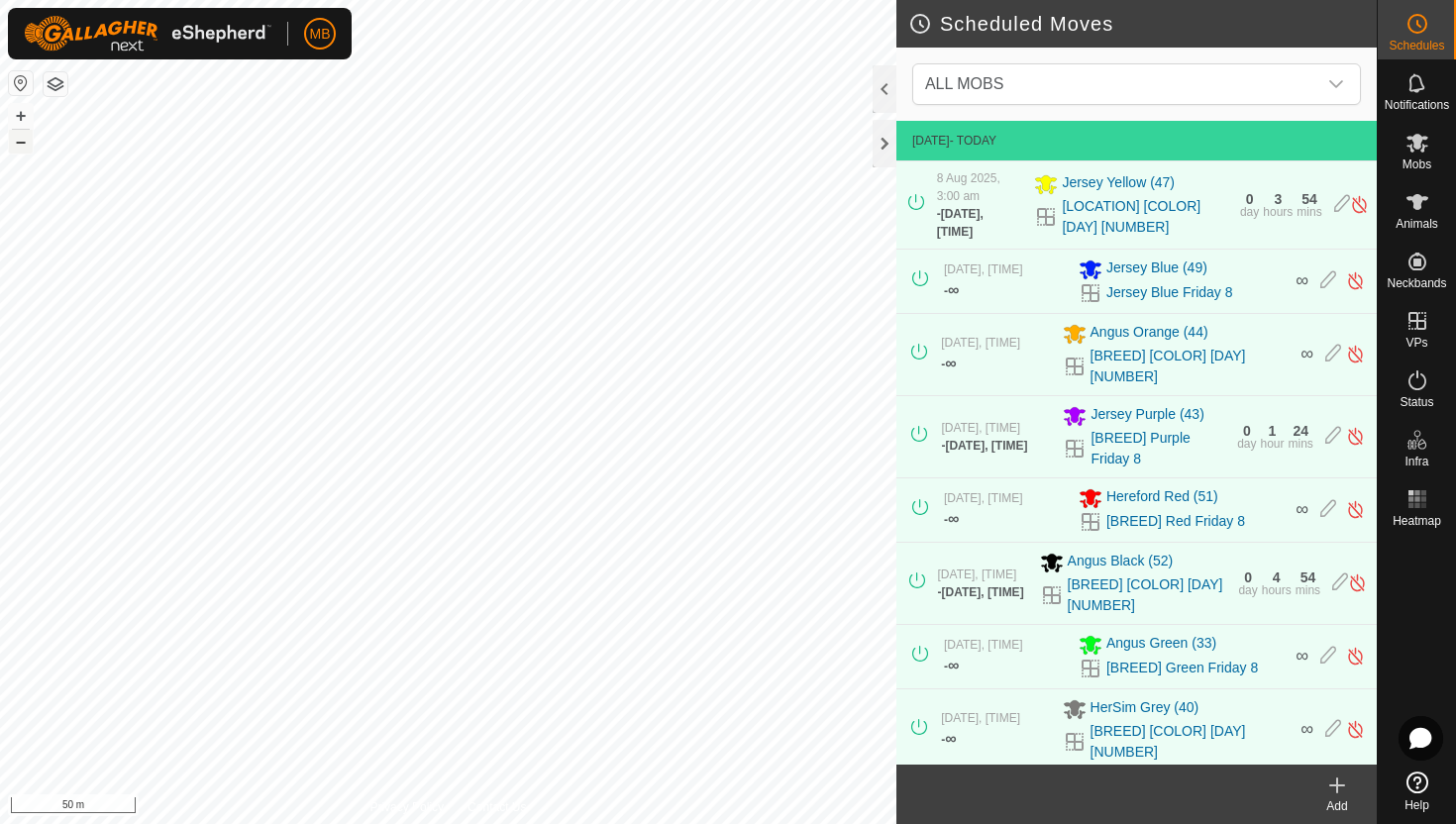click on "–" at bounding box center (21, 142) 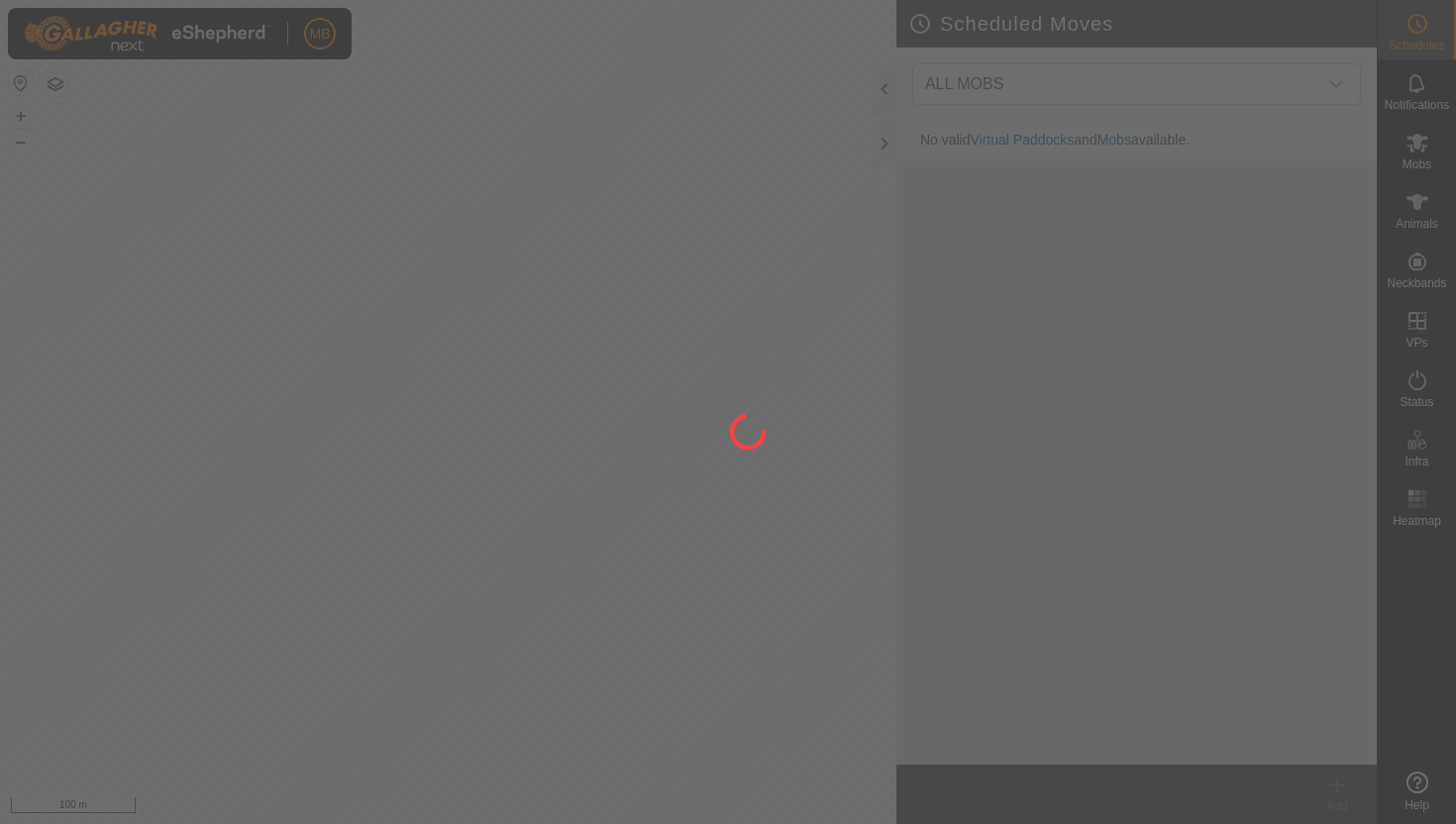 scroll, scrollTop: 0, scrollLeft: 0, axis: both 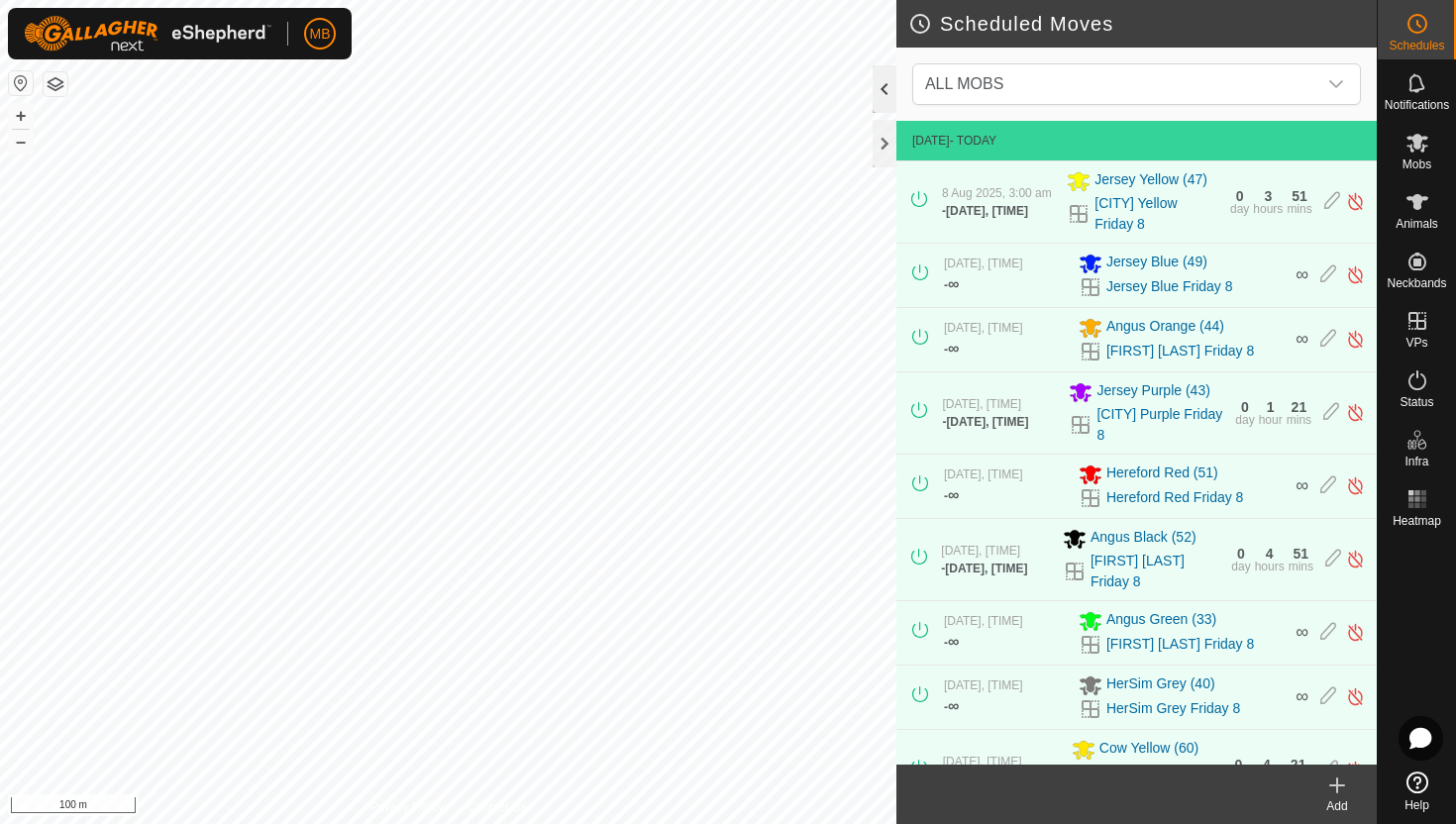 click 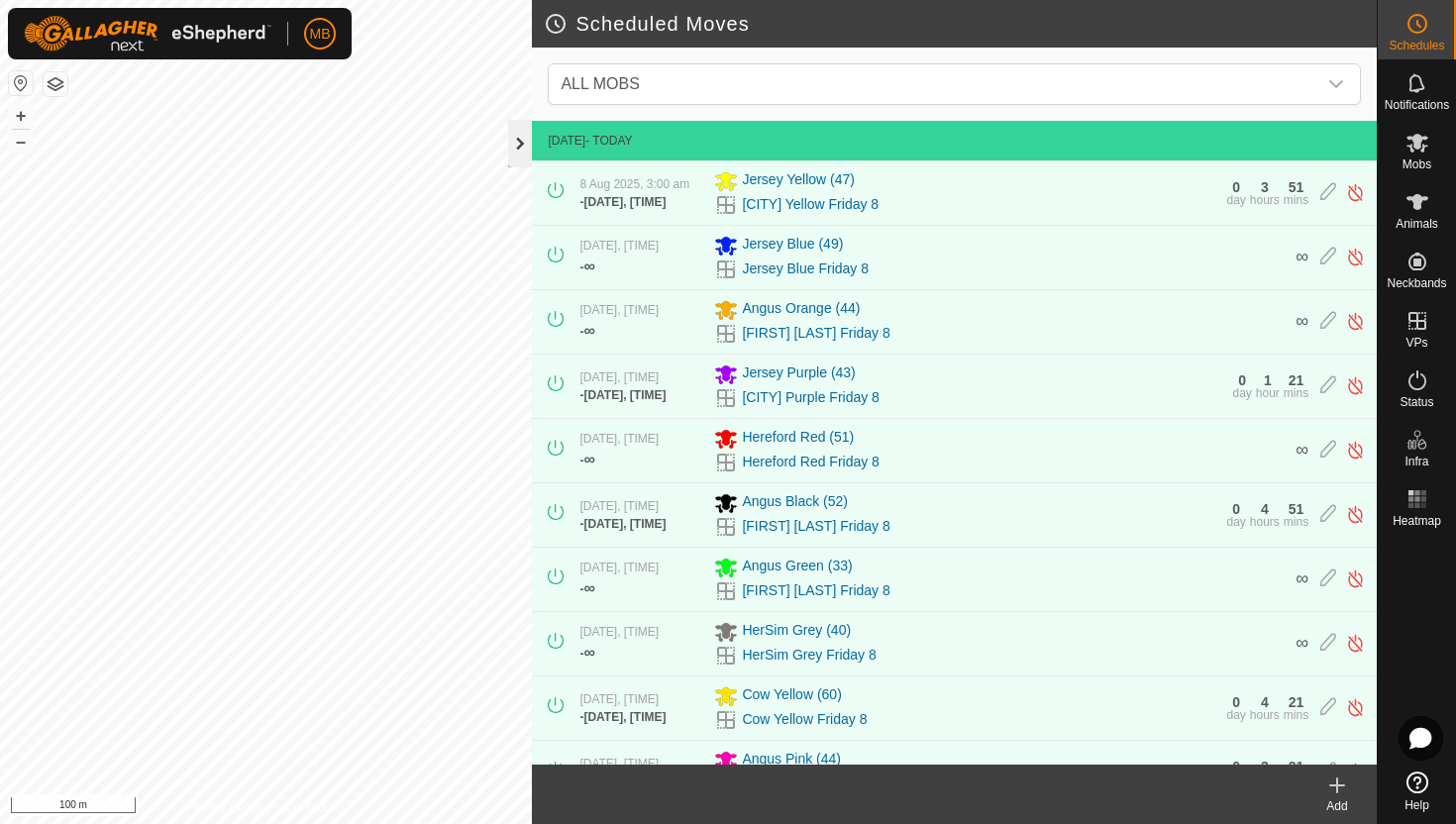 click 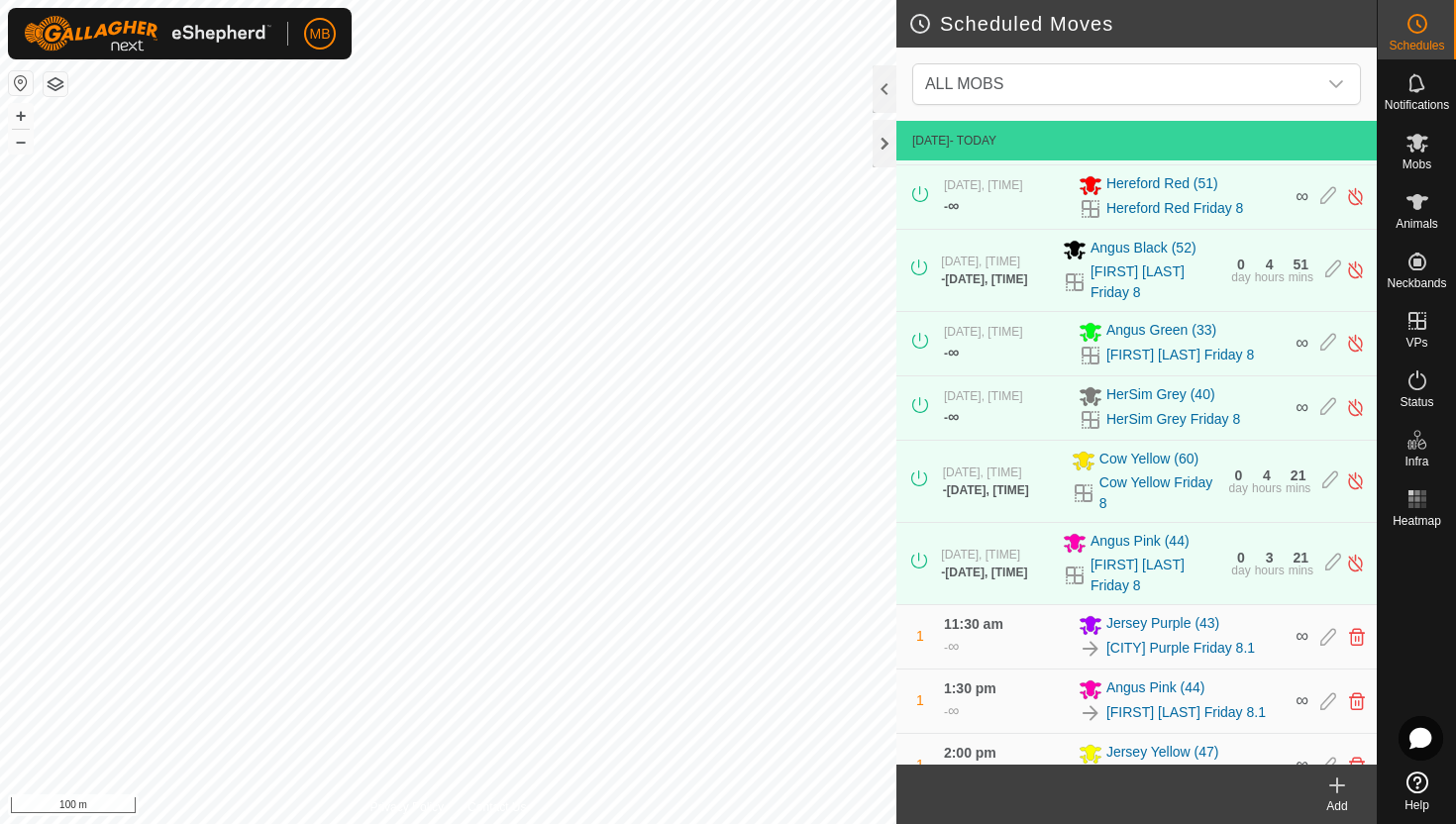 scroll, scrollTop: 451, scrollLeft: 0, axis: vertical 